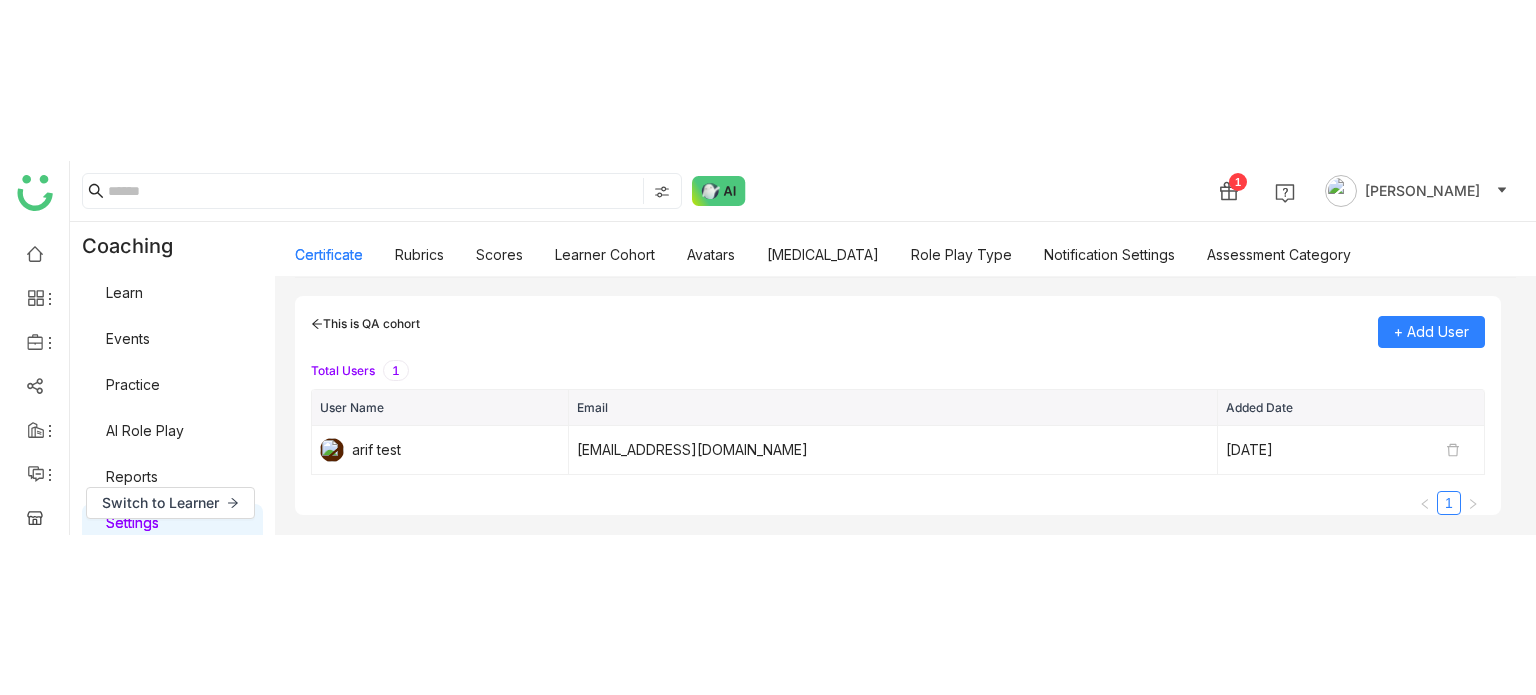 scroll, scrollTop: 0, scrollLeft: 0, axis: both 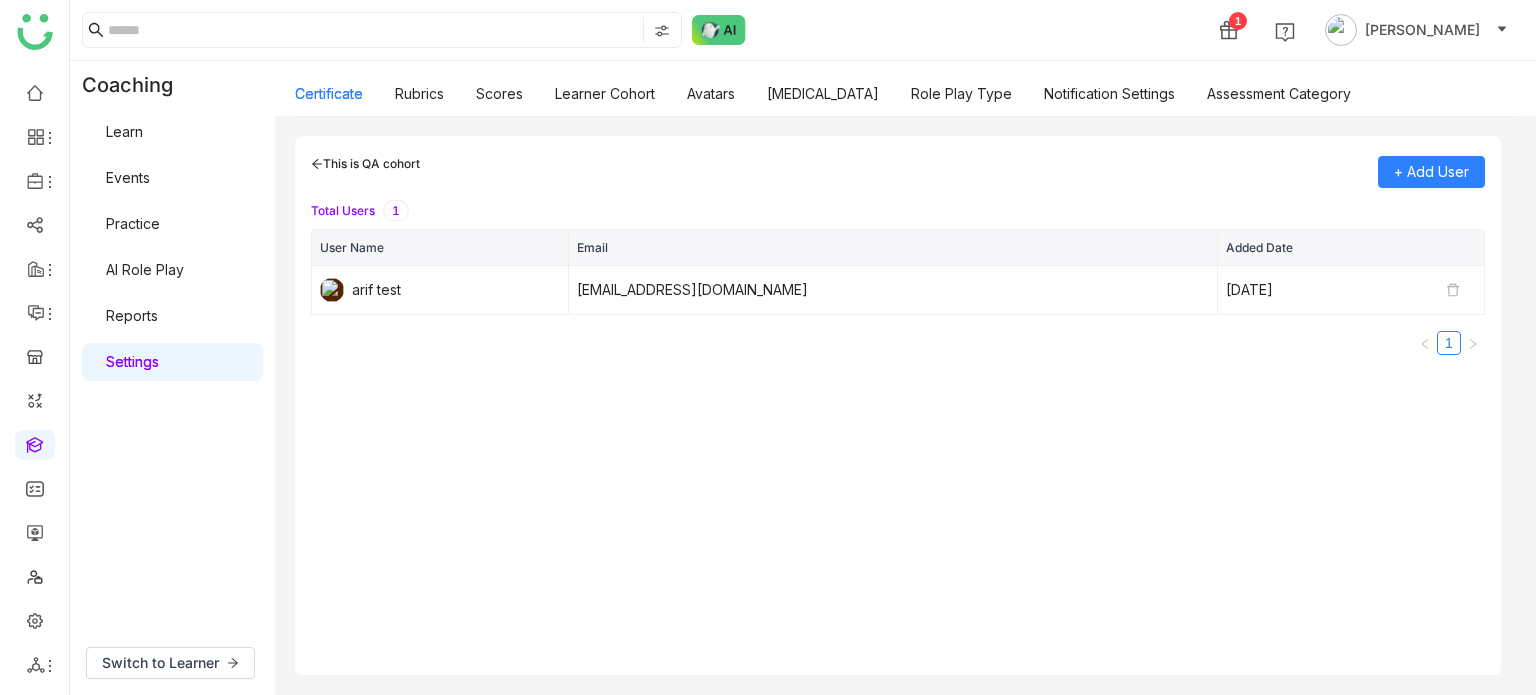 click on "This is QA cohort" 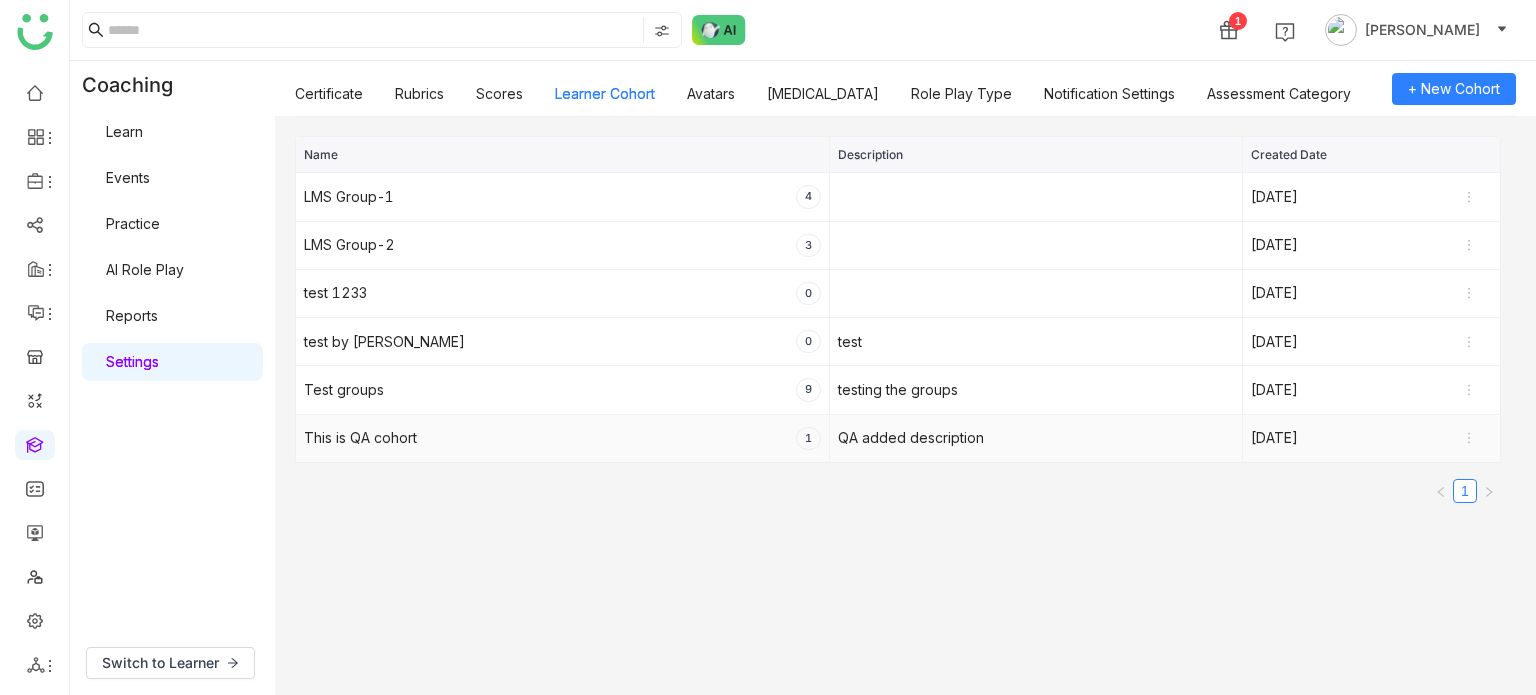 click 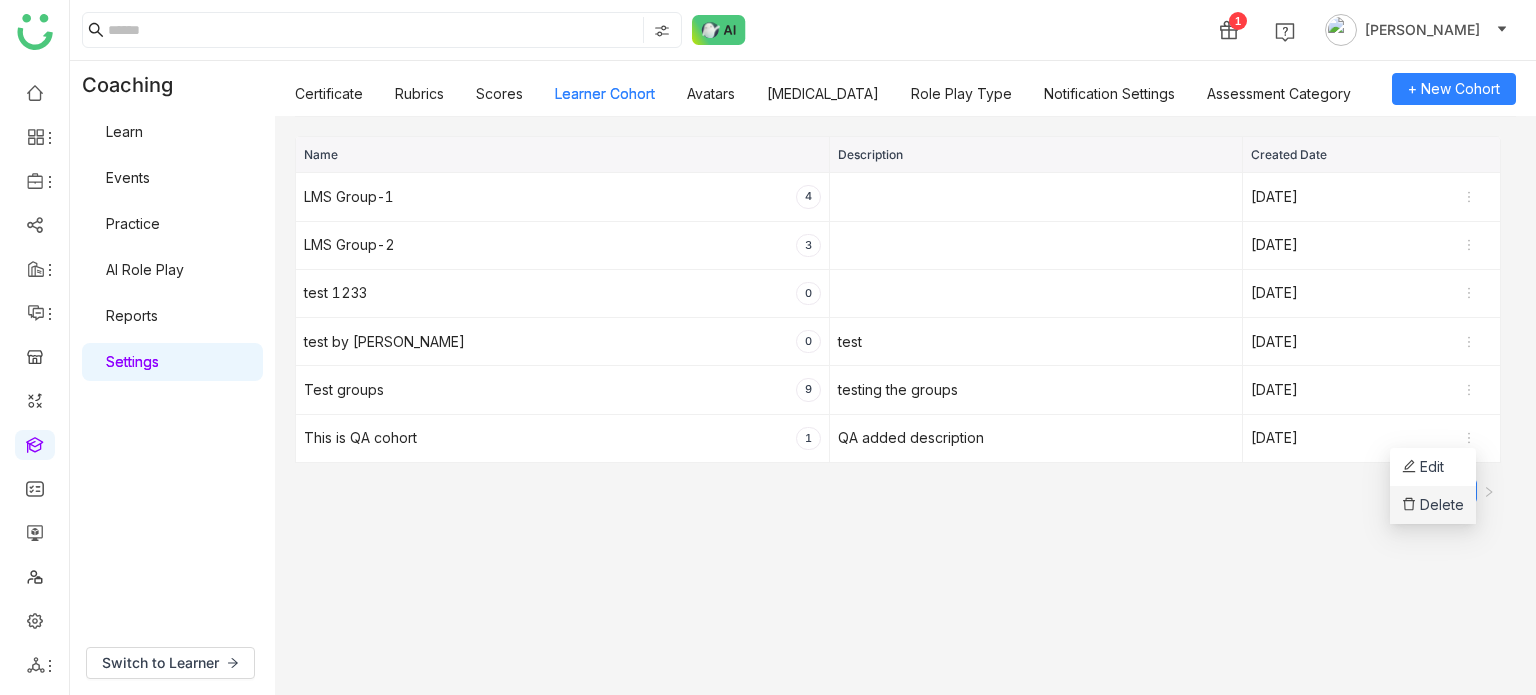 click on "Delete" at bounding box center [1433, 505] 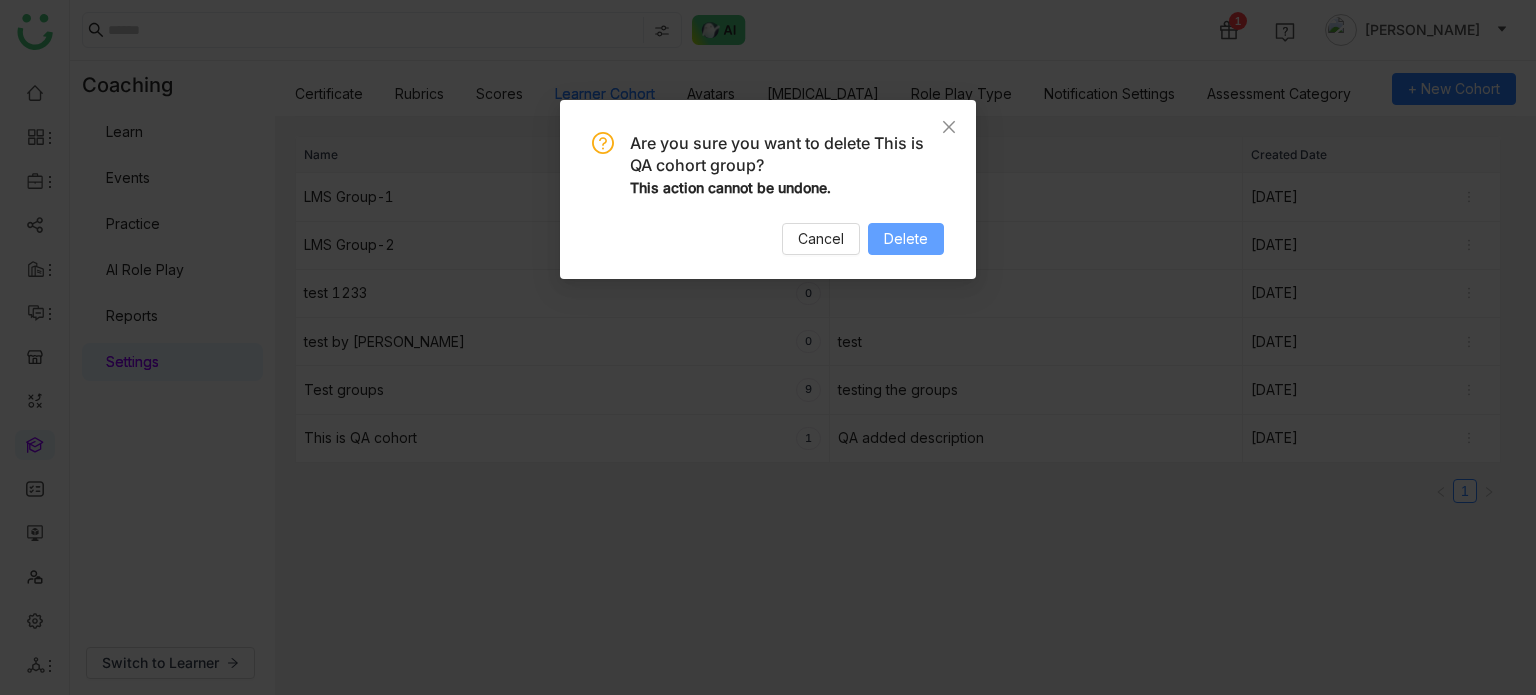 drag, startPoint x: 931, startPoint y: 243, endPoint x: 957, endPoint y: 298, distance: 60.835846 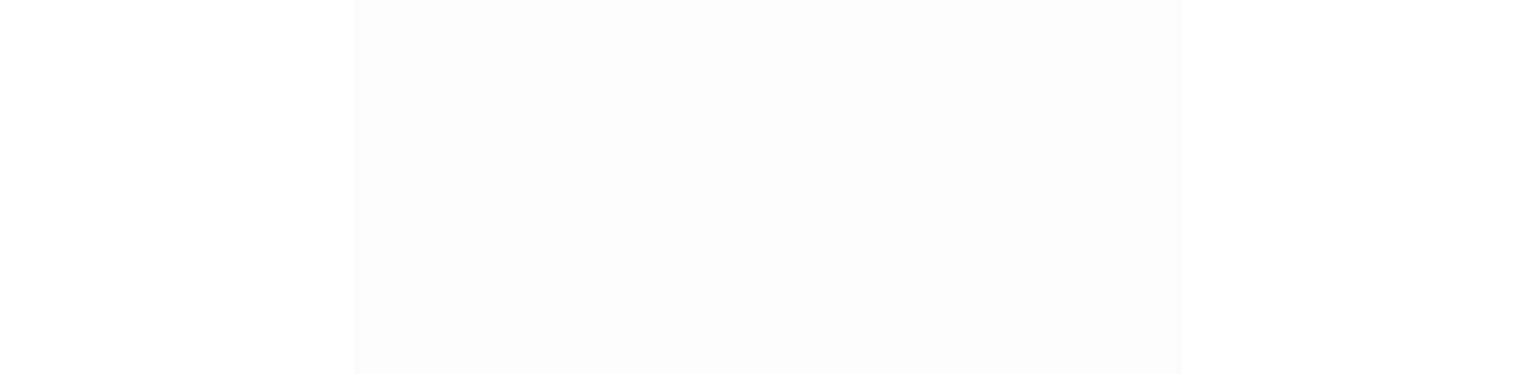 scroll, scrollTop: 0, scrollLeft: 0, axis: both 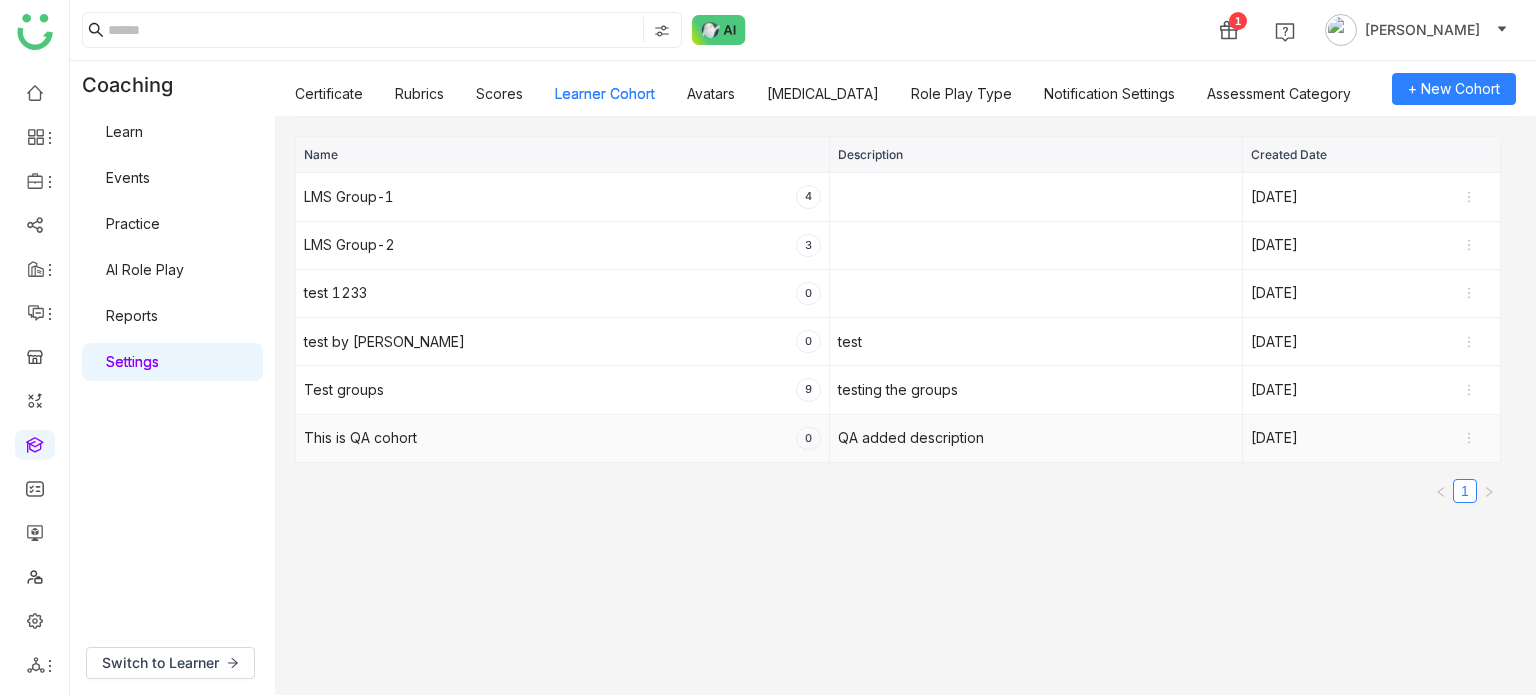click on "This is QA cohort   0" 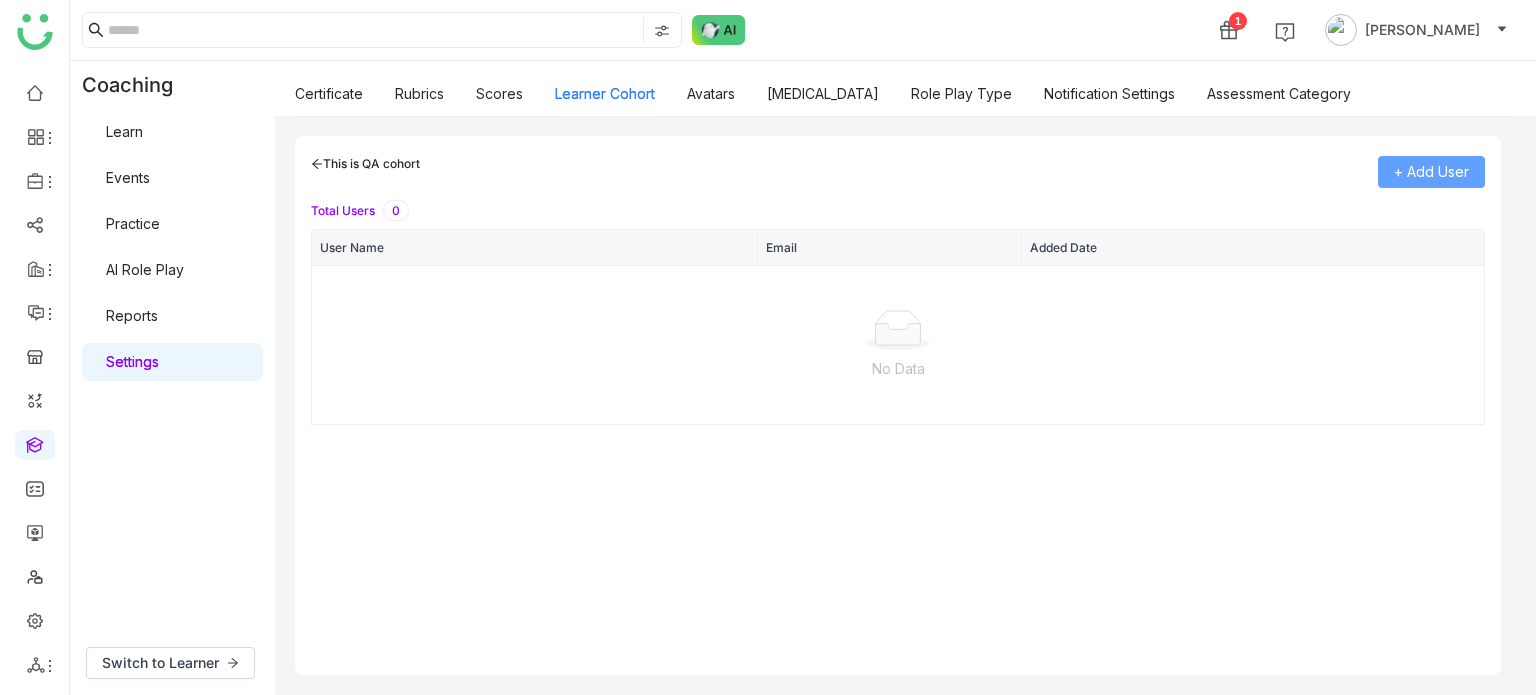 click on "+ Add User" 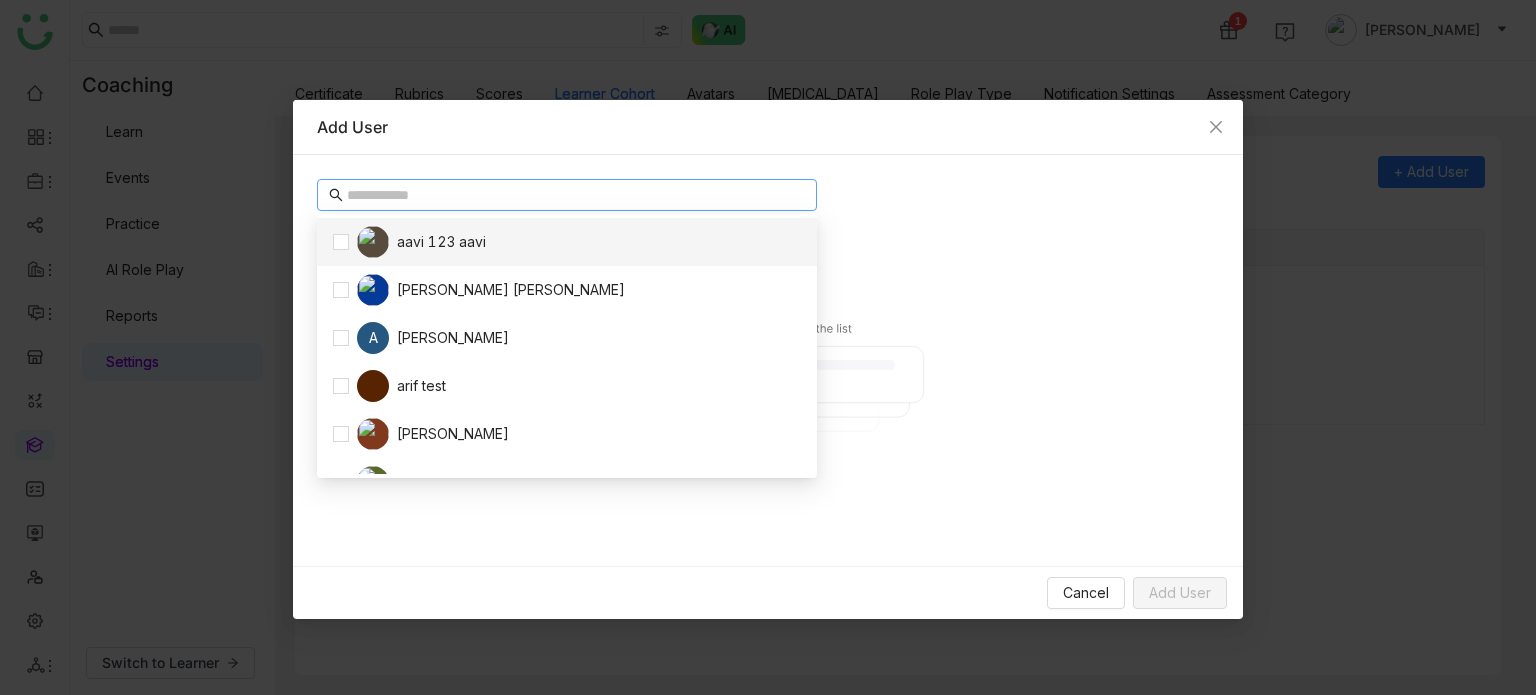 click at bounding box center [576, 195] 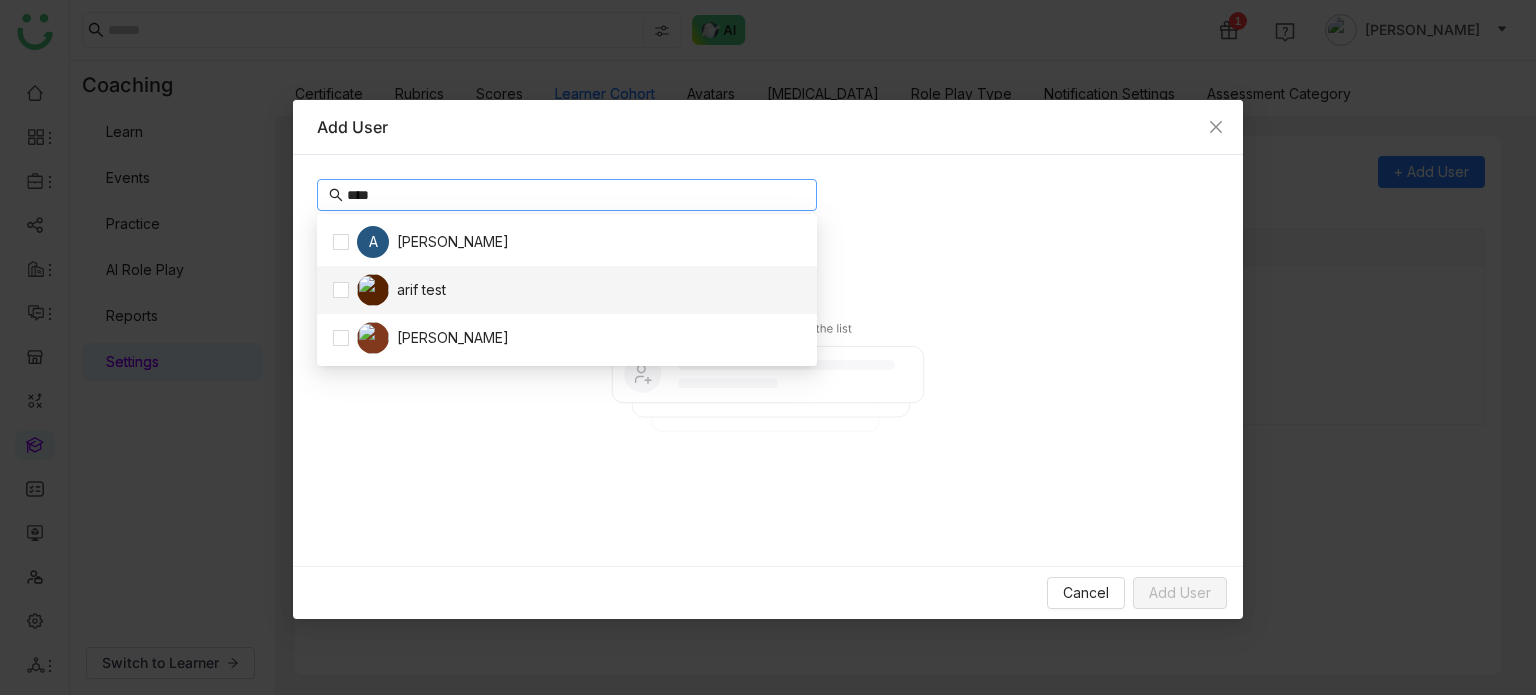 click on "arif test" at bounding box center [567, 290] 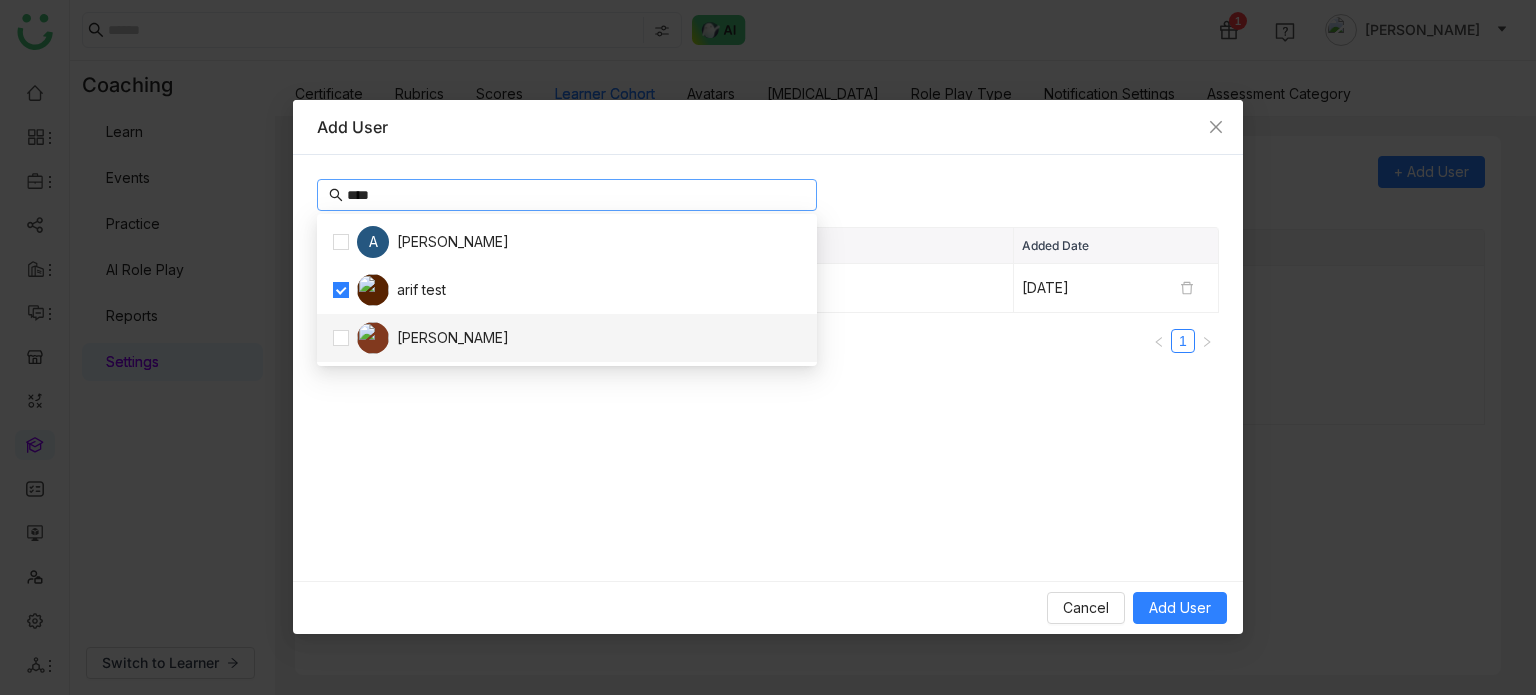 type on "****" 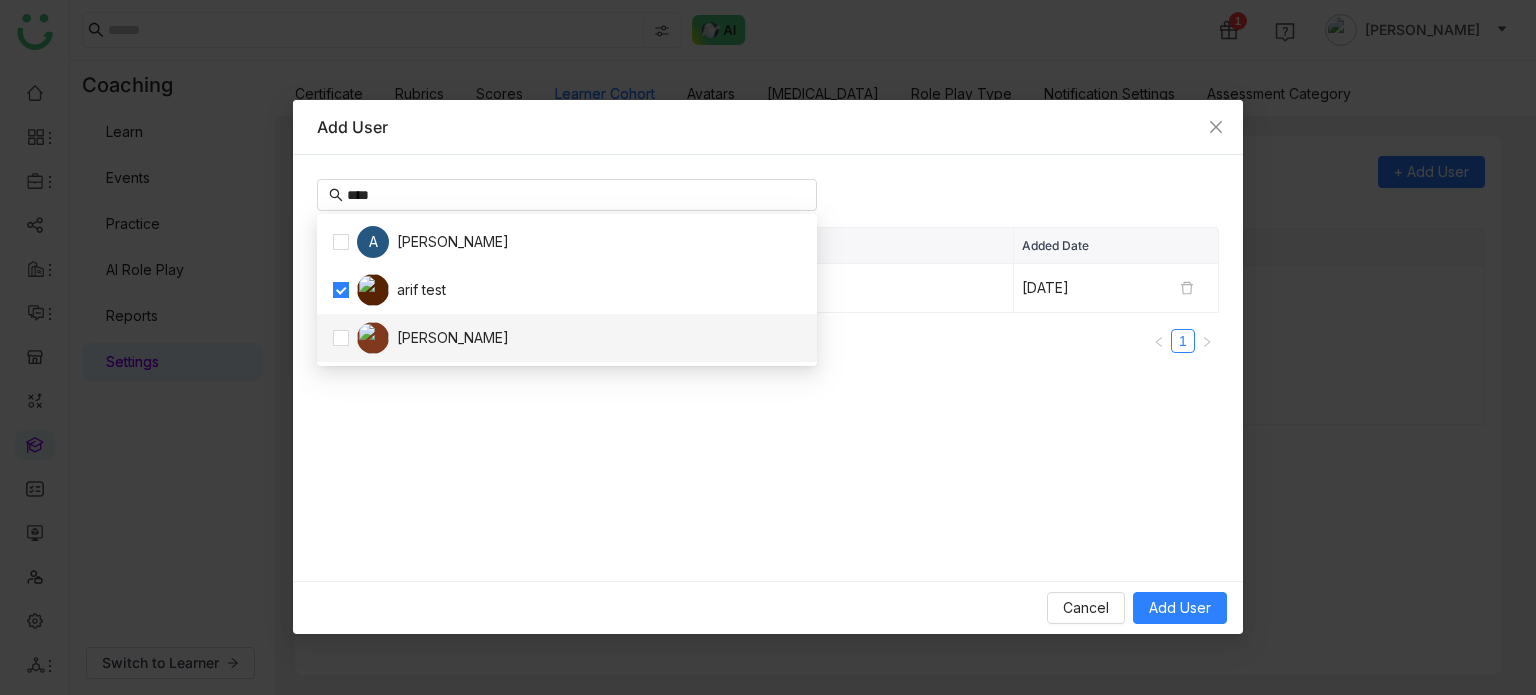 click on "User Name Email Added Date  arif test  bugtest1mail@gmail.com  Jul 23, 2025  1" 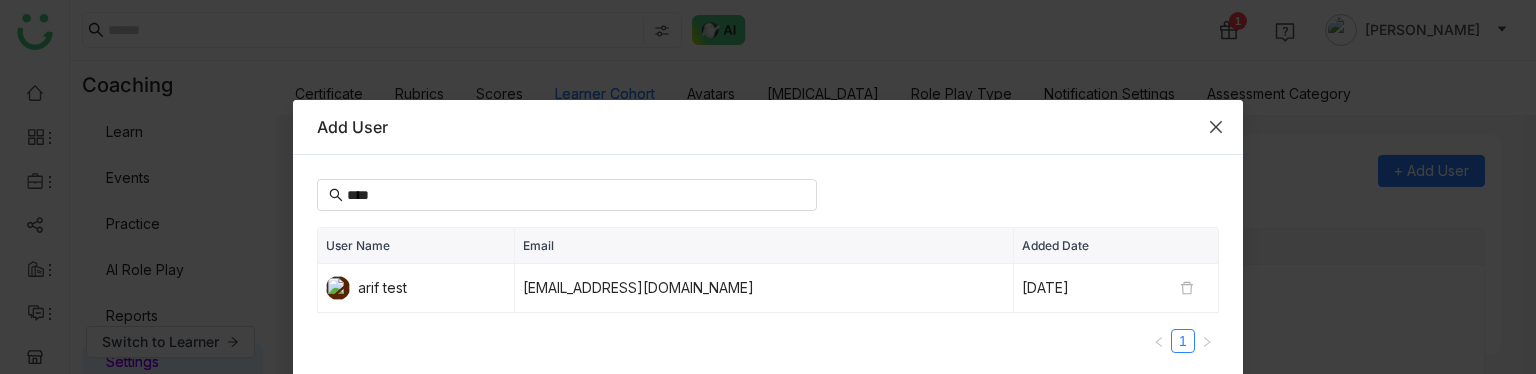 click 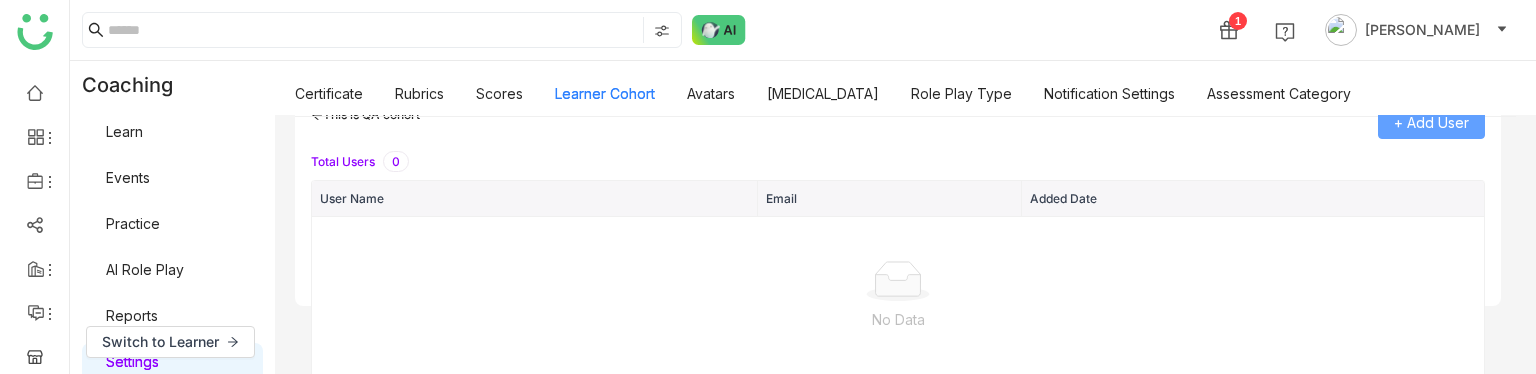 scroll, scrollTop: 0, scrollLeft: 0, axis: both 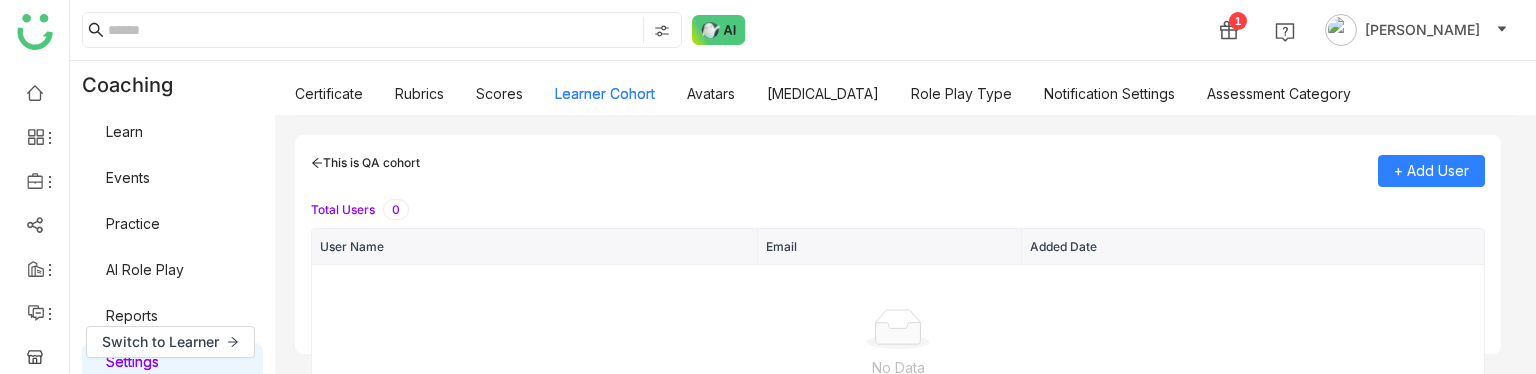 click on "This is QA cohort" 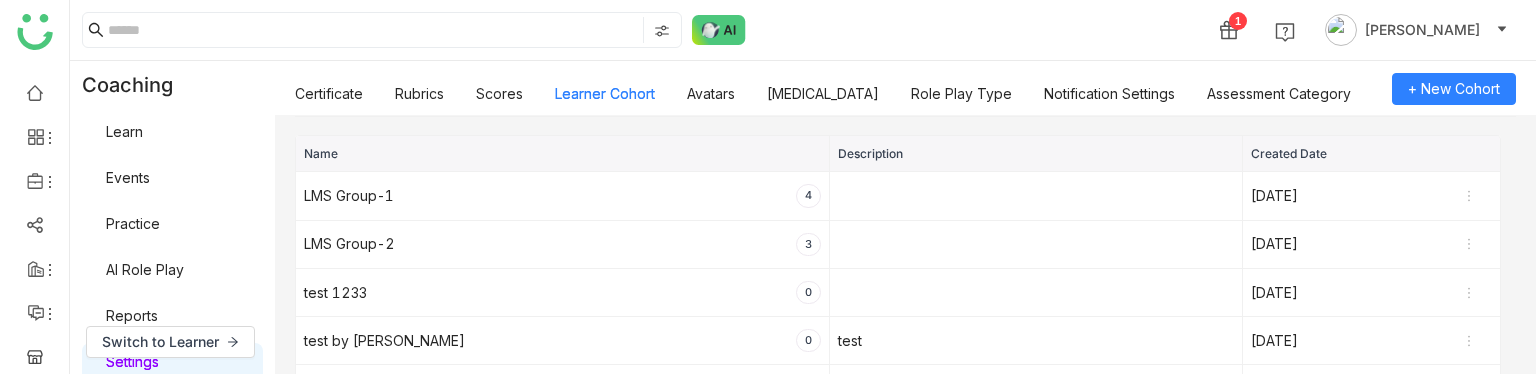 scroll, scrollTop: 176, scrollLeft: 0, axis: vertical 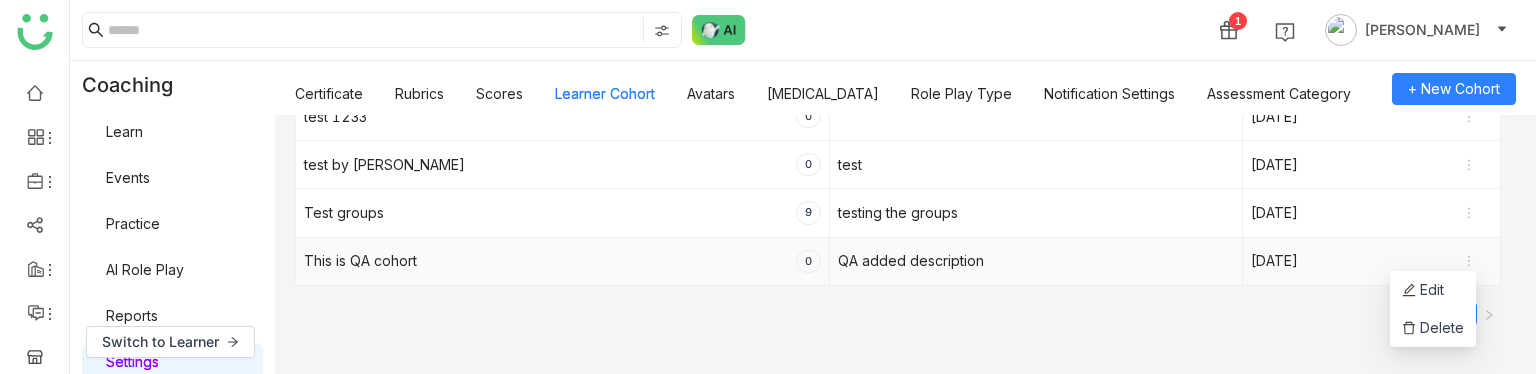 click 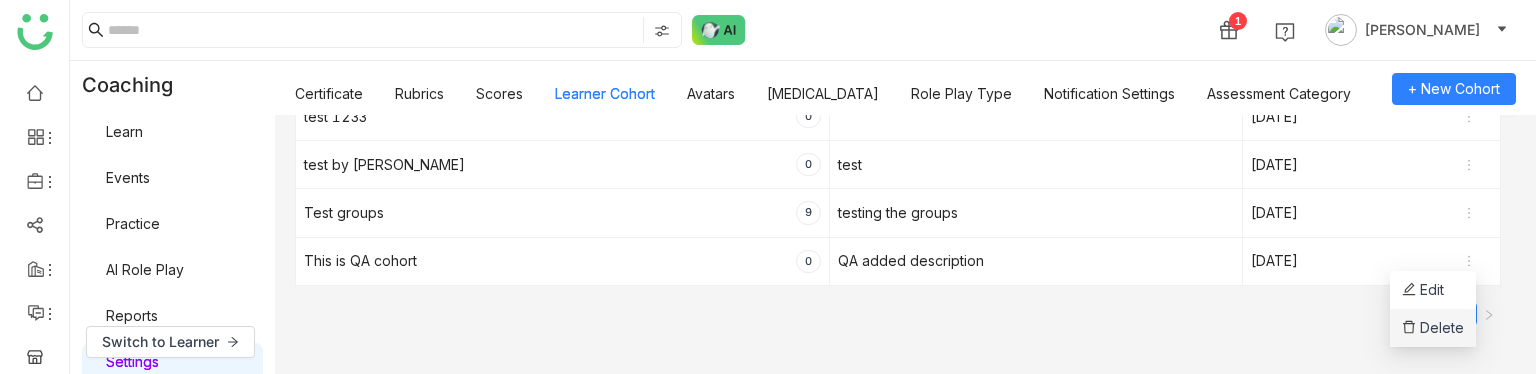 click on "Delete" at bounding box center (1433, 328) 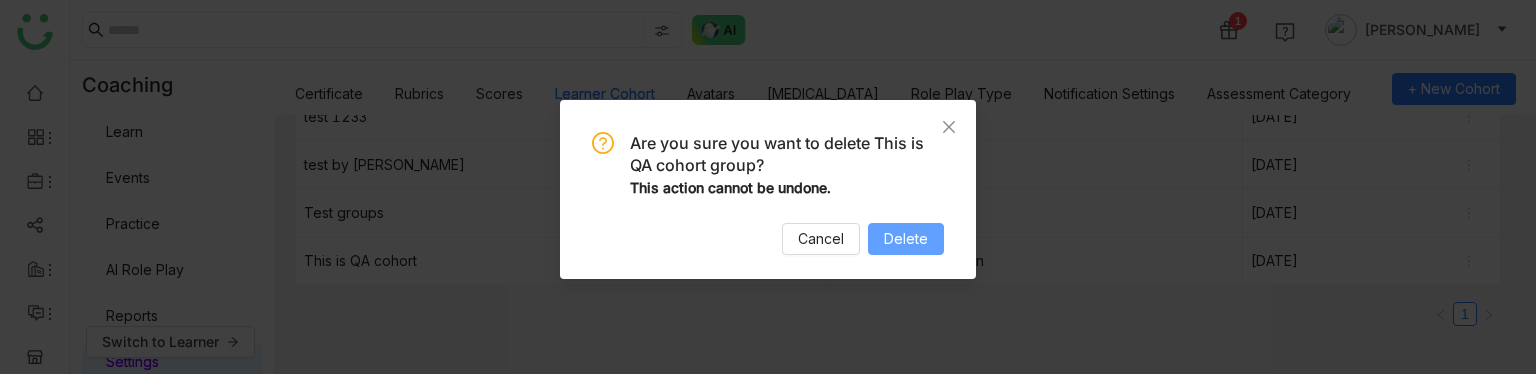 click on "Delete" at bounding box center [906, 239] 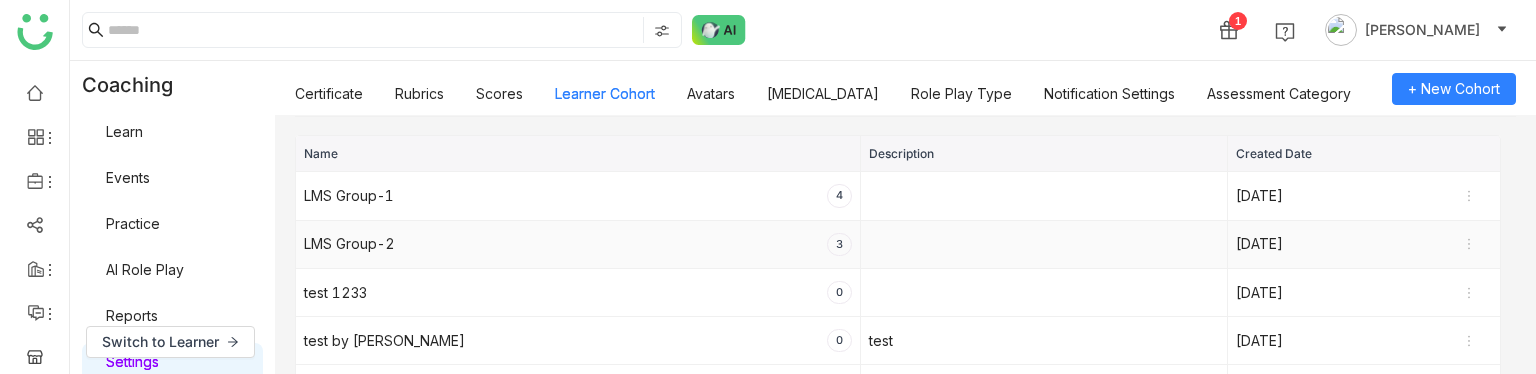 scroll, scrollTop: 128, scrollLeft: 0, axis: vertical 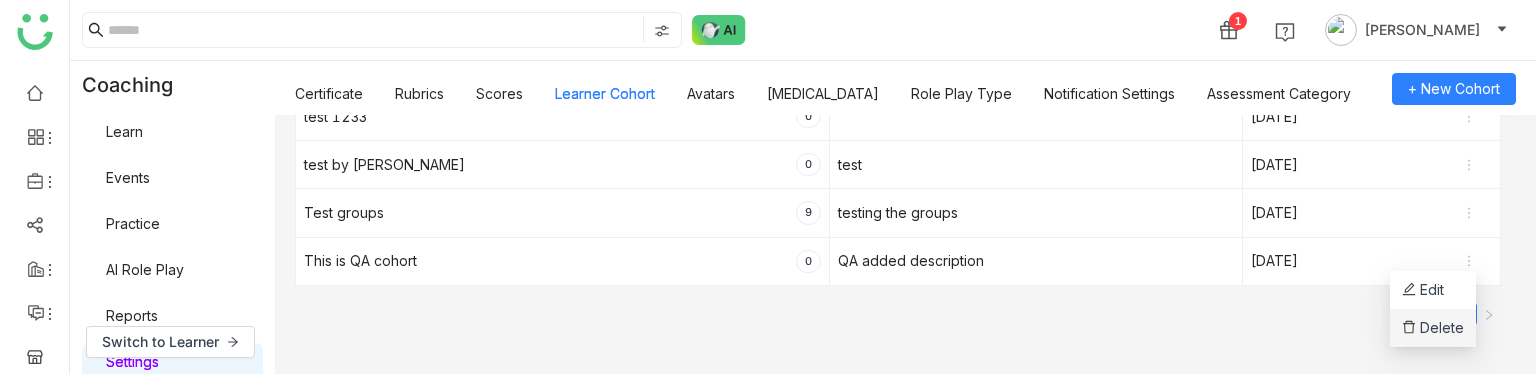 click on "Delete" at bounding box center [1433, 328] 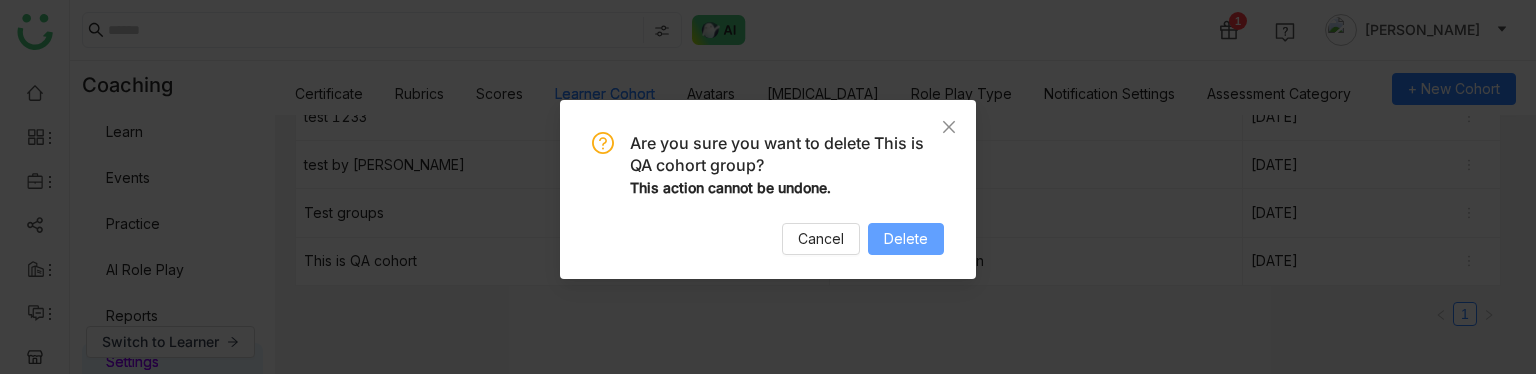 click on "Delete" at bounding box center (906, 239) 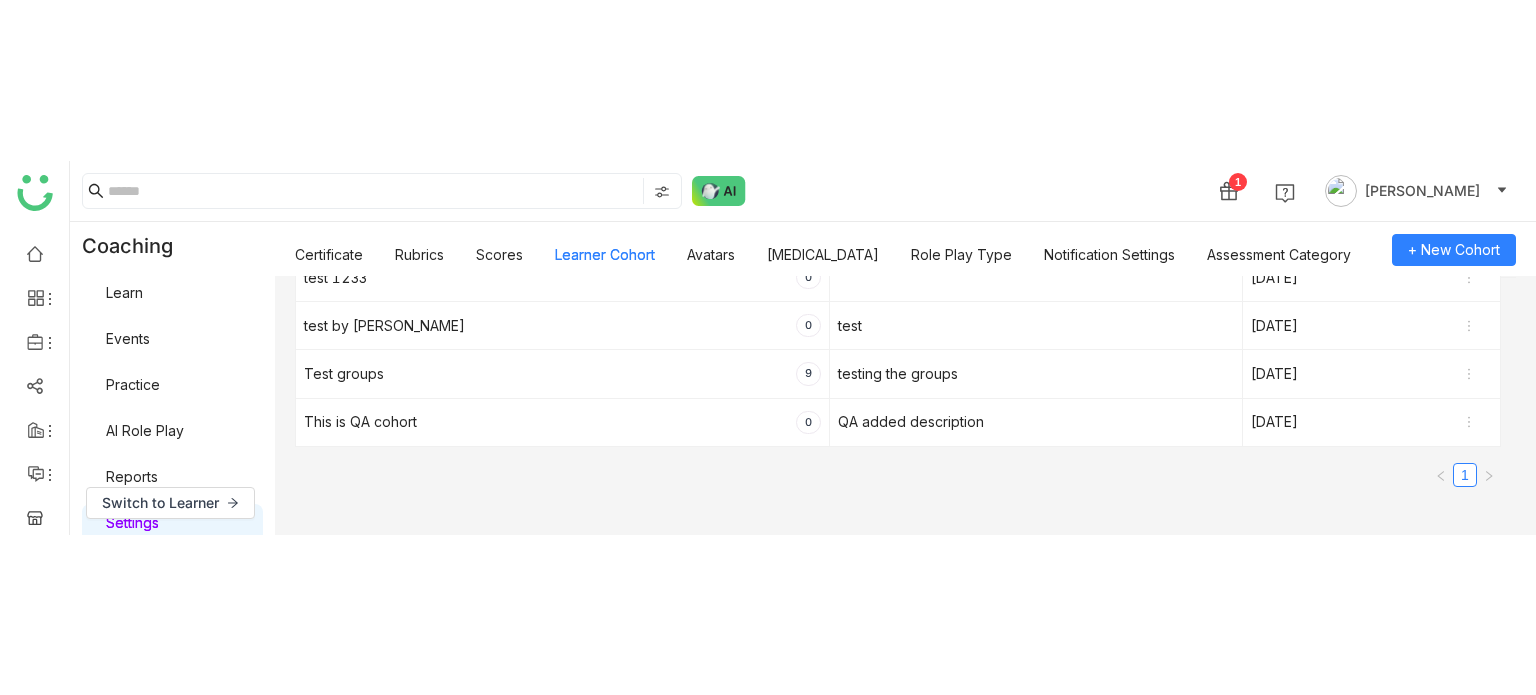scroll, scrollTop: 0, scrollLeft: 0, axis: both 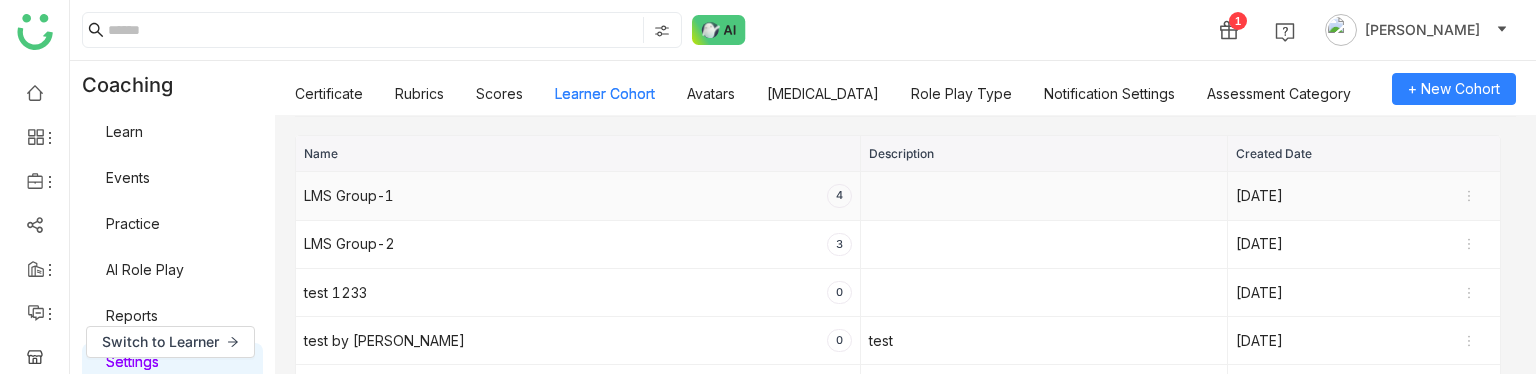 click on "LMS Group-1   4" 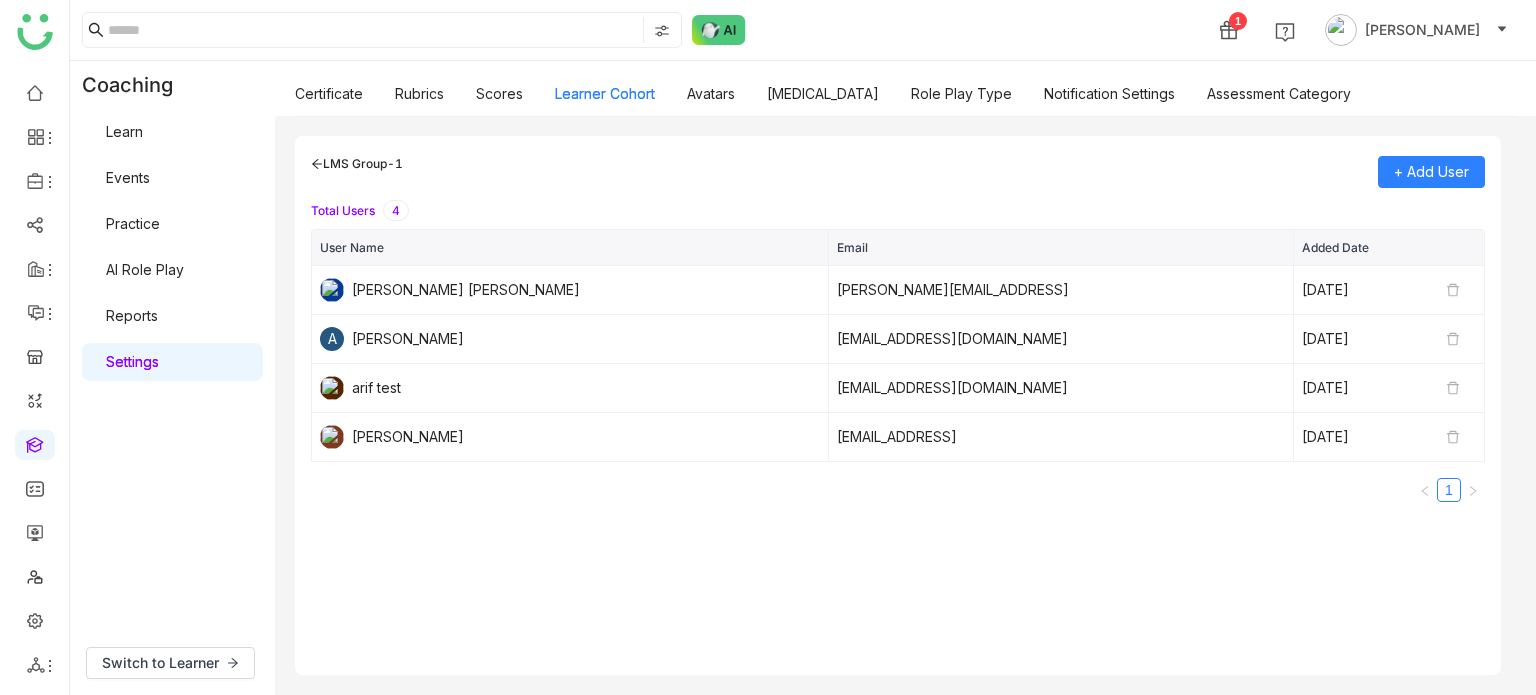 click on "LMS Group-1" 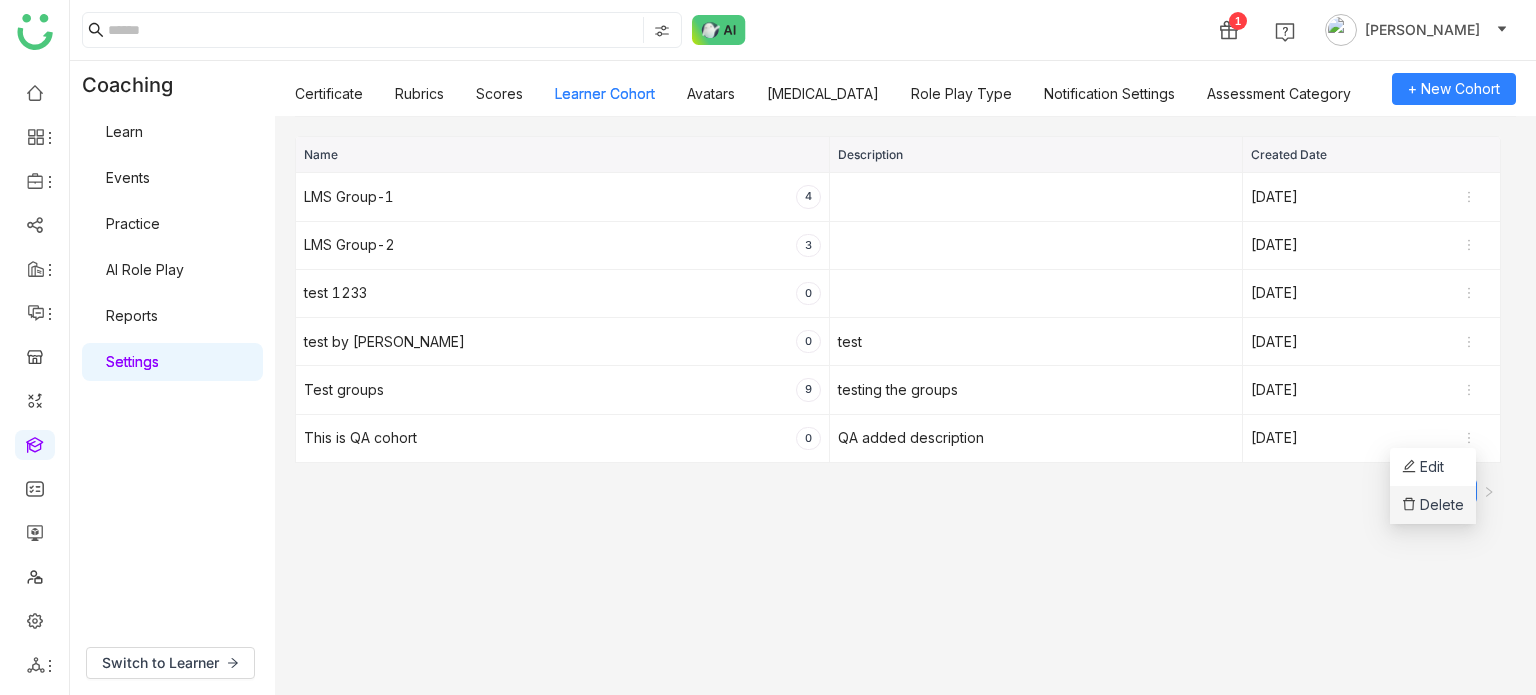 click on "Delete" at bounding box center [1433, 505] 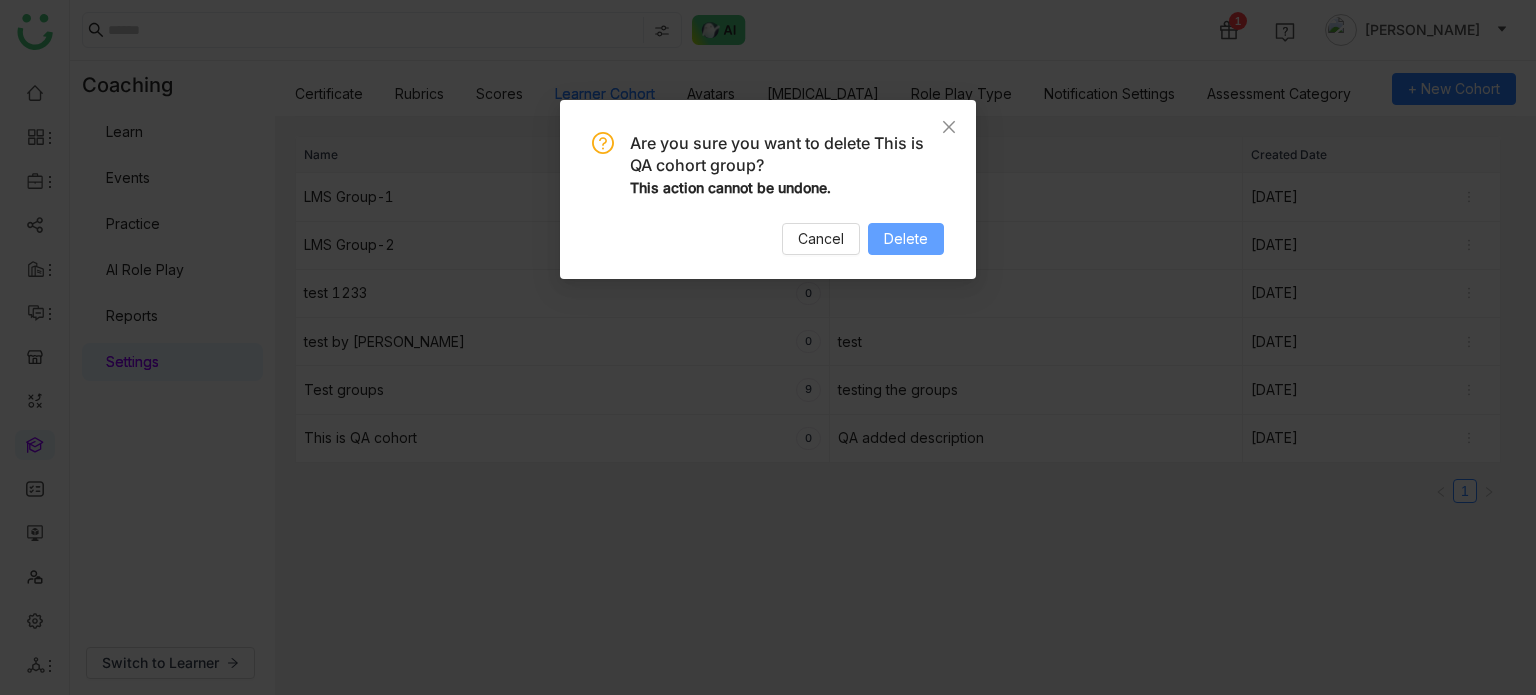 click on "Delete" at bounding box center [906, 239] 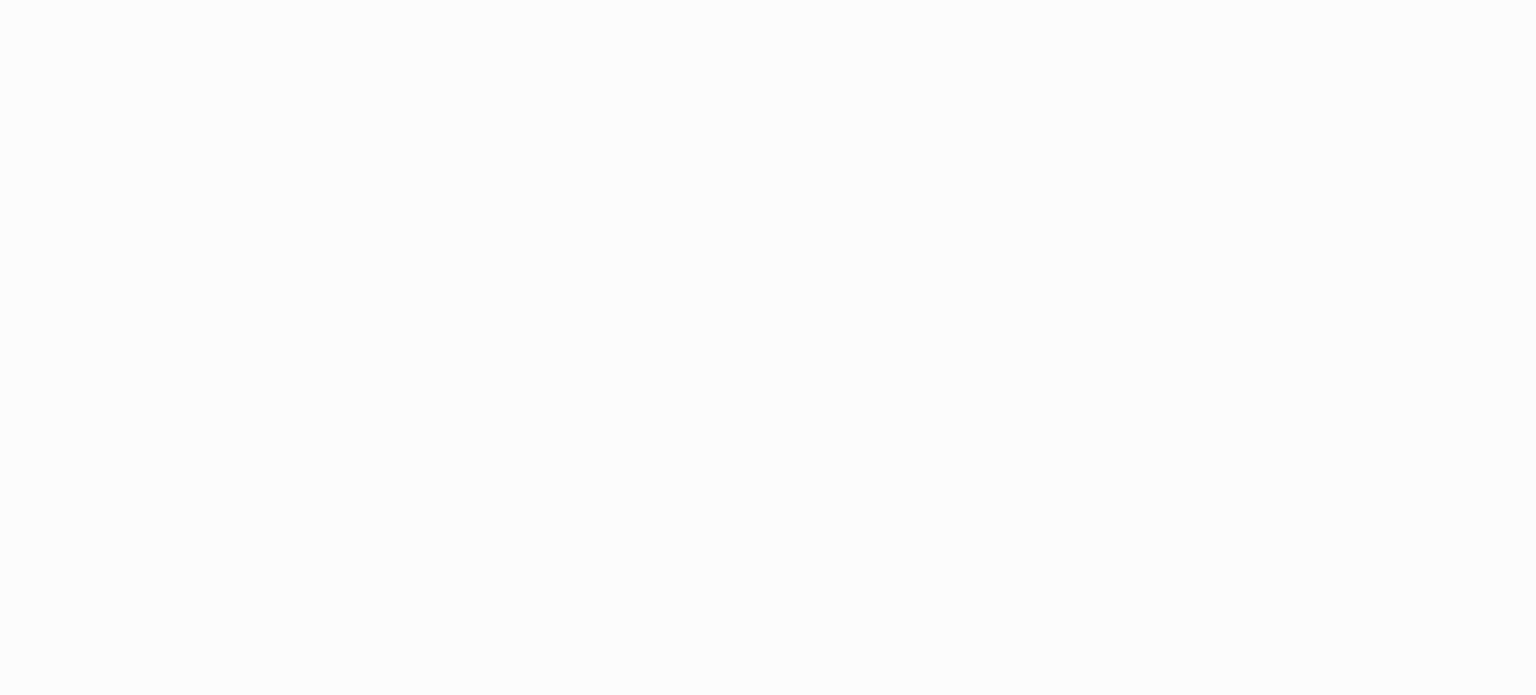 scroll, scrollTop: 0, scrollLeft: 0, axis: both 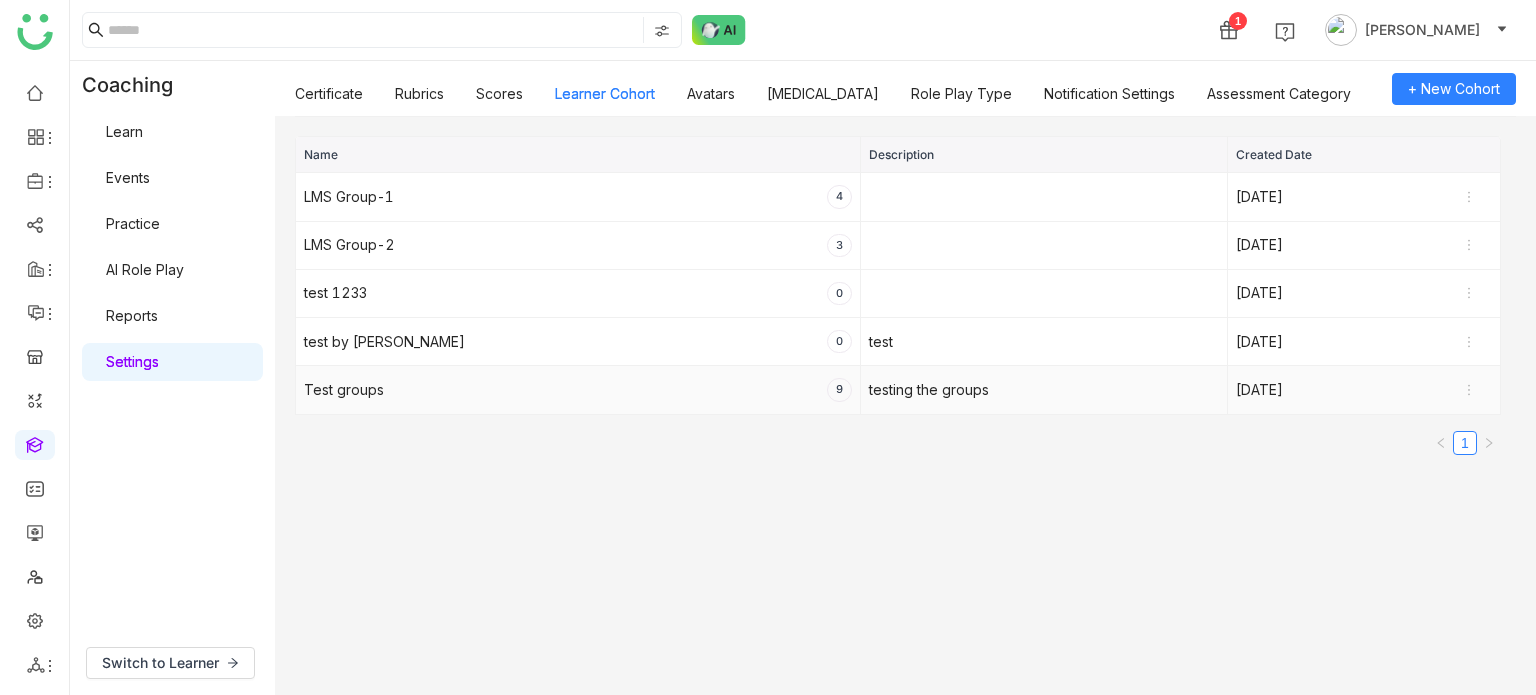type 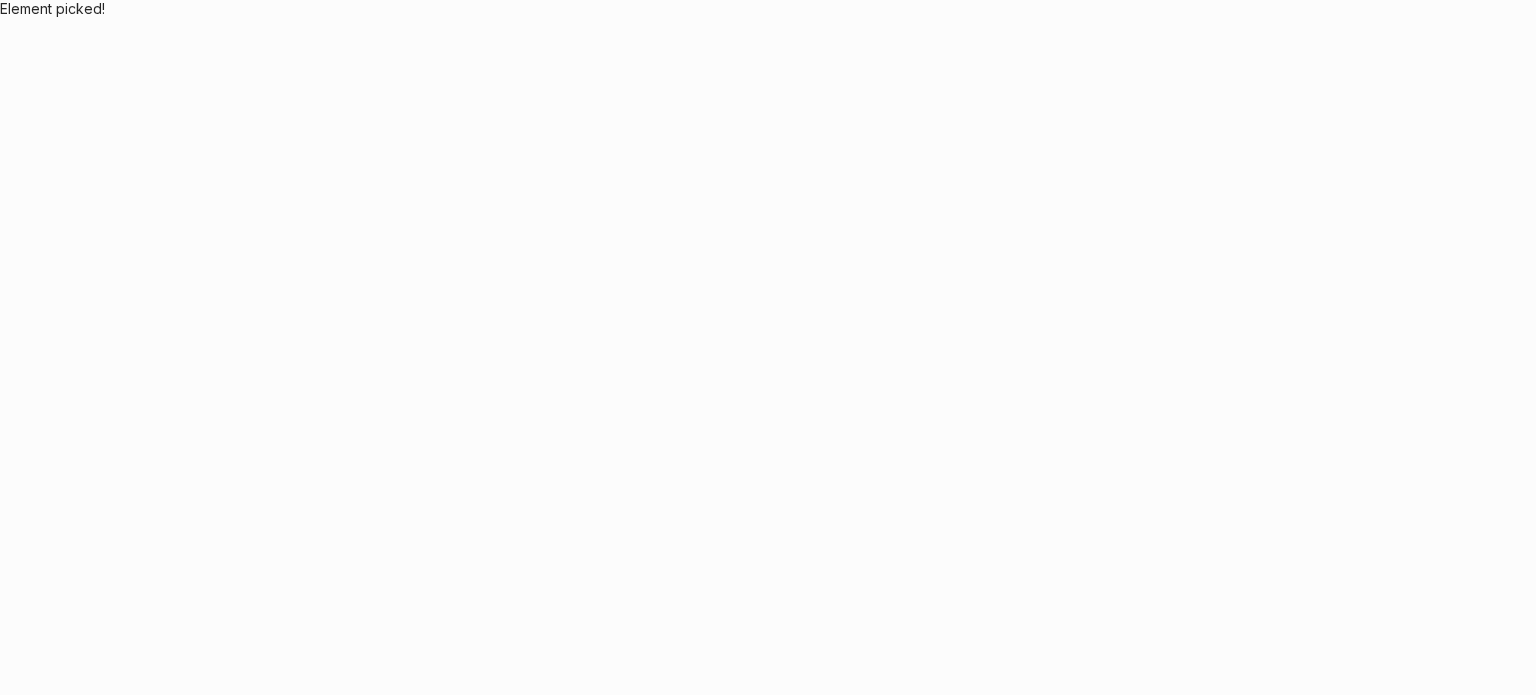 scroll, scrollTop: 0, scrollLeft: 0, axis: both 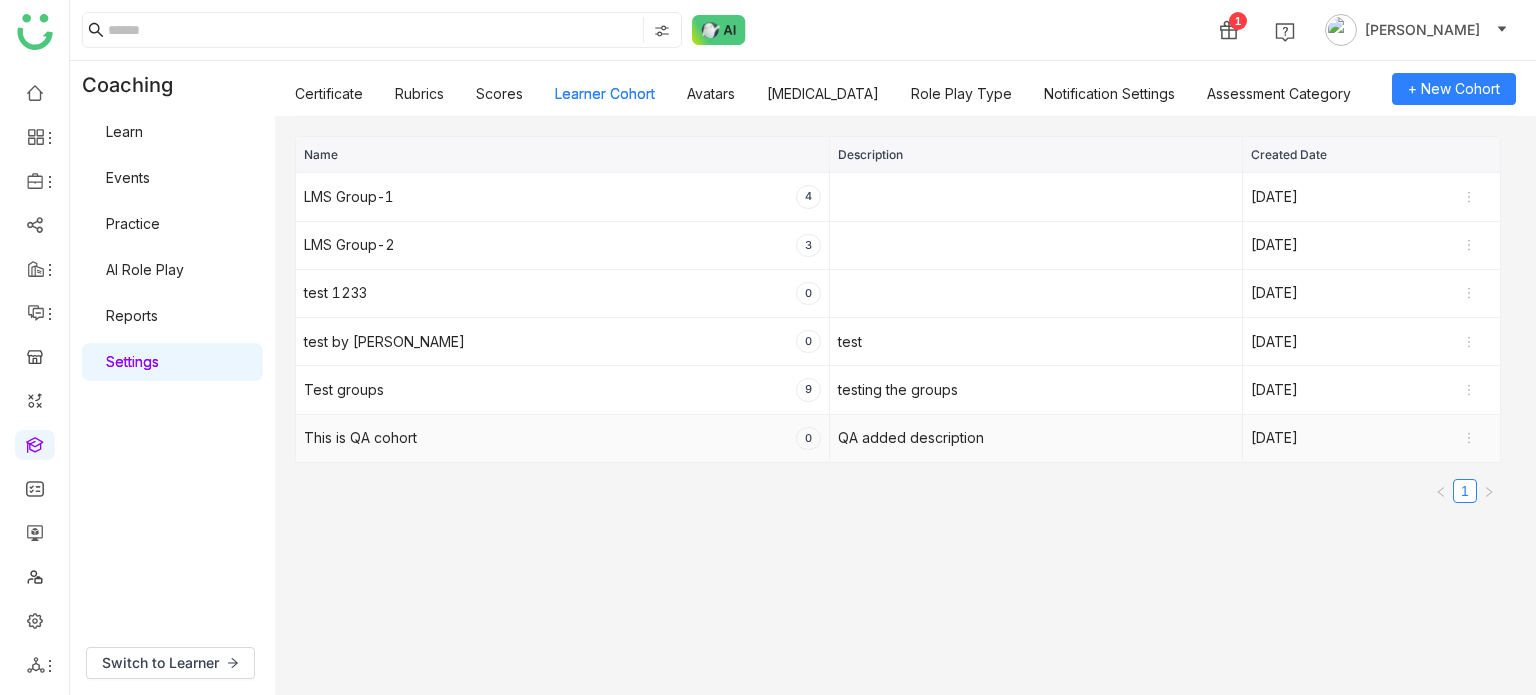click on "This is QA cohort   0" 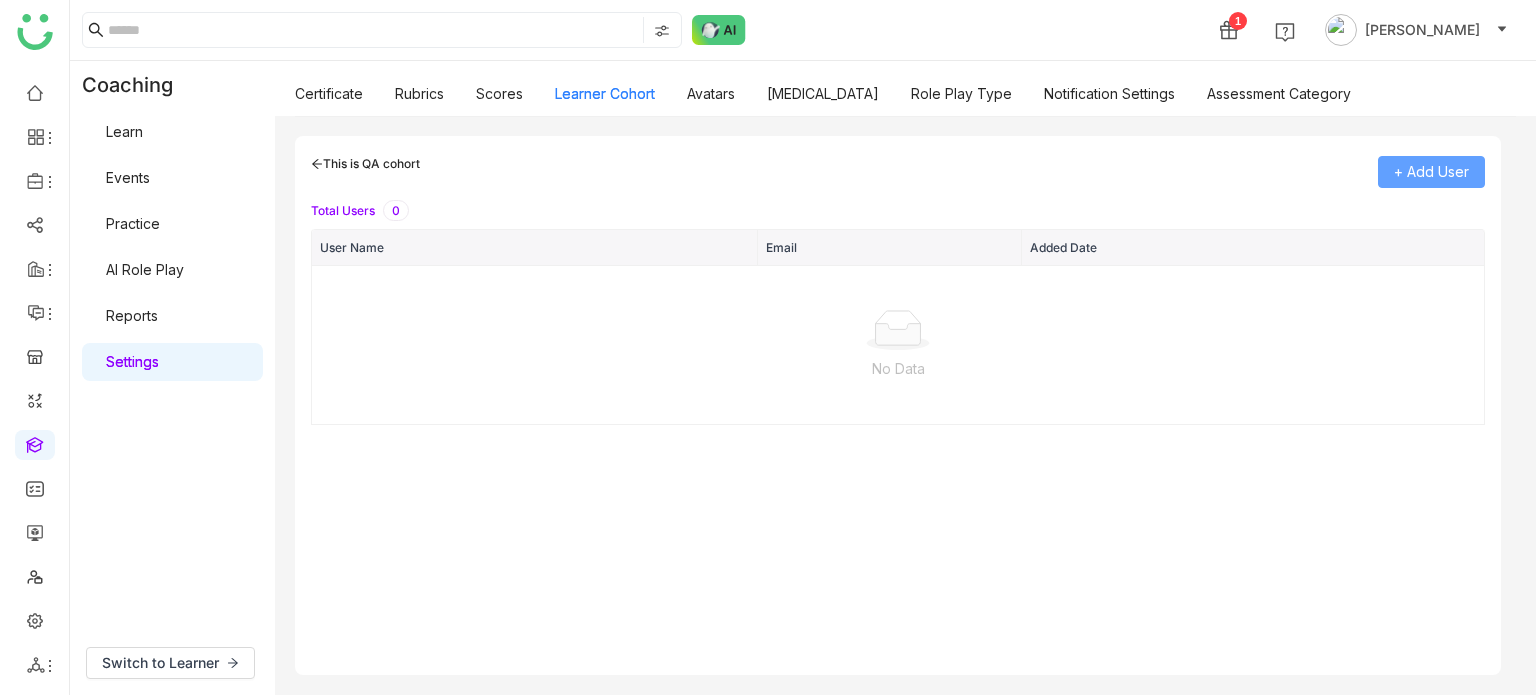 click on "+ Add User" 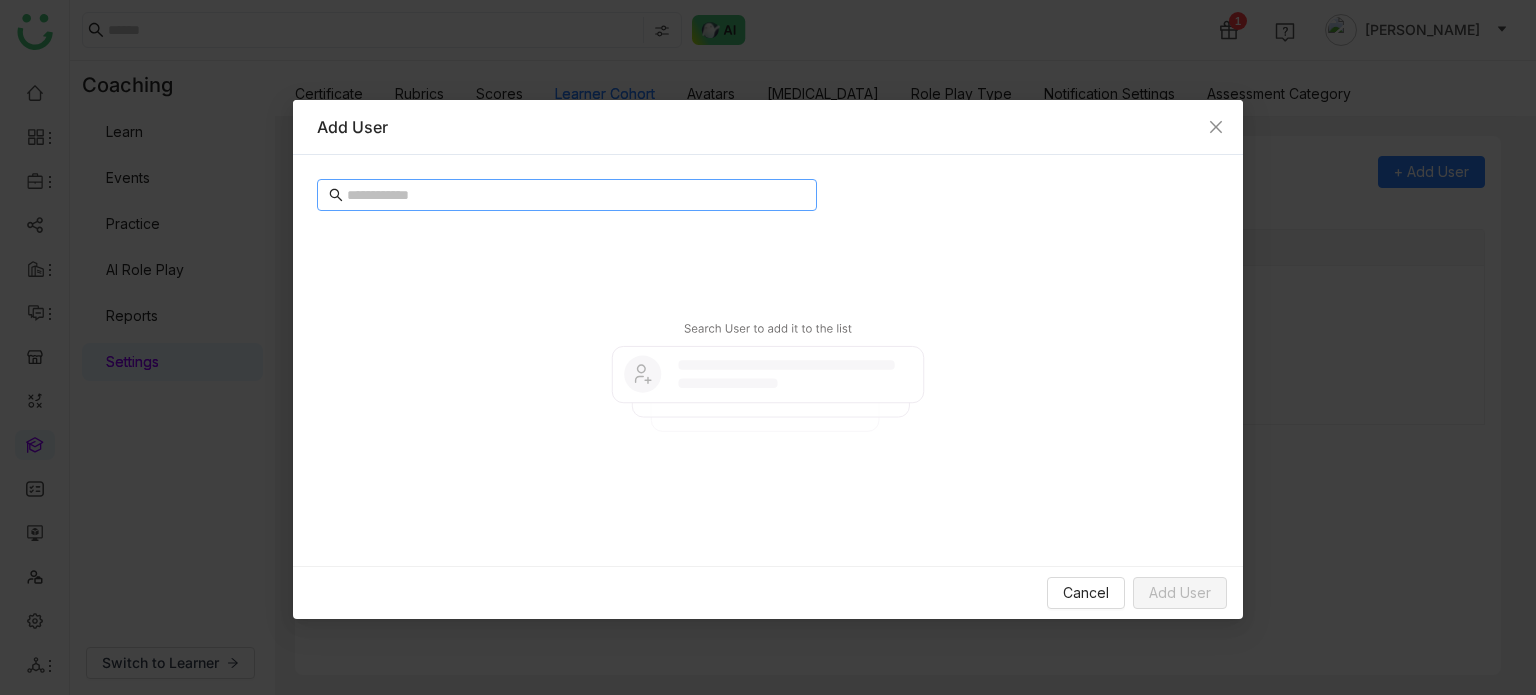 click at bounding box center (567, 195) 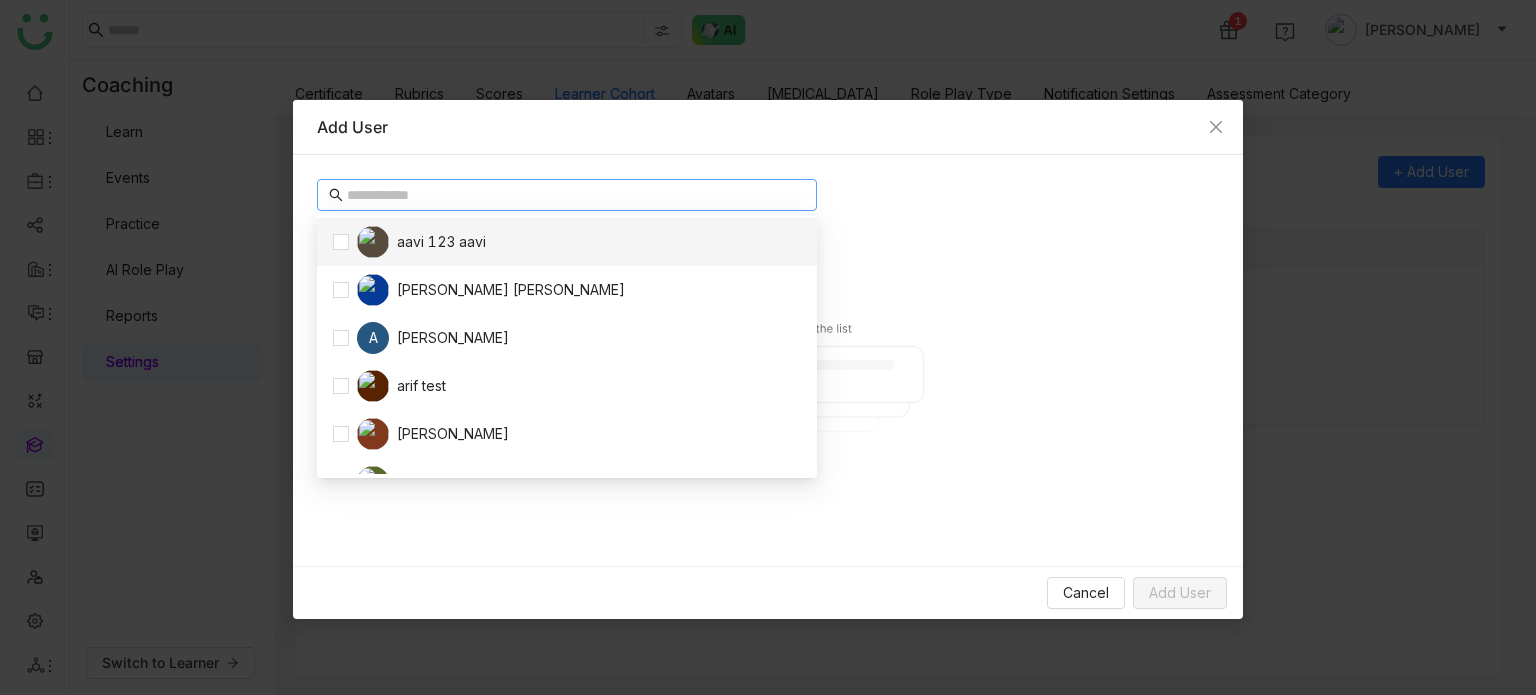 click at bounding box center [576, 195] 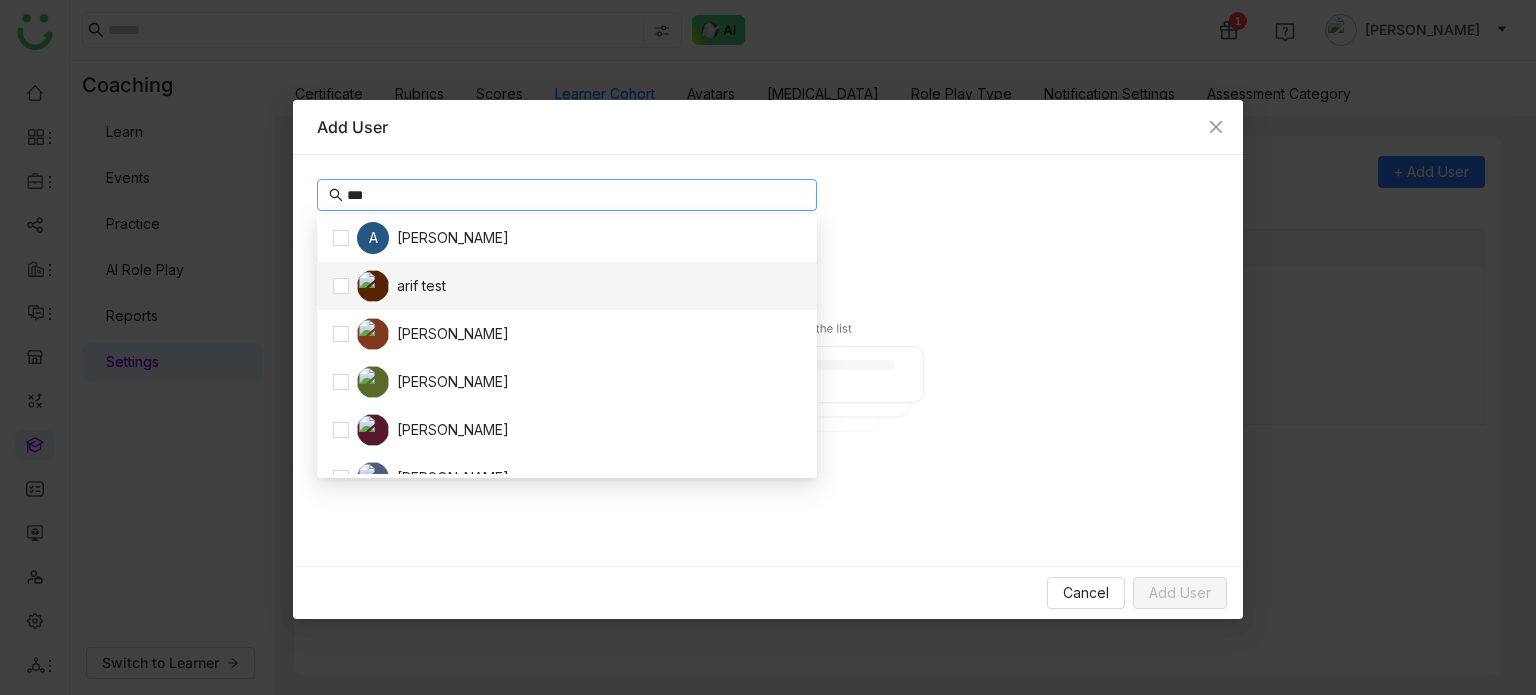 scroll, scrollTop: 0, scrollLeft: 0, axis: both 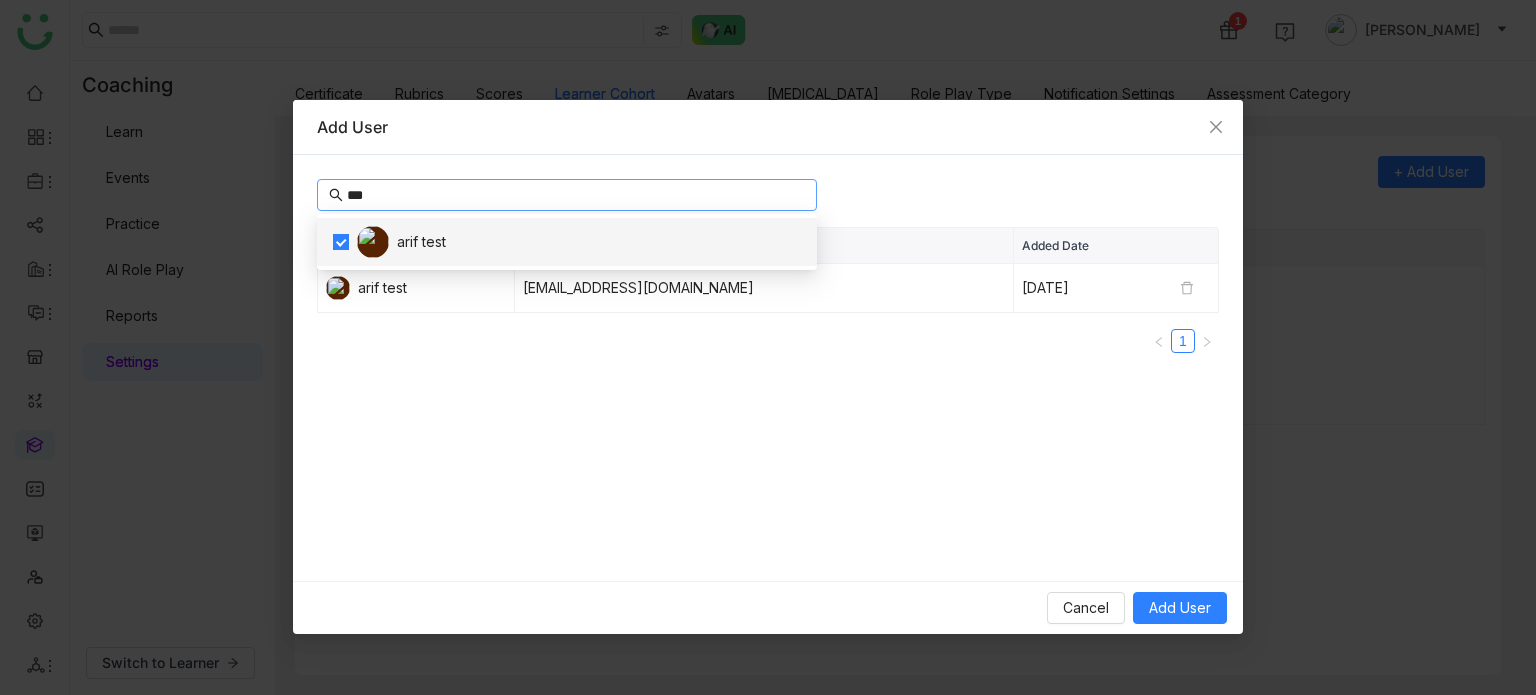 type on "***" 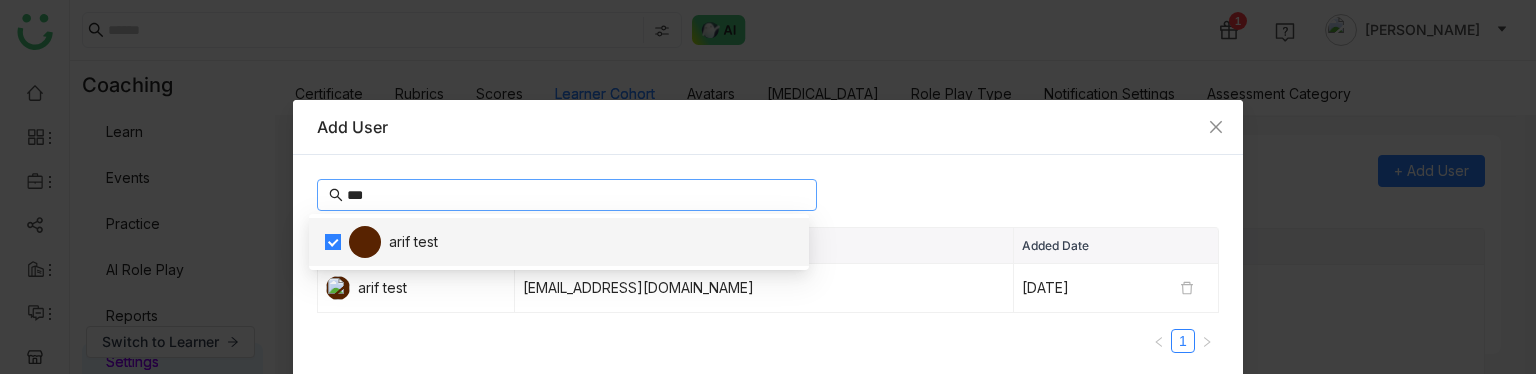 drag, startPoint x: 525, startPoint y: 196, endPoint x: 340, endPoint y: 179, distance: 185.77943 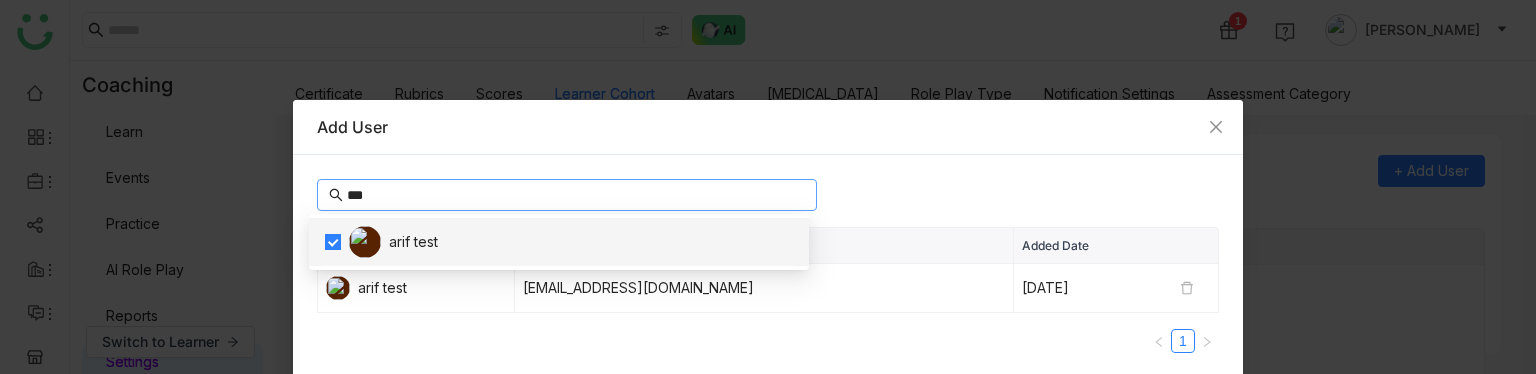 click on "***" at bounding box center (567, 195) 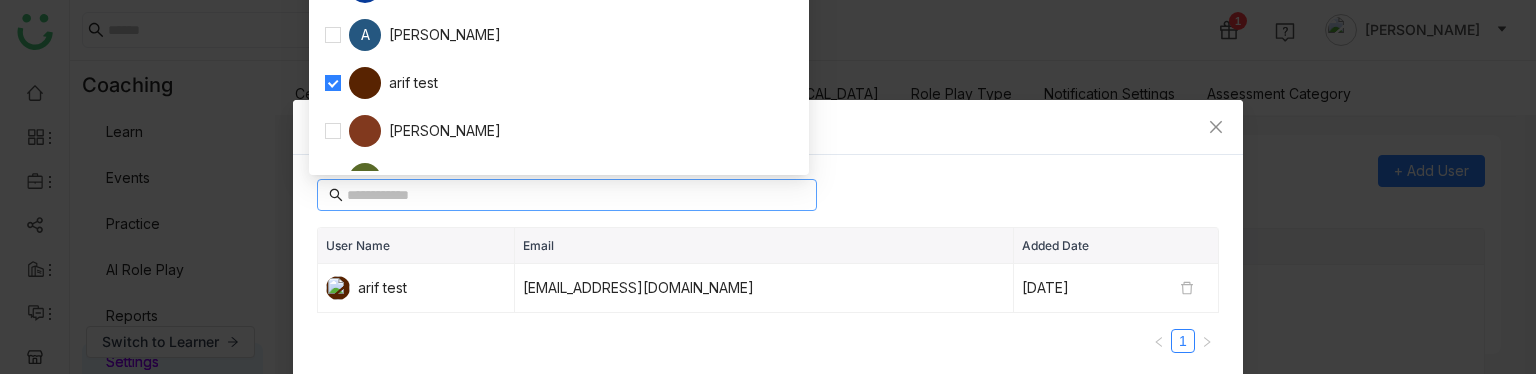 type 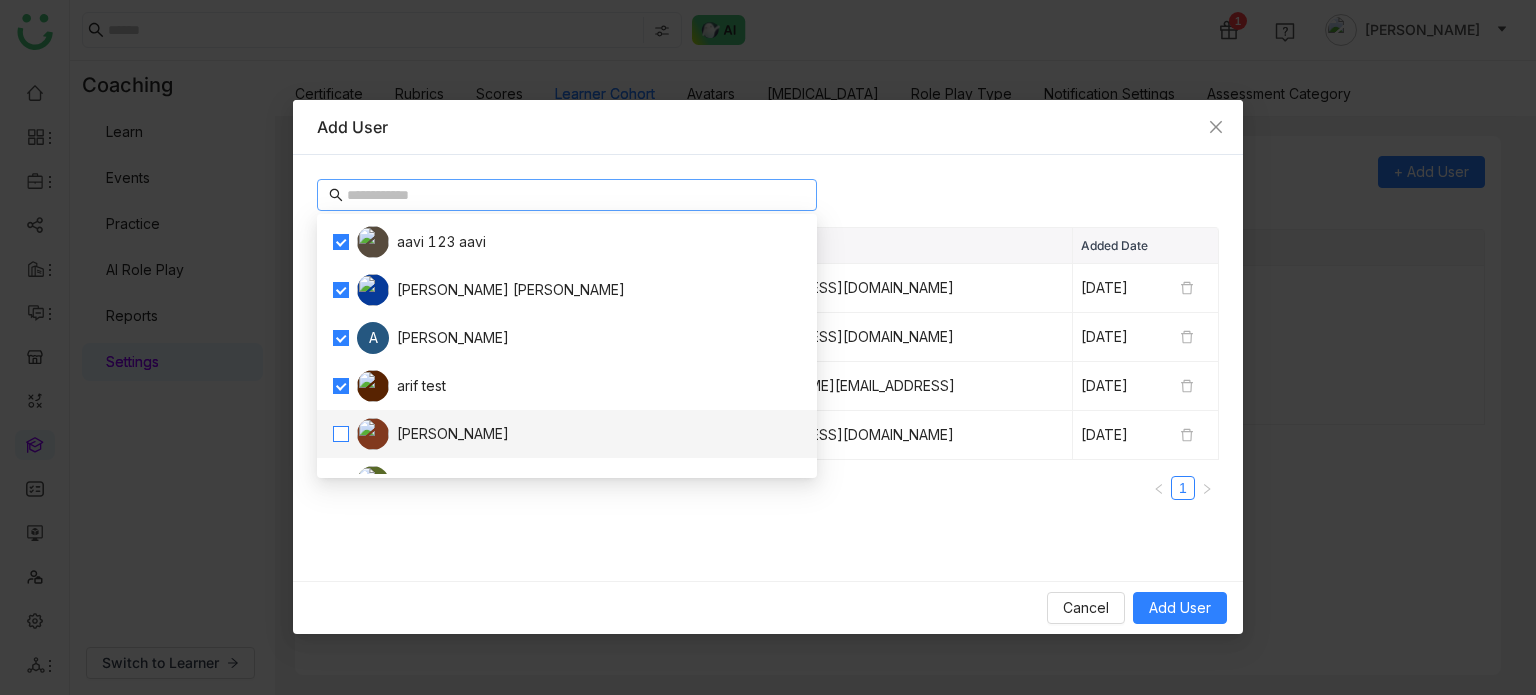 click at bounding box center (341, 434) 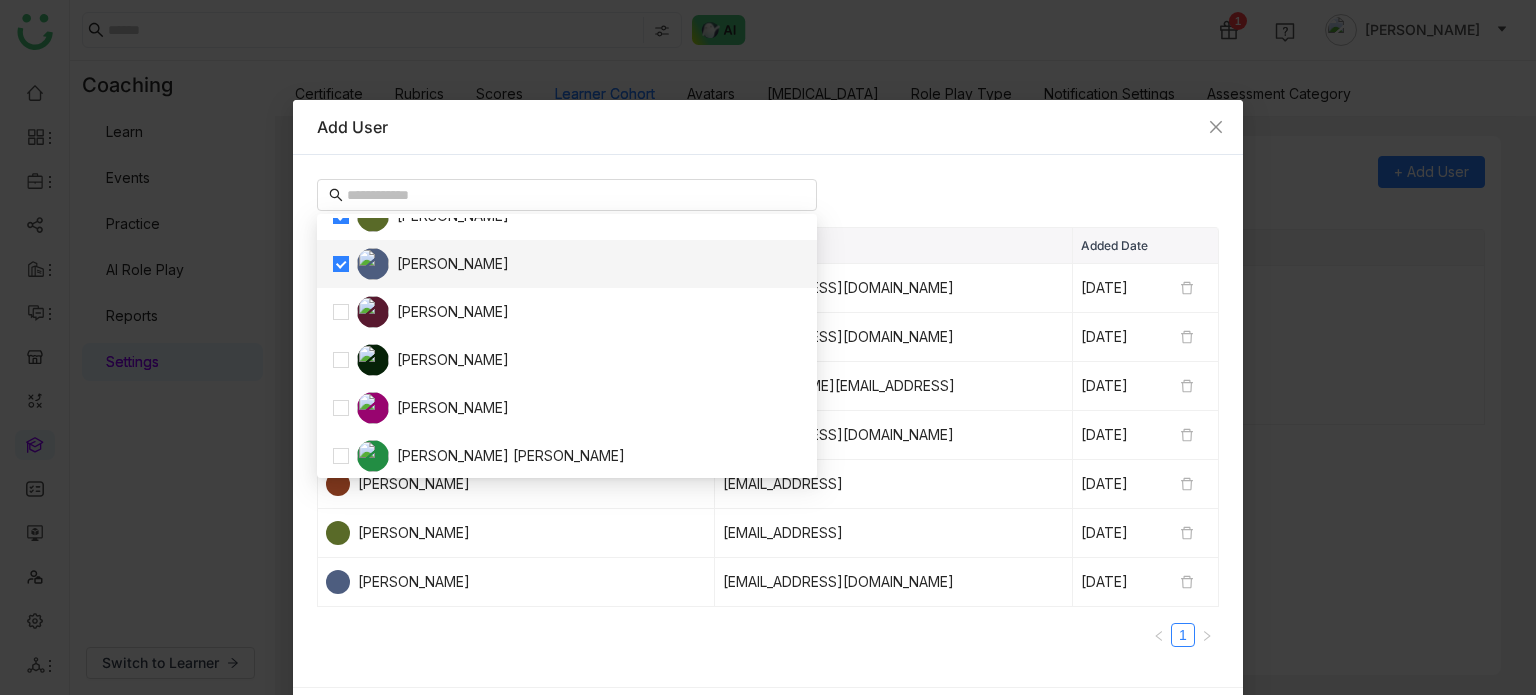 scroll, scrollTop: 268, scrollLeft: 0, axis: vertical 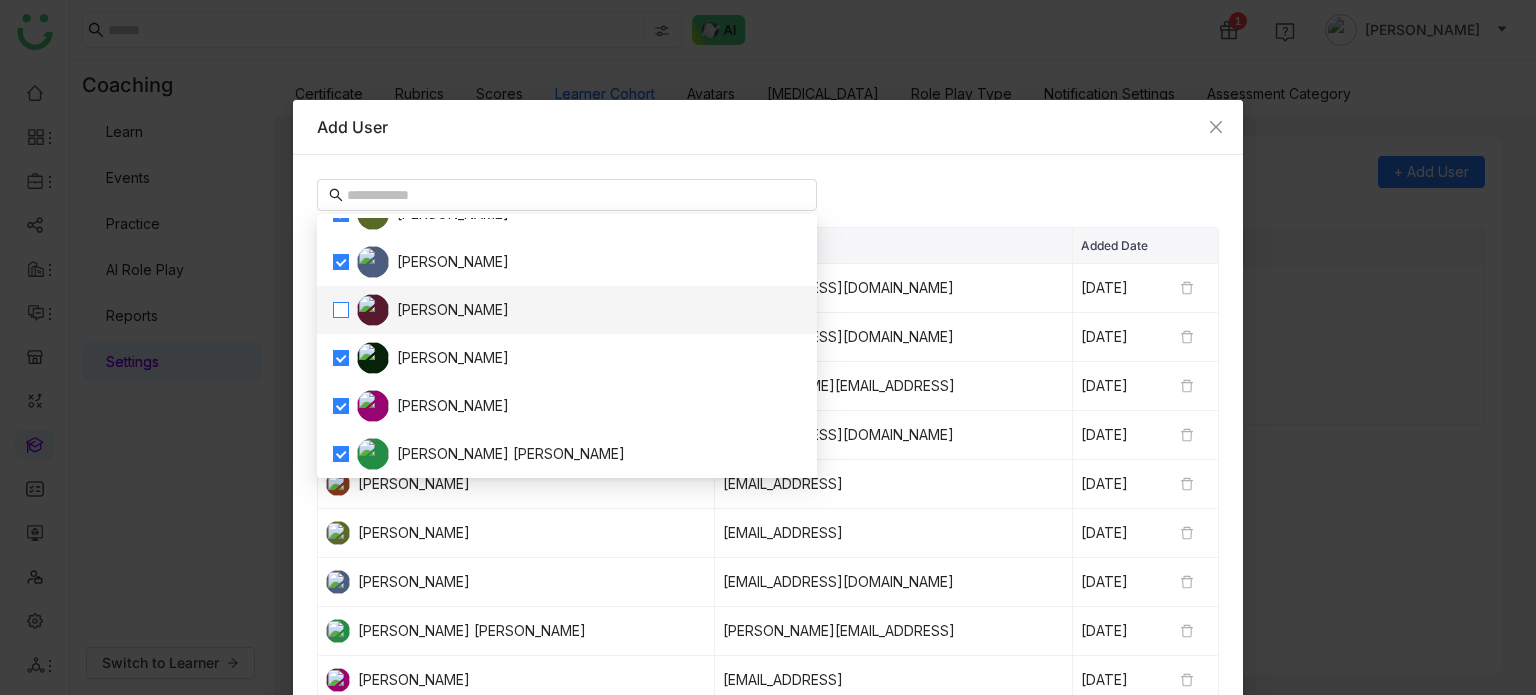click at bounding box center [341, 310] 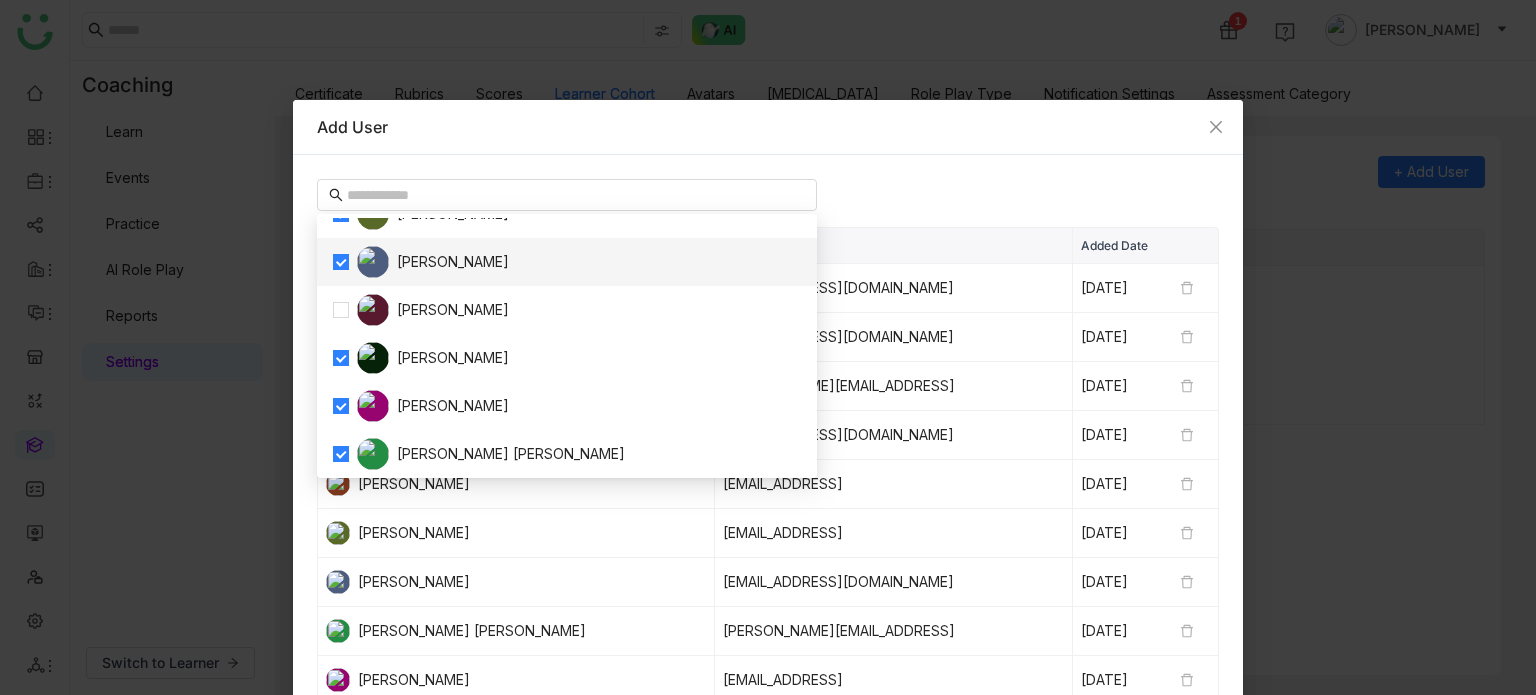 click on "User Name Email Added Date  arif test  bugtest1mail@gmail.com  Jul 23, 2025   aavi 123 aavi  aavi@gtmcloud.net  Jul 23, 2025   Anil Reddy Kesireddy  anilk@gtmbuddy.ai  Jul 23, 2025  A  arif  ariuddinkhan24@gmail.com  Jul 23, 2025   Arif uddin  arifu@gtmbuddy.ai  Jul 23, 2025   Avneesh Srivastava  avneeshs@gtmbuddy.ai  Jul 23, 2025   Azam Hussain  azamhussain9247@gmail.com  Jul 23, 2025   Bhupendra Singh Bhandari  bhupendra@gtmbuddy.ai  Jul 23, 2025   Bhanu Parihar  bhanup@gtmbuddy.ai  Jul 23, 2025   Azhar Uddin  azharuddin@gtmbuddy.ai  Jul 23, 2025  1" at bounding box center [768, 494] 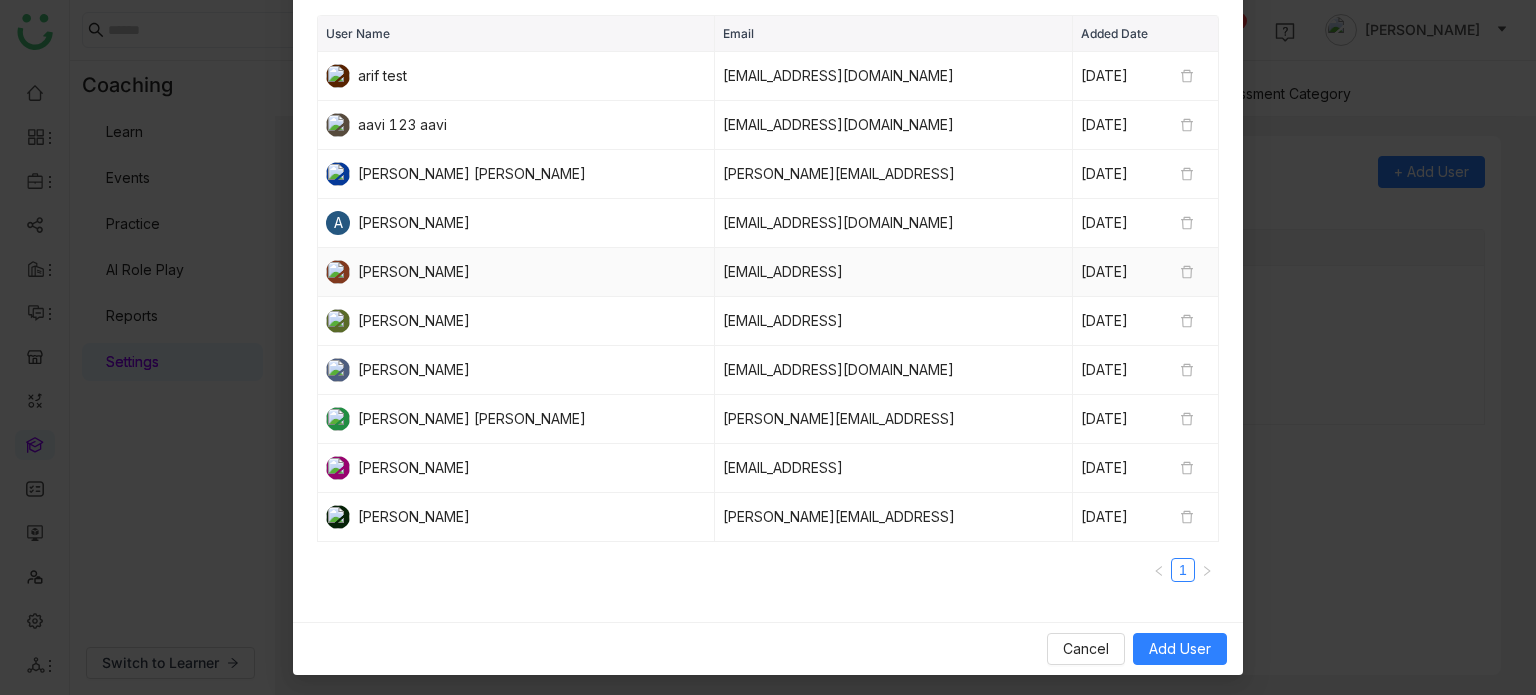 scroll, scrollTop: 0, scrollLeft: 0, axis: both 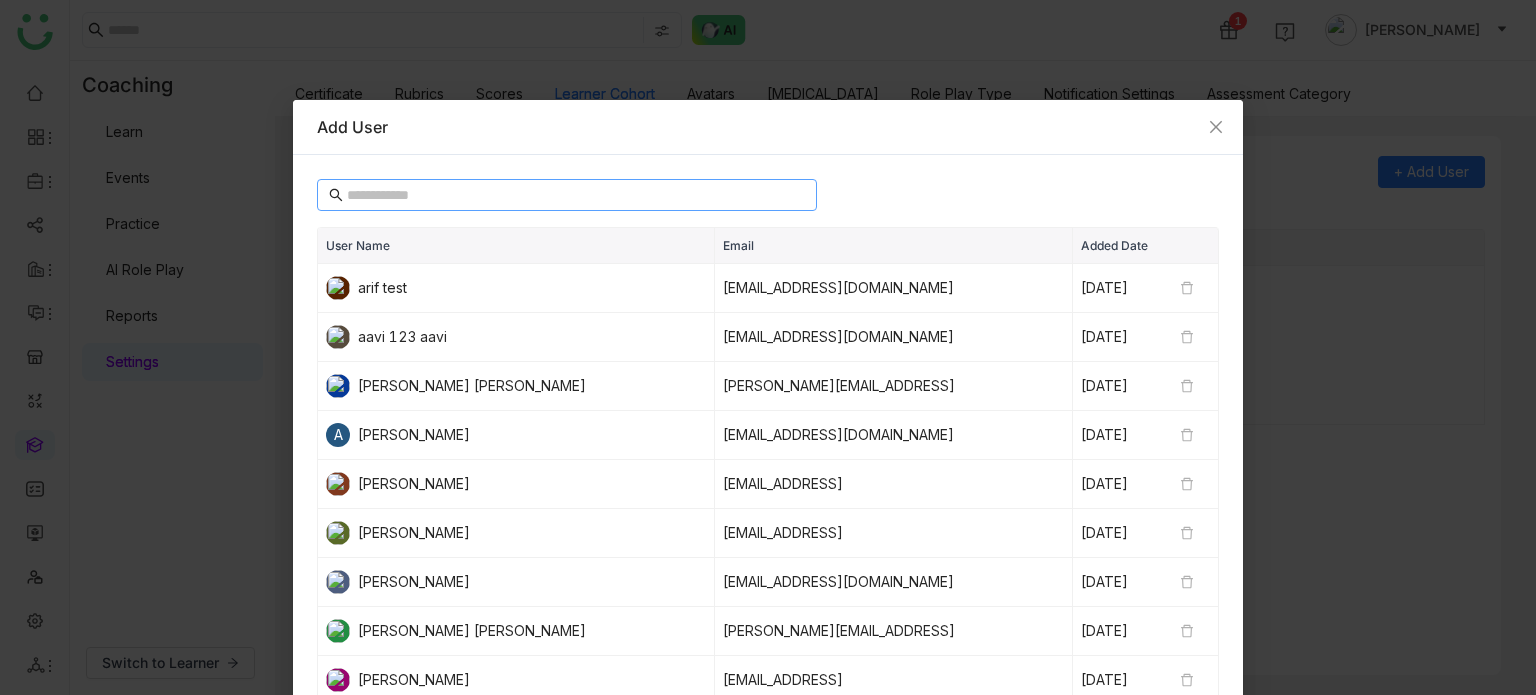 click at bounding box center (567, 195) 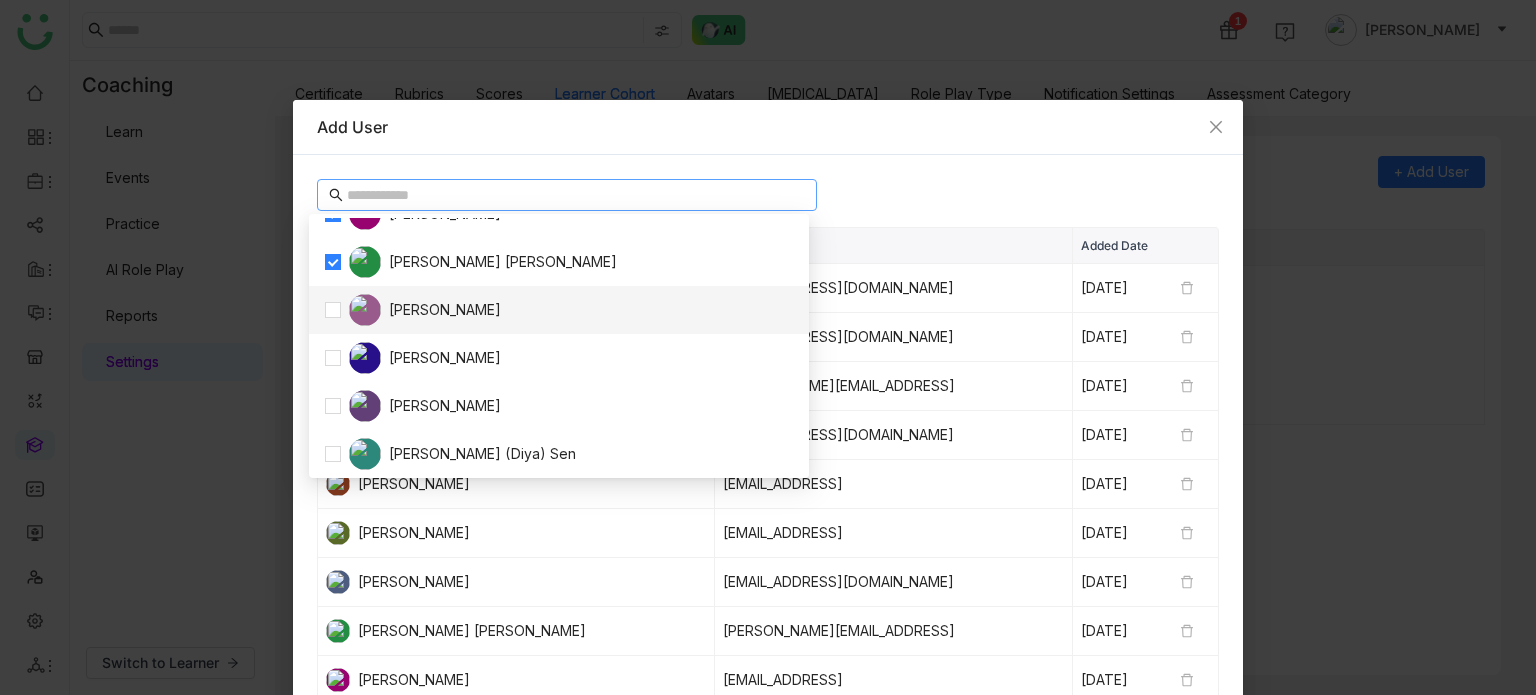 scroll, scrollTop: 456, scrollLeft: 0, axis: vertical 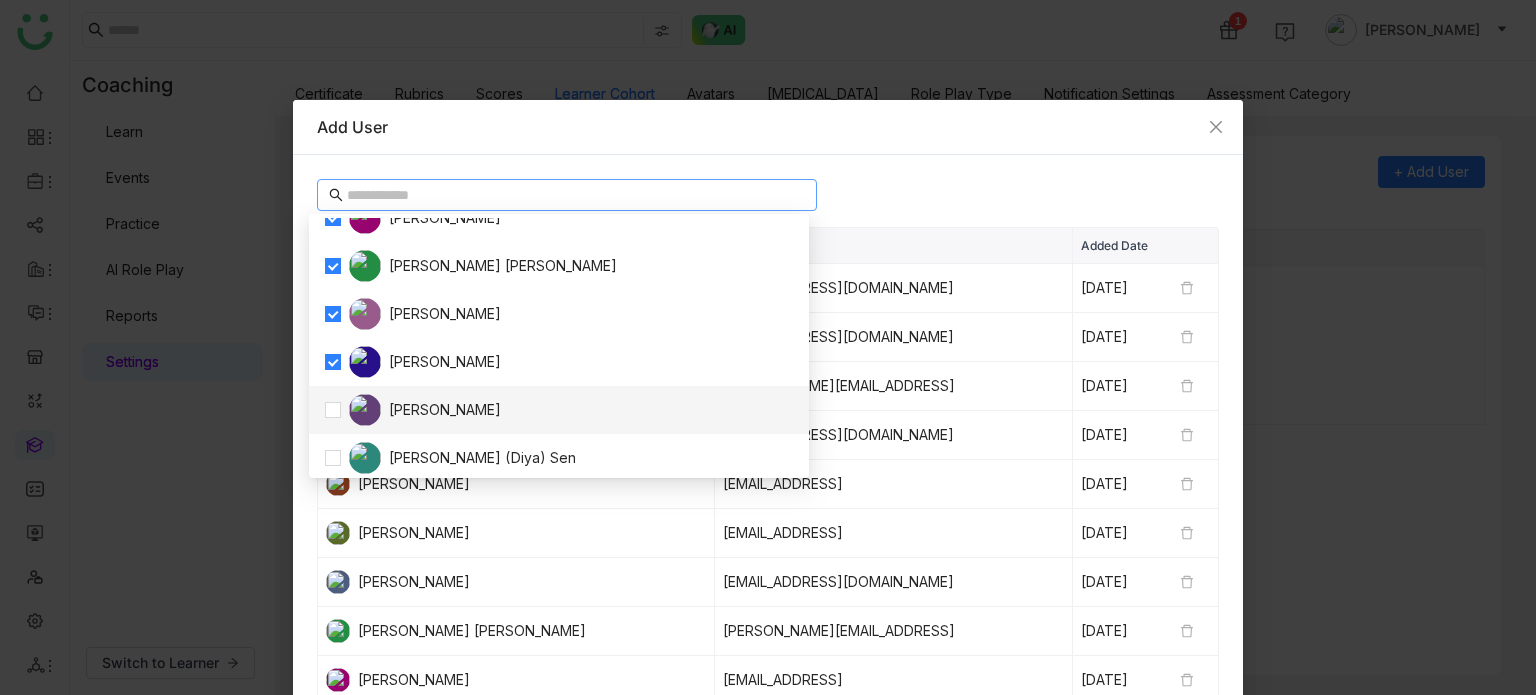 click on "Deepa Kushwaha" at bounding box center (559, 410) 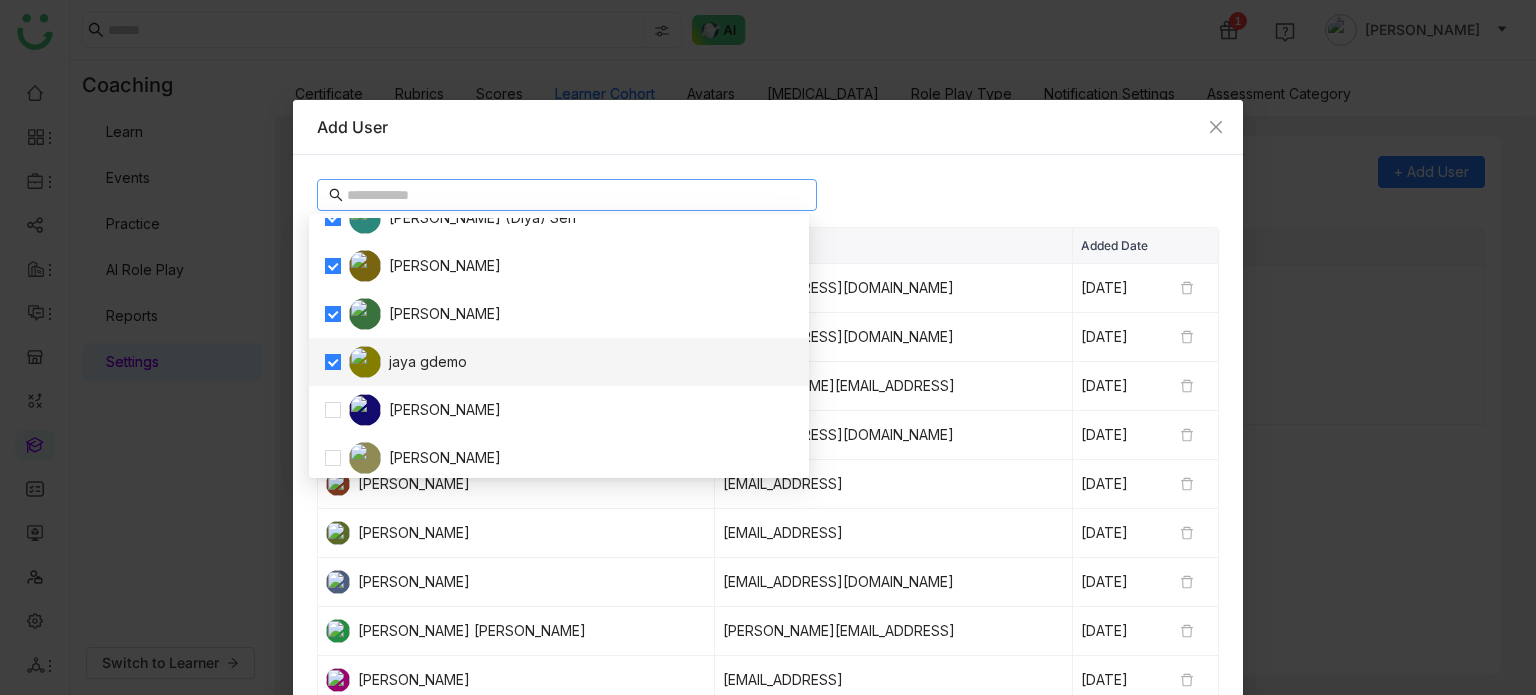 scroll, scrollTop: 698, scrollLeft: 0, axis: vertical 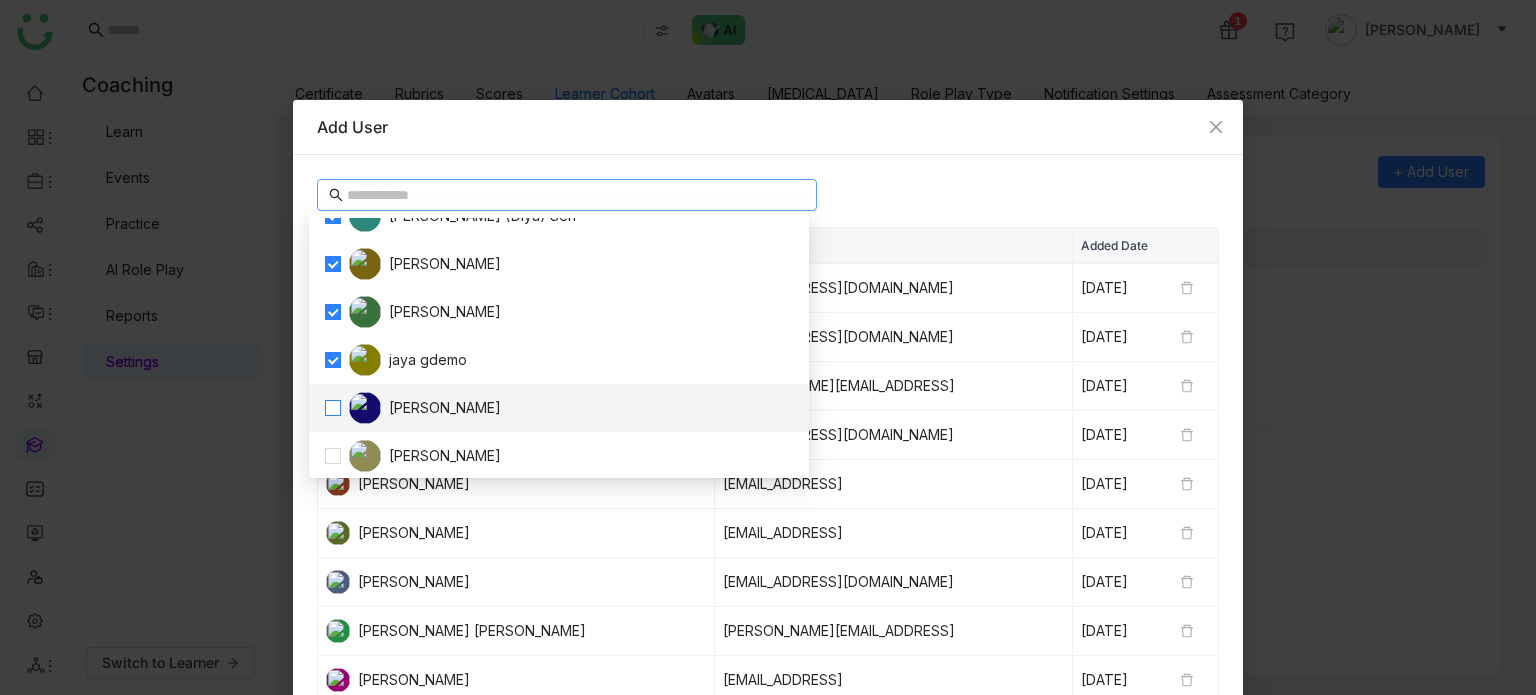 click at bounding box center (333, 408) 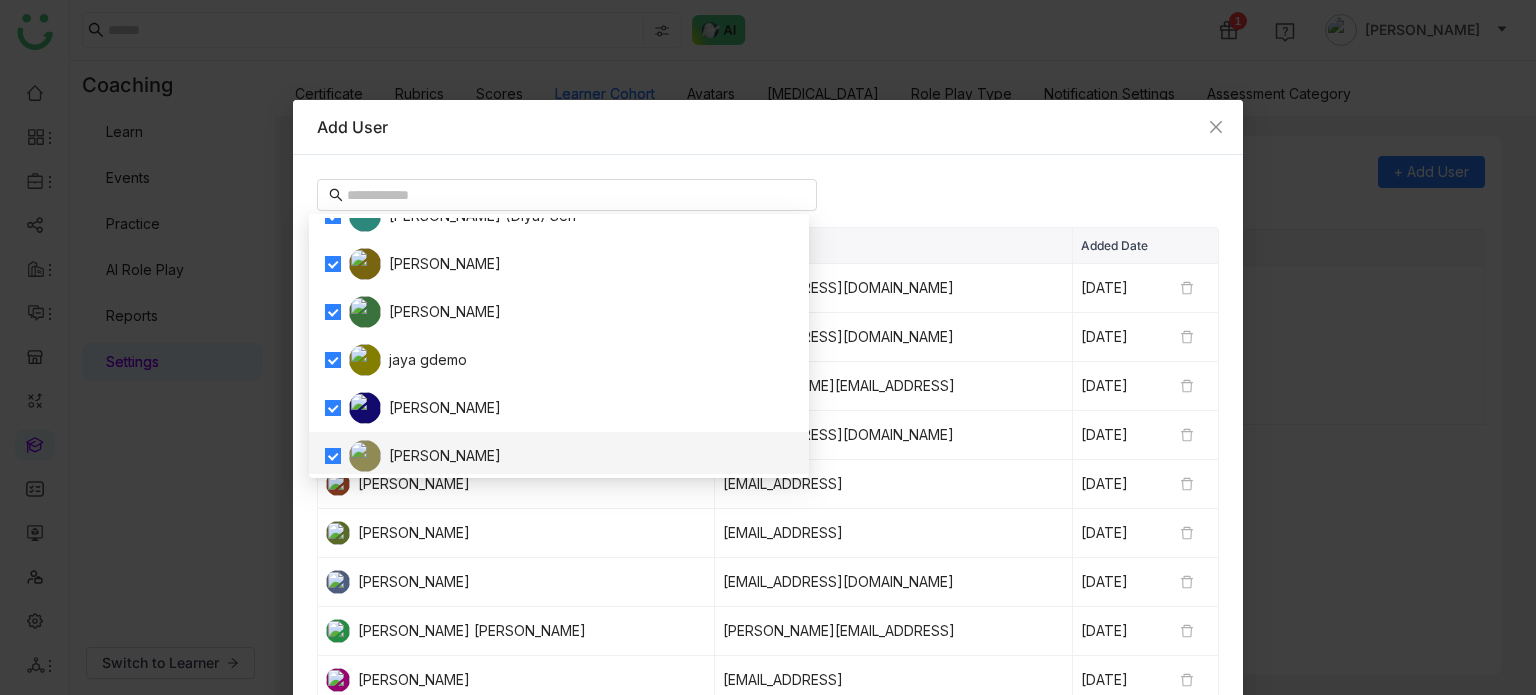 scroll, scrollTop: 704, scrollLeft: 0, axis: vertical 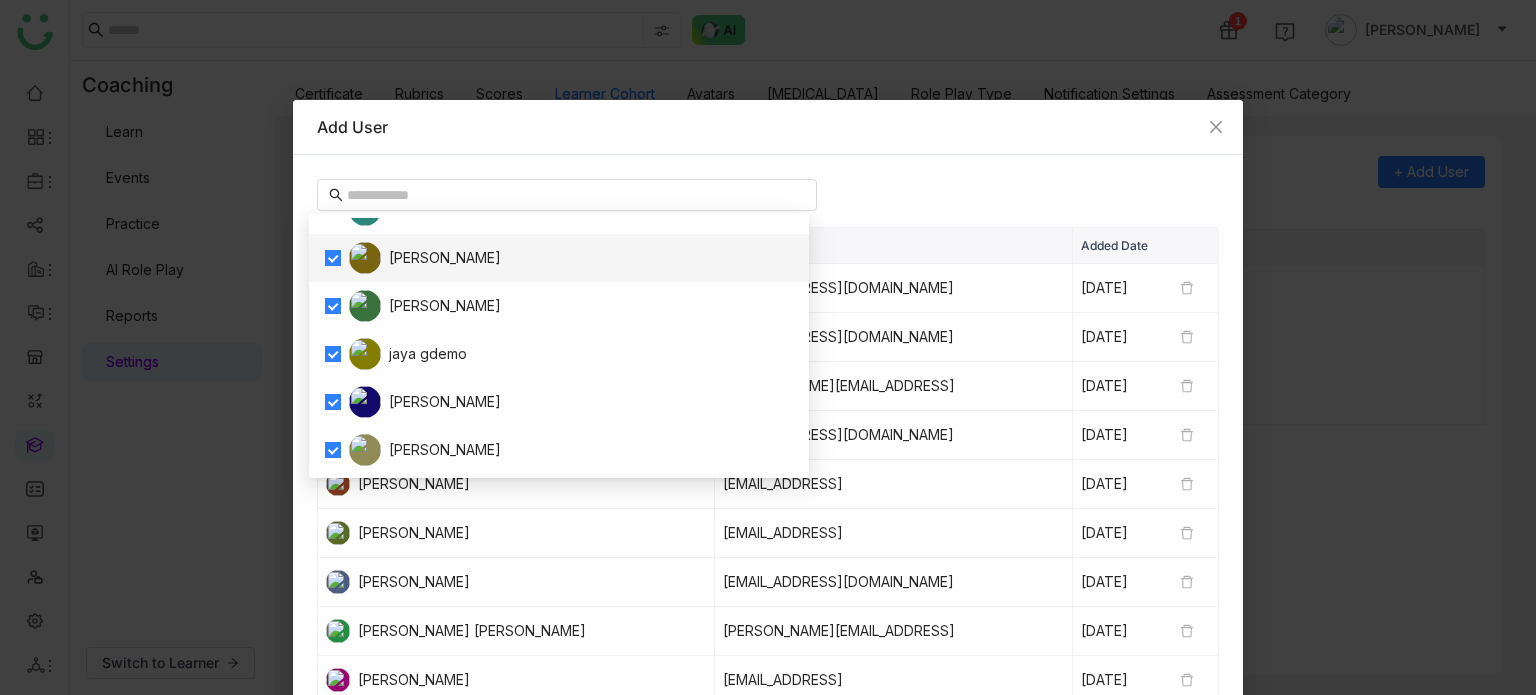 click on "User Name Email Added Date  arif test  bugtest1mail@gmail.com  Jul 23, 2025   aavi 123 aavi  aavi@gtmcloud.net  Jul 23, 2025   Anil Reddy Kesireddy  anilk@gtmbuddy.ai  Jul 23, 2025  A  arif  ariuddinkhan24@gmail.com  Jul 23, 2025   Arif uddin  arifu@gtmbuddy.ai  Jul 23, 2025   Avneesh Srivastava  avneeshs@gtmbuddy.ai  Jul 23, 2025   Azam Hussain  azamhussain9247@gmail.com  Jul 23, 2025   Bhupendra Singh Bhandari  bhupendra@gtmbuddy.ai  Jul 23, 2025   Bhanu Parihar  bhanup@gtmbuddy.ai  Jul 23, 2025   Azhar Uddin  azharuddin@gtmbuddy.ai  Jul 23, 2025  1 2" at bounding box center (768, 494) 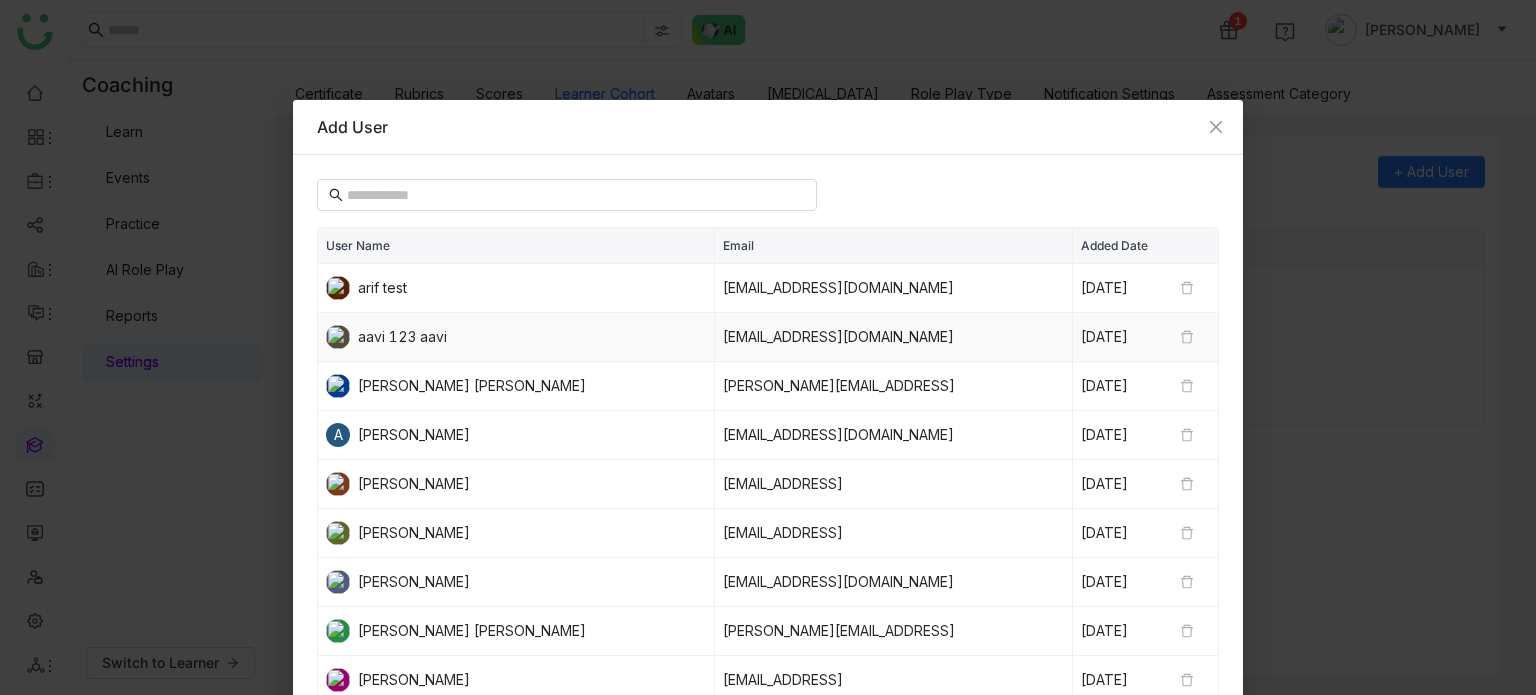 scroll, scrollTop: 212, scrollLeft: 0, axis: vertical 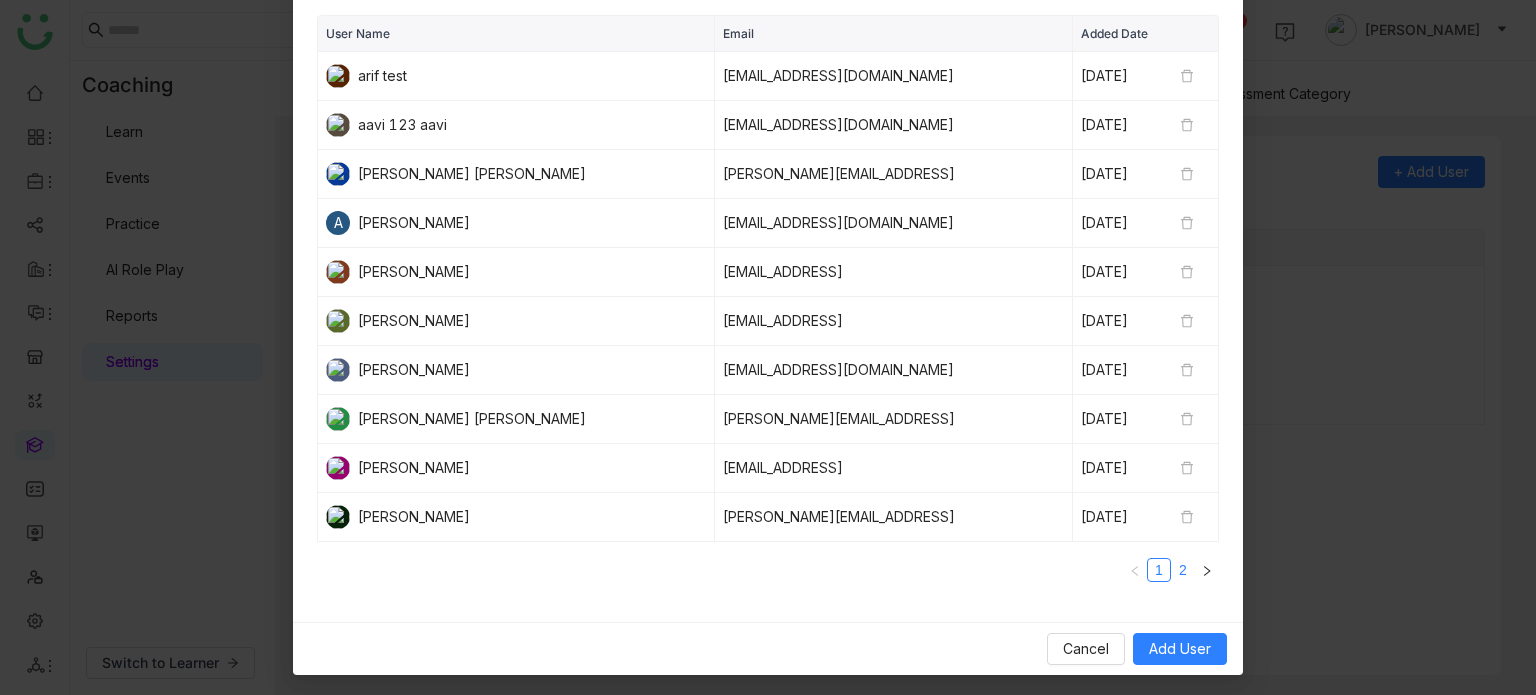 click on "2" 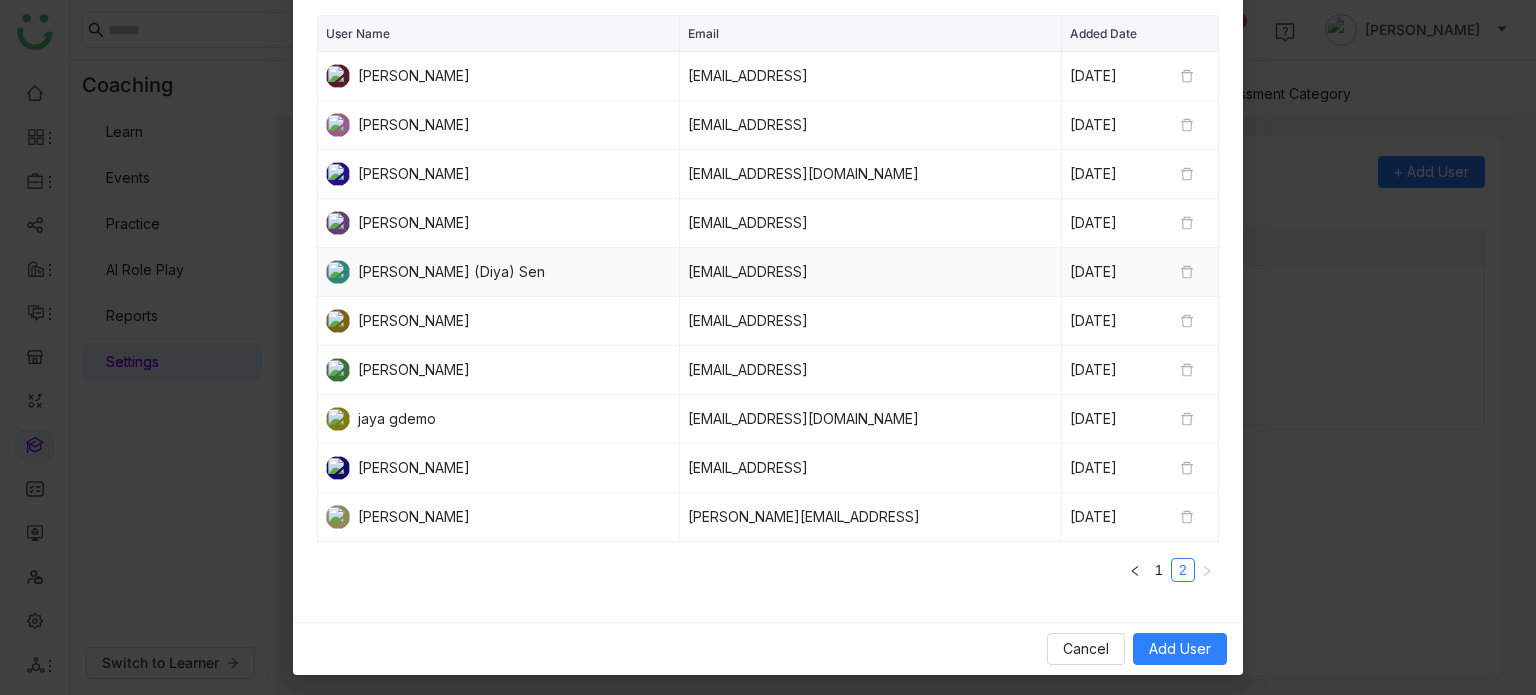 scroll, scrollTop: 137, scrollLeft: 0, axis: vertical 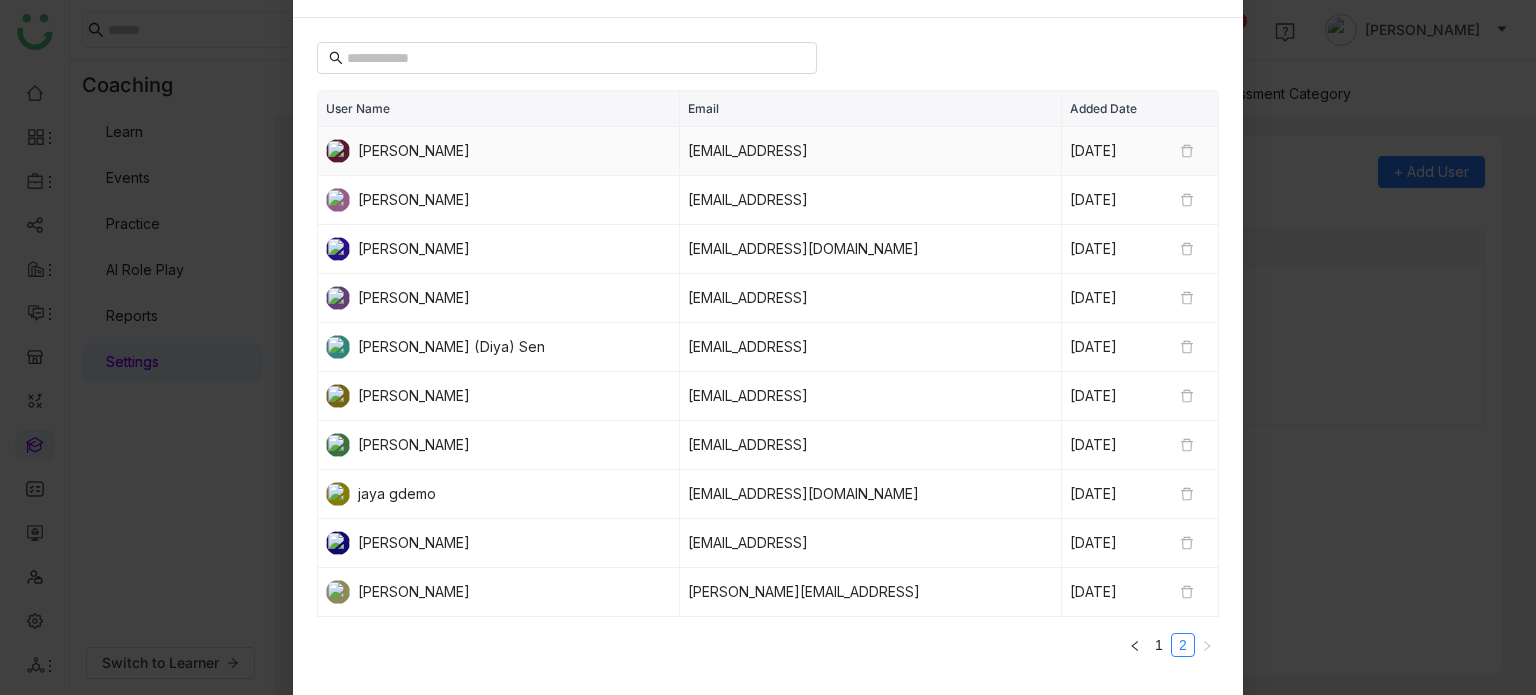 click on "Azam Hussain" 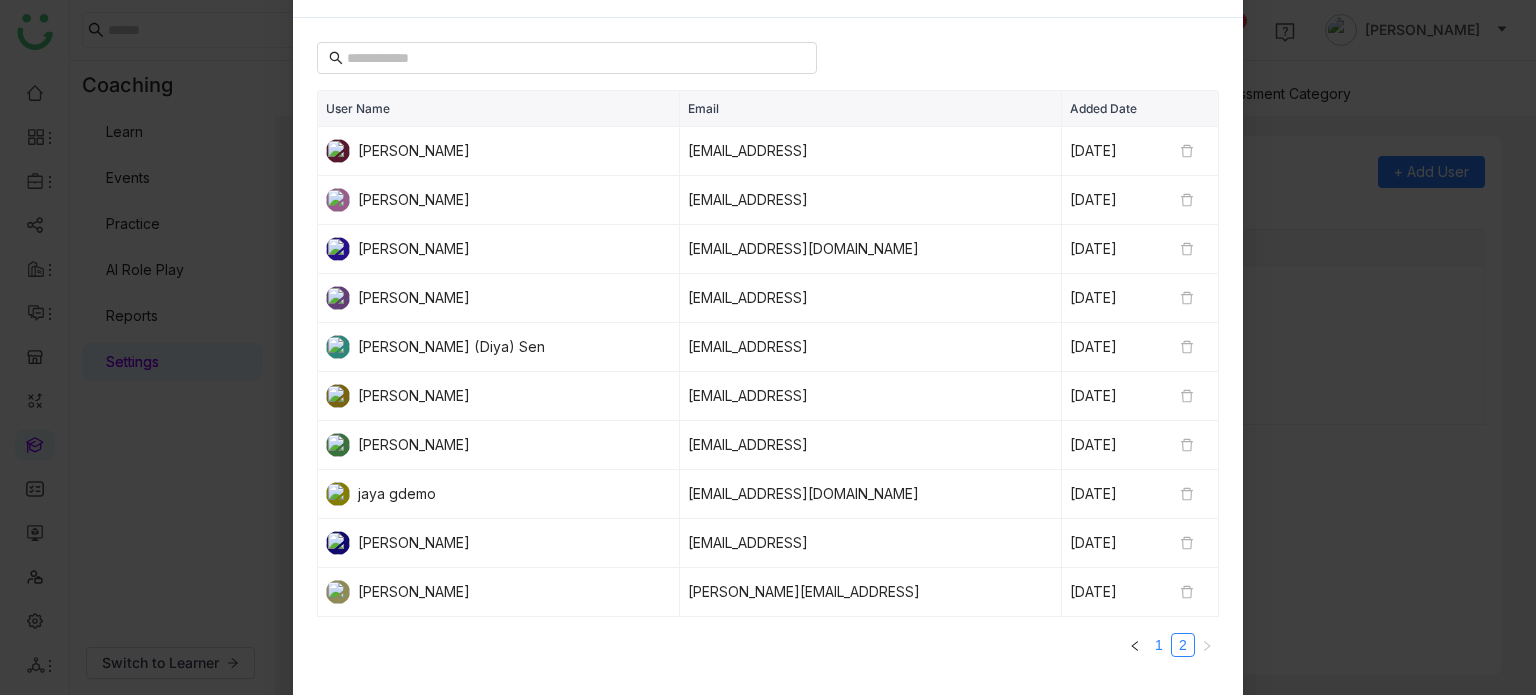 click on "1" 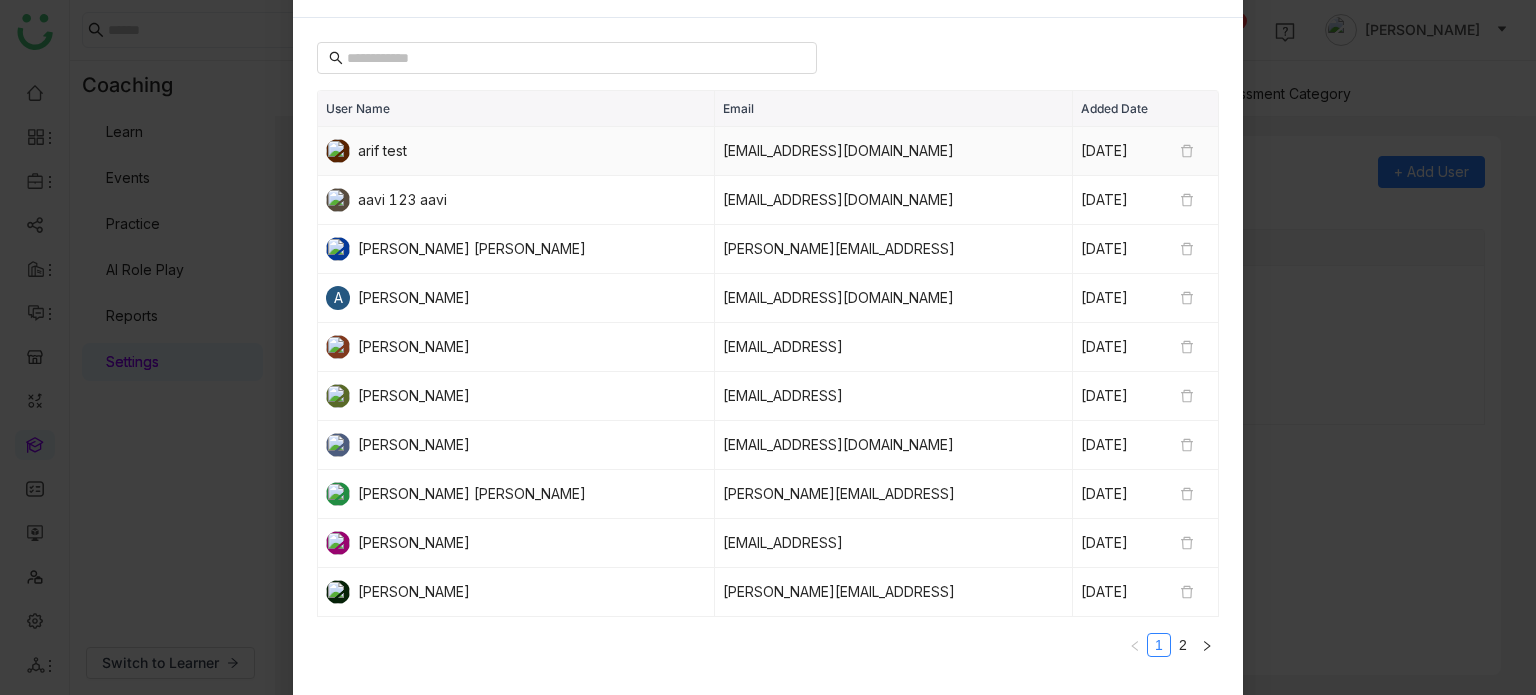 click 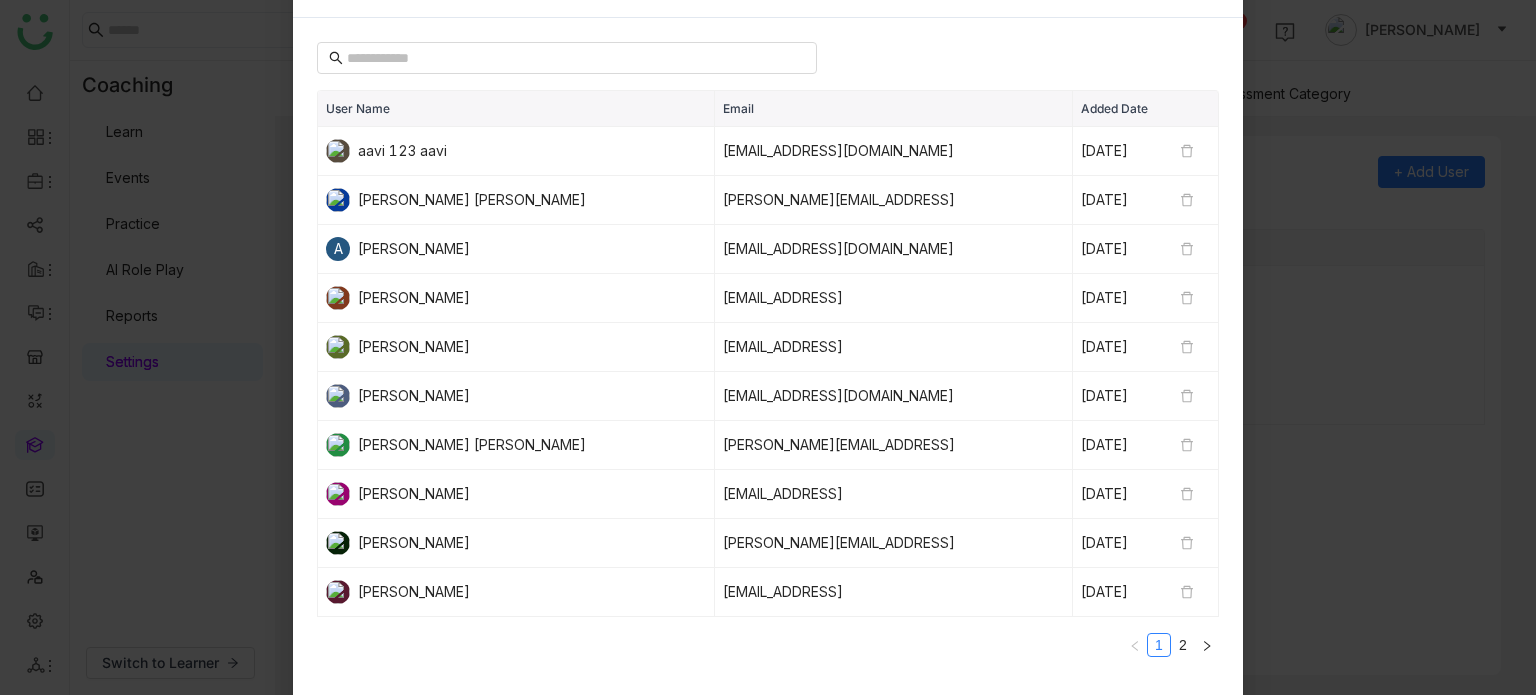 click 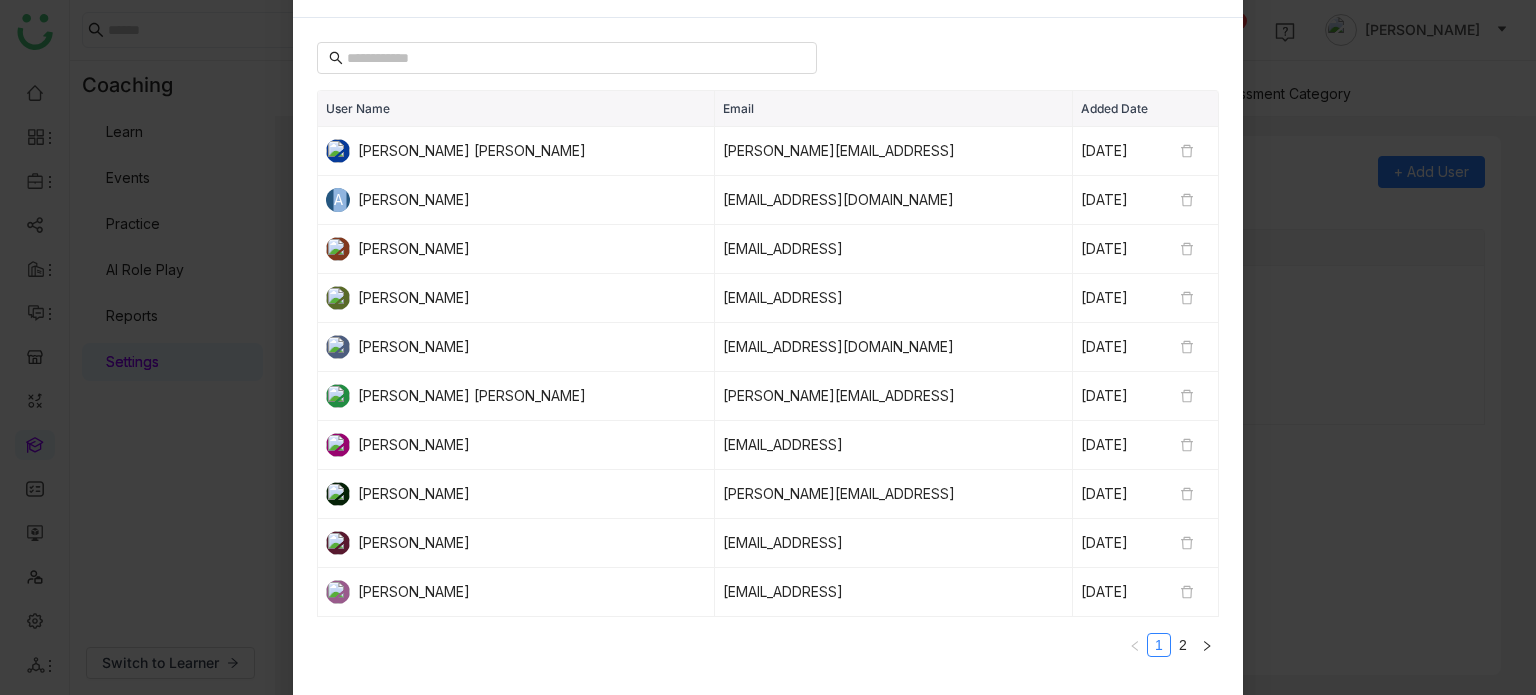 click 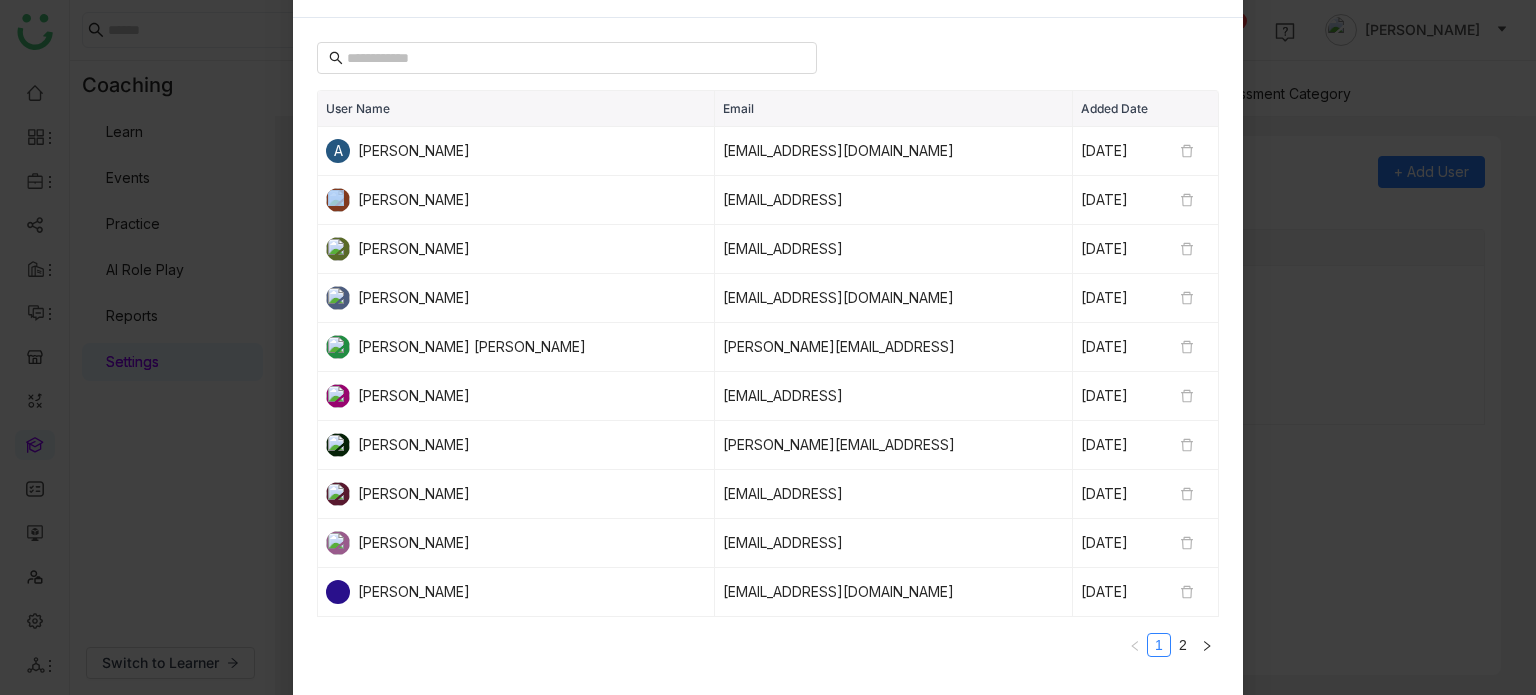 click 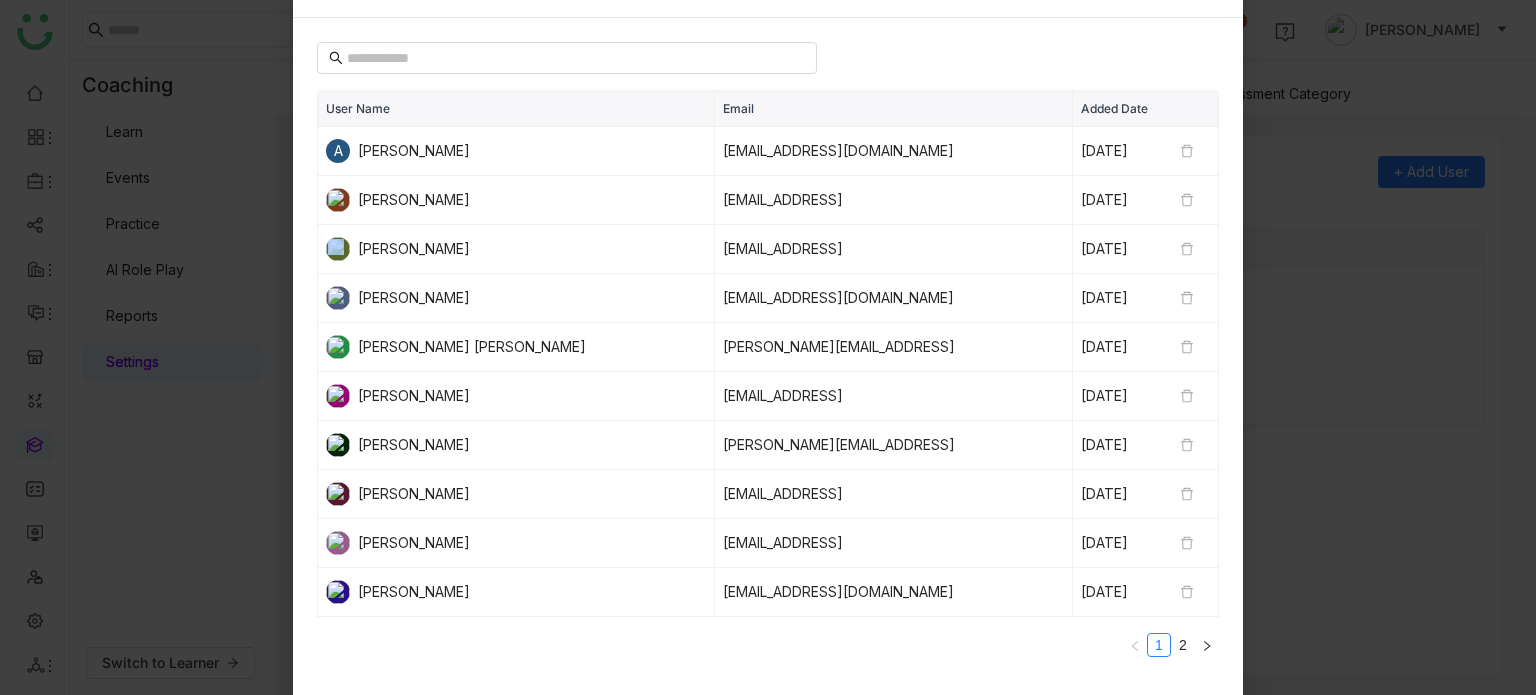 click 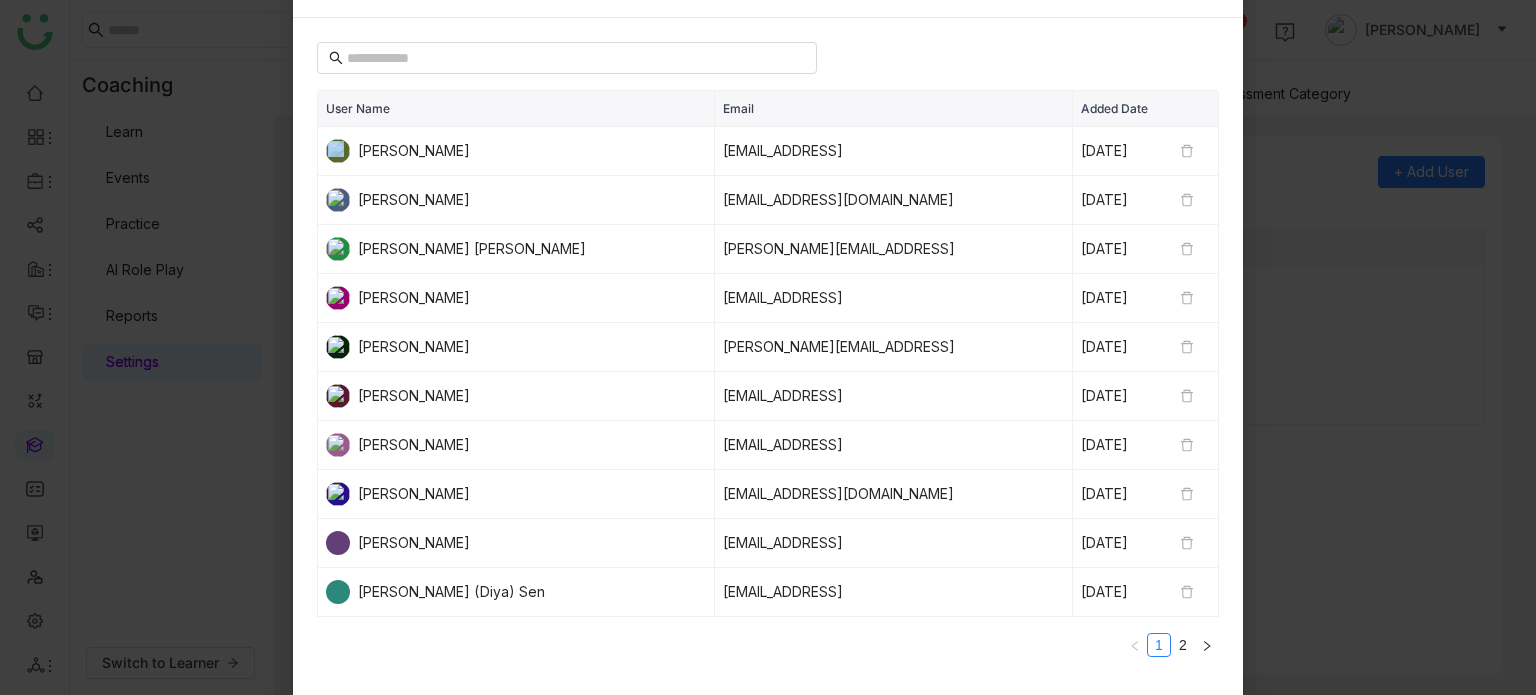 click 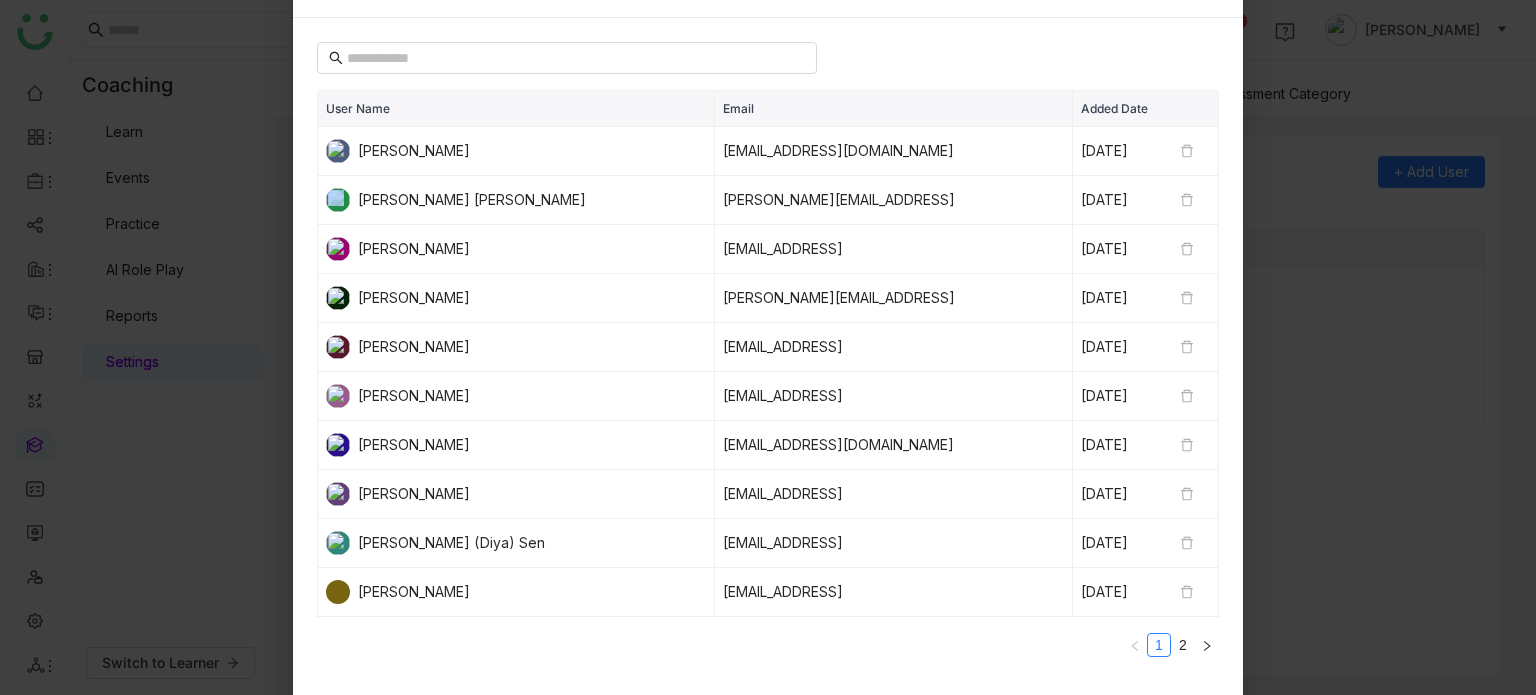 click 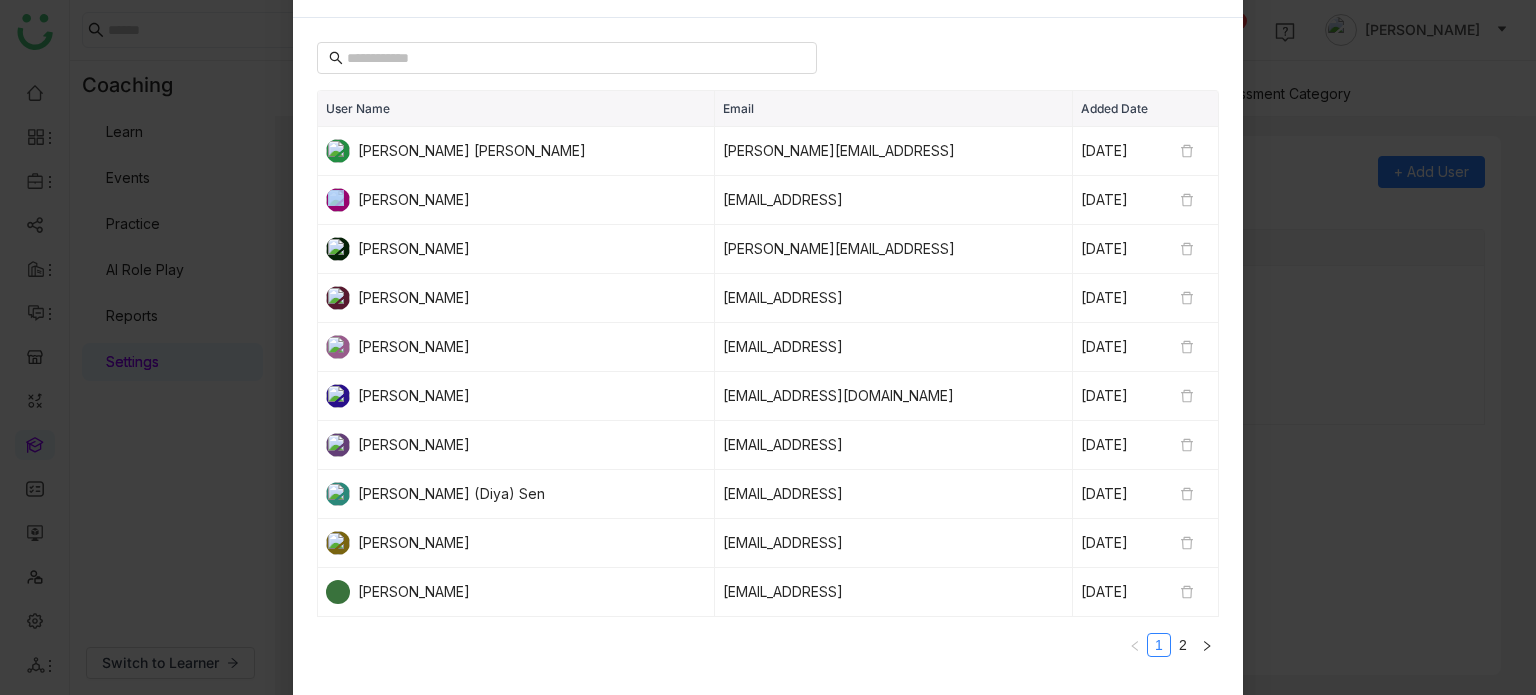 click 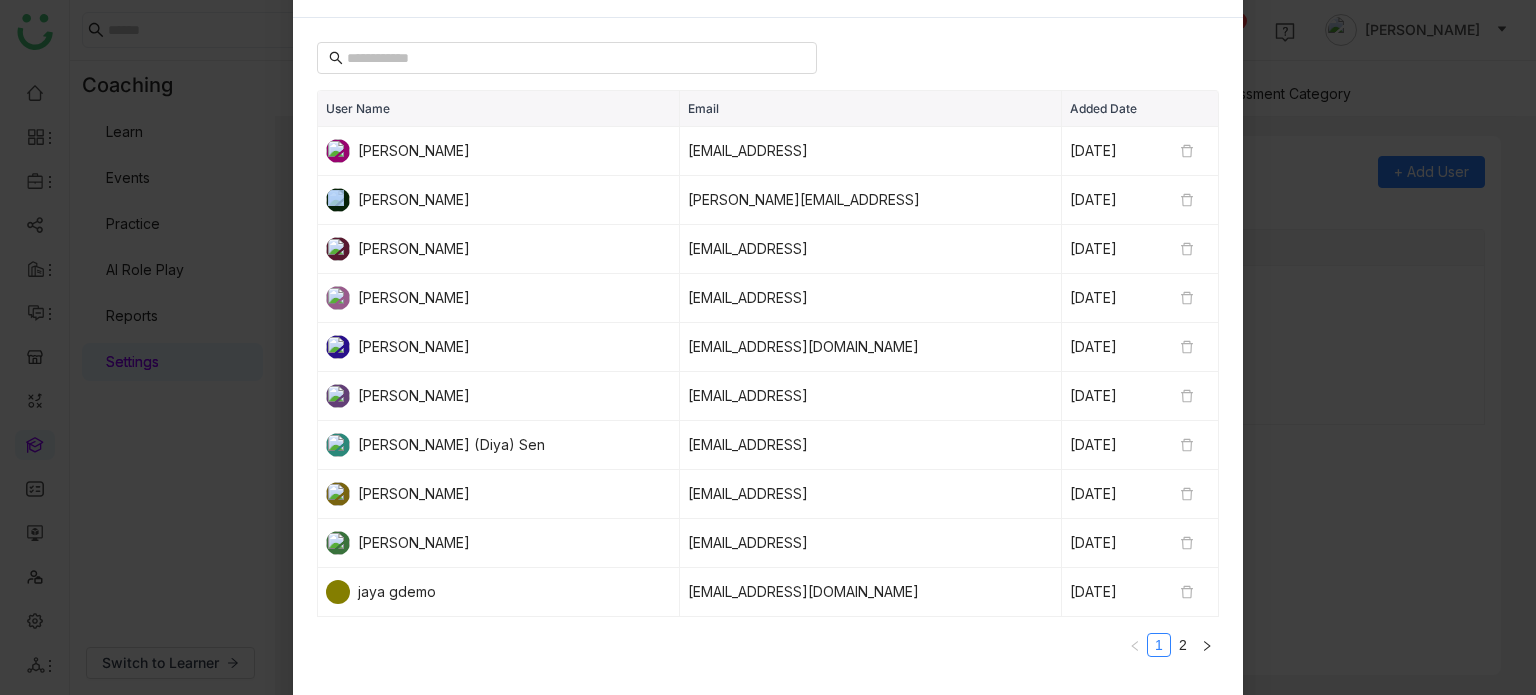 click 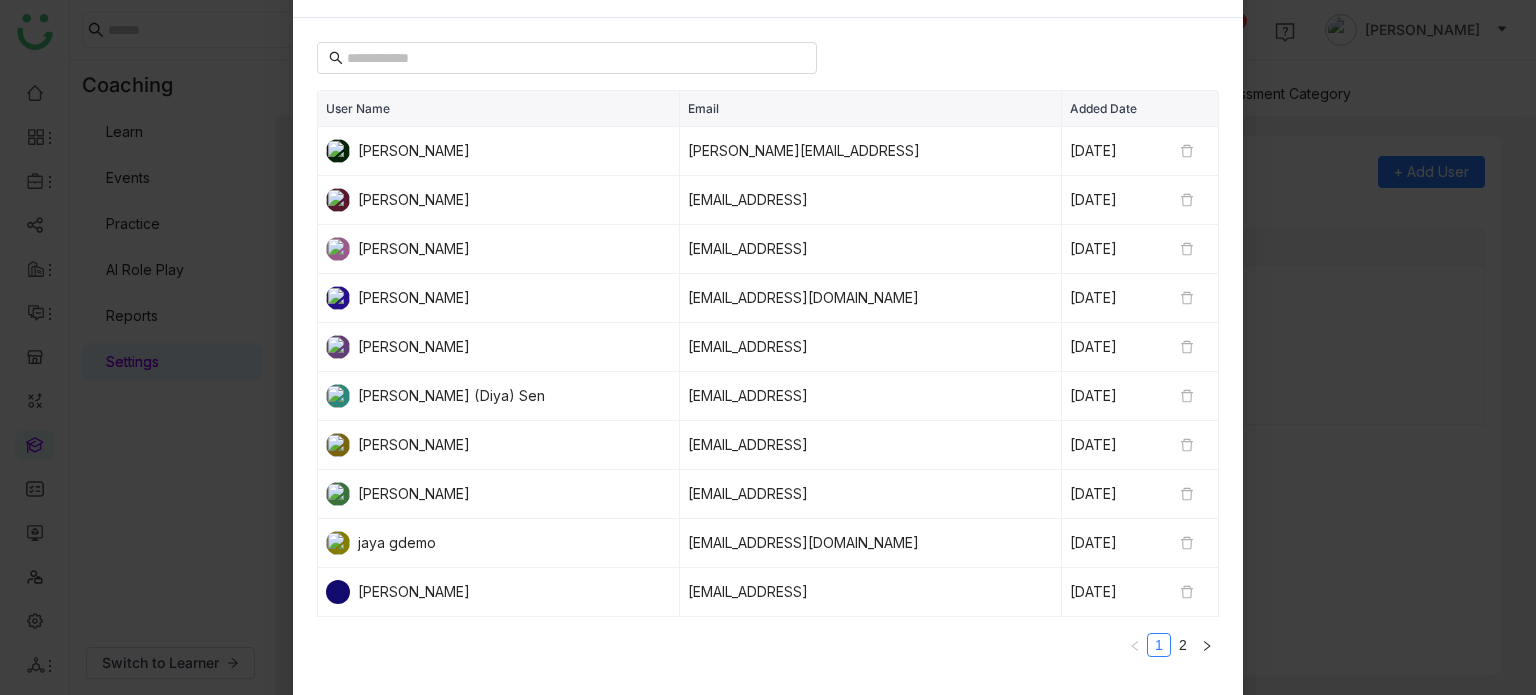 click 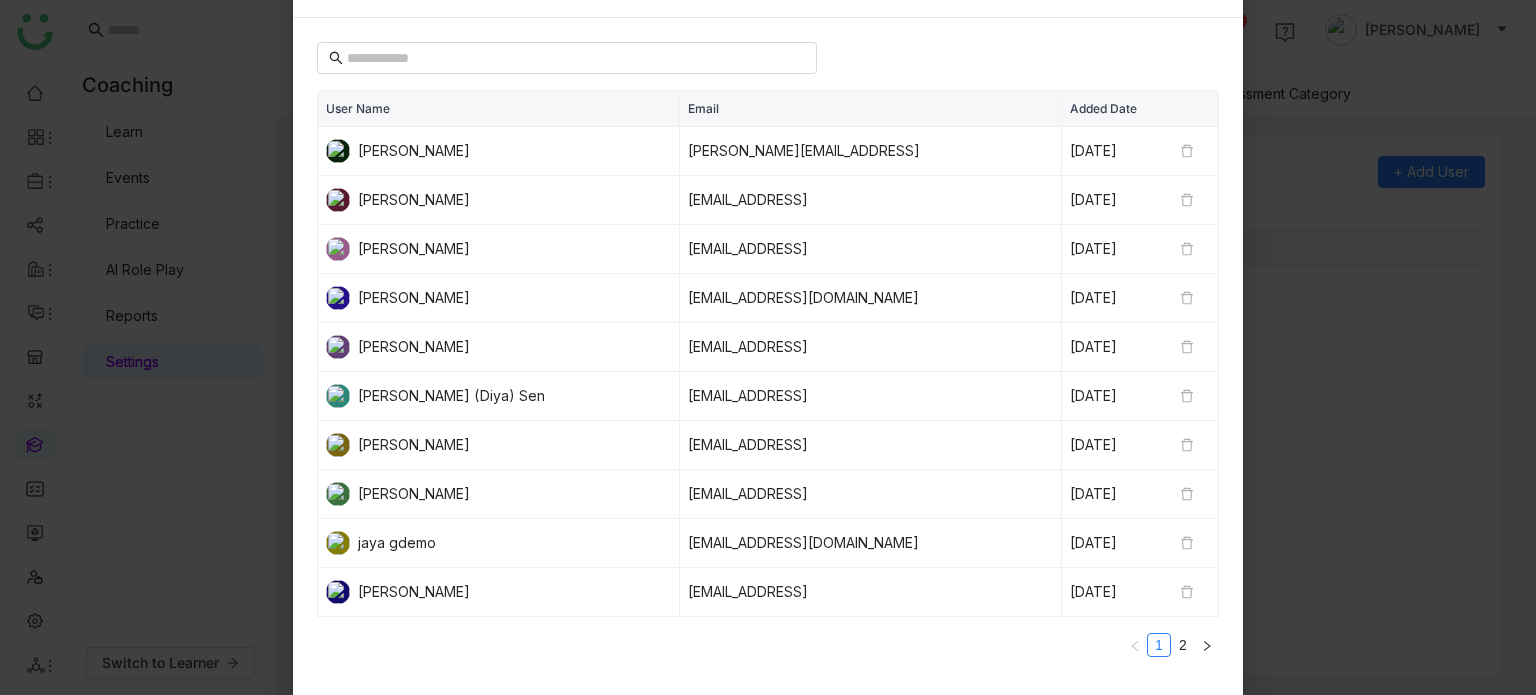 click 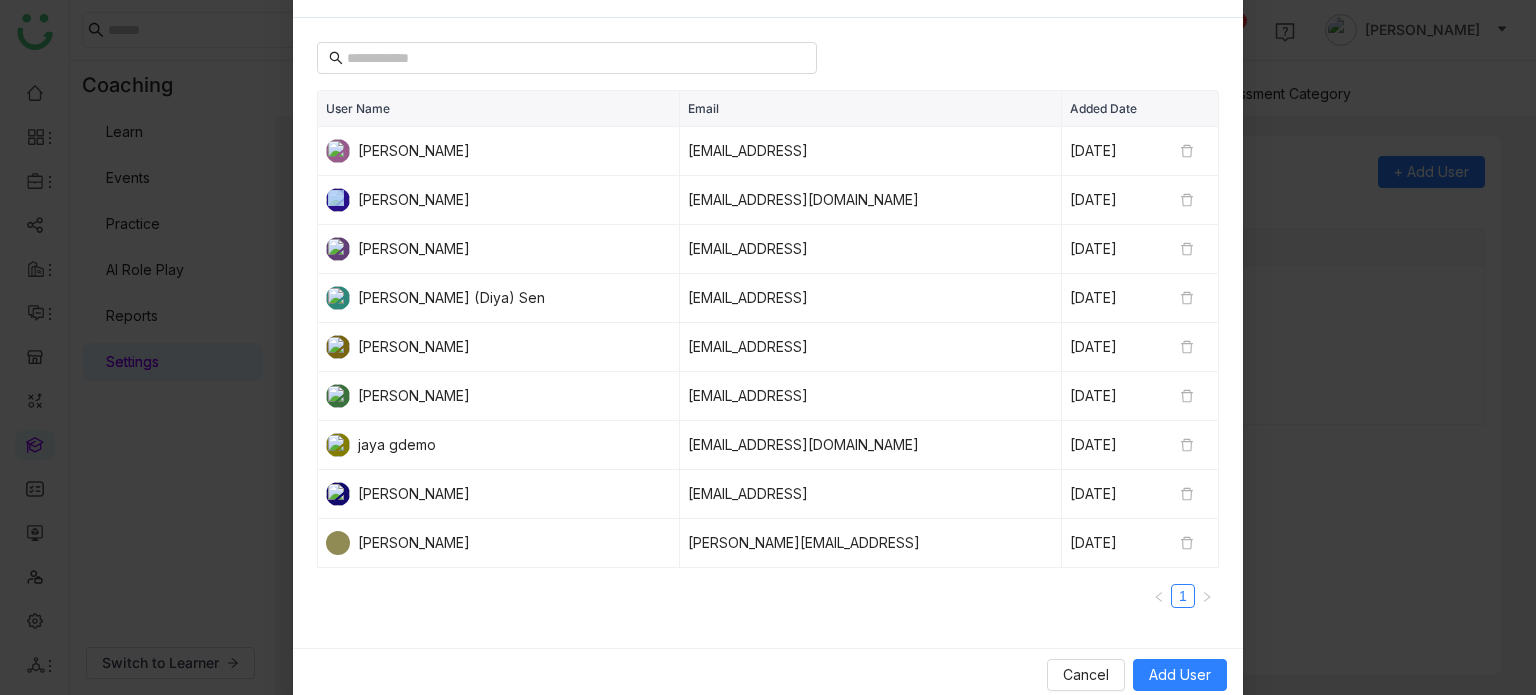 click 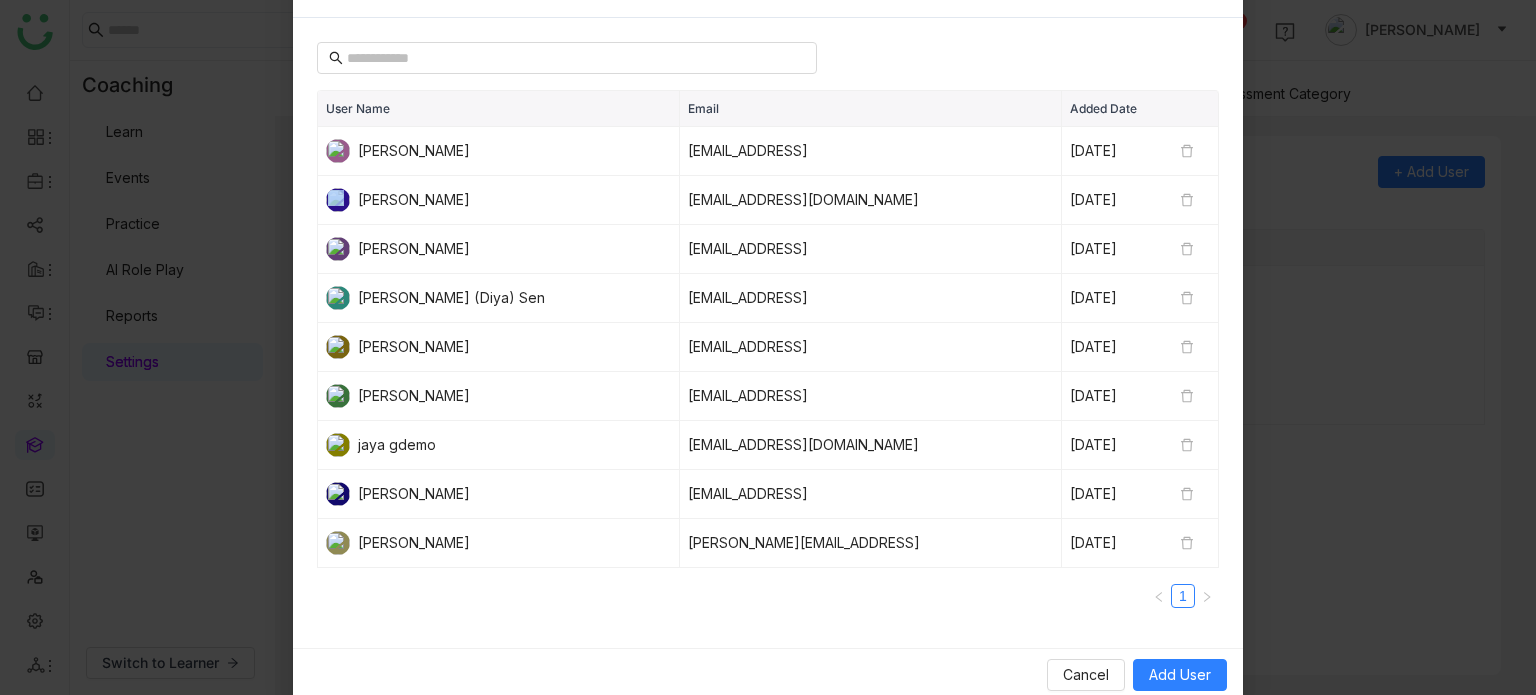 scroll, scrollTop: 115, scrollLeft: 0, axis: vertical 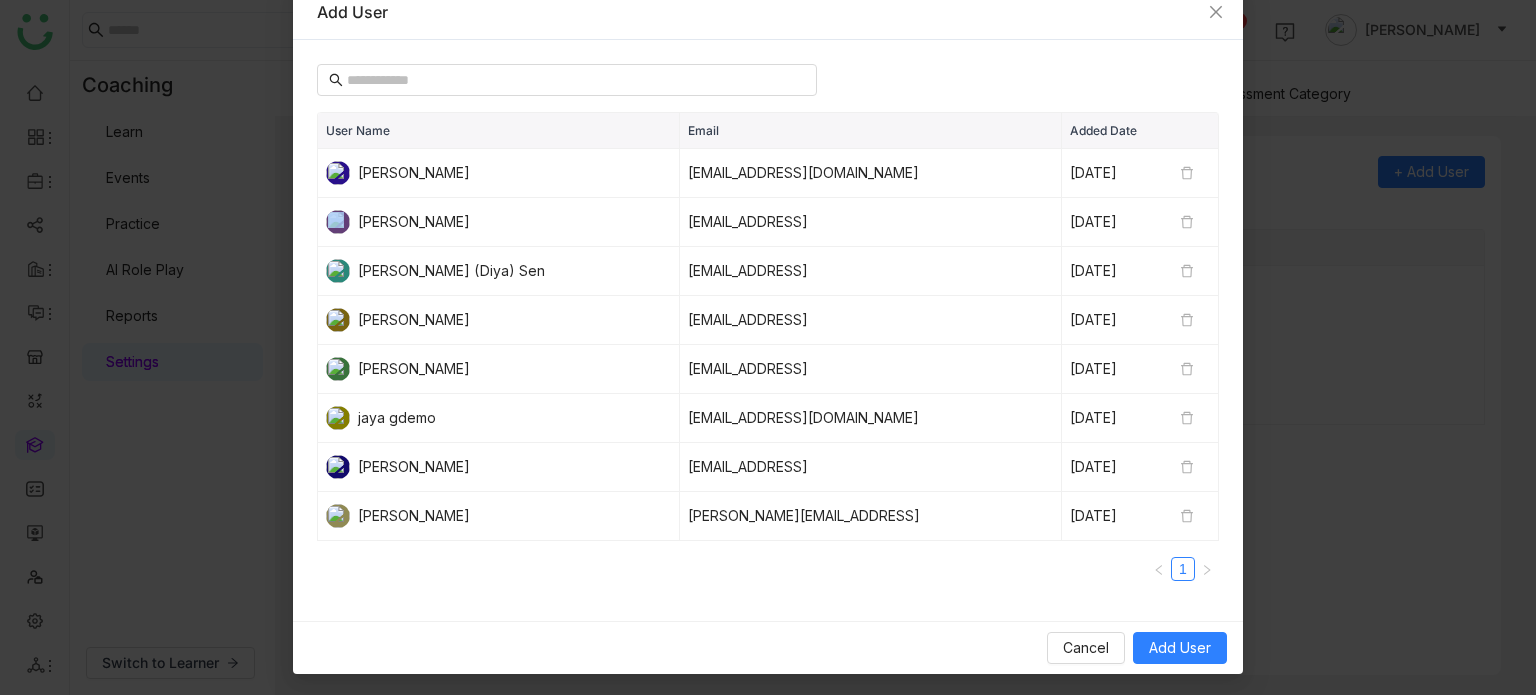 click on "Jul 23, 2025" 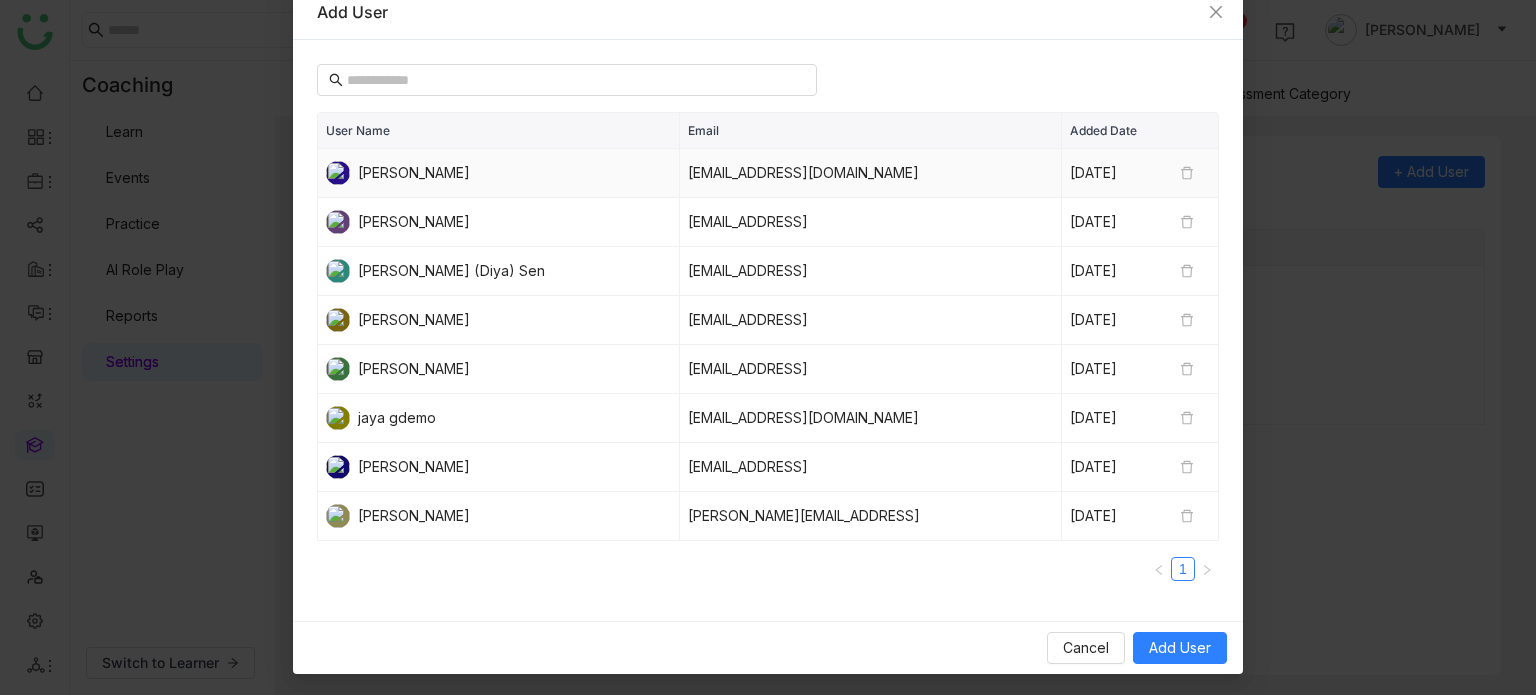 click 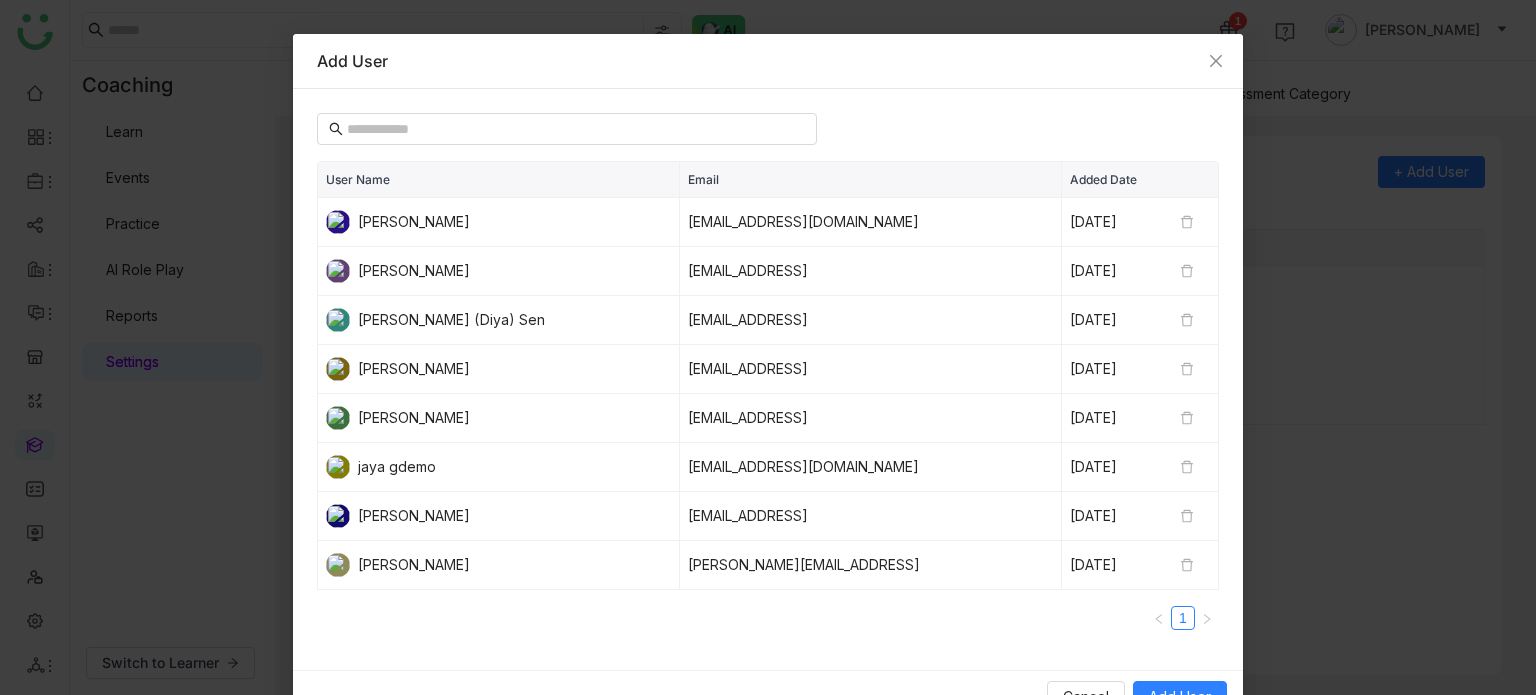 click on "Added Date" 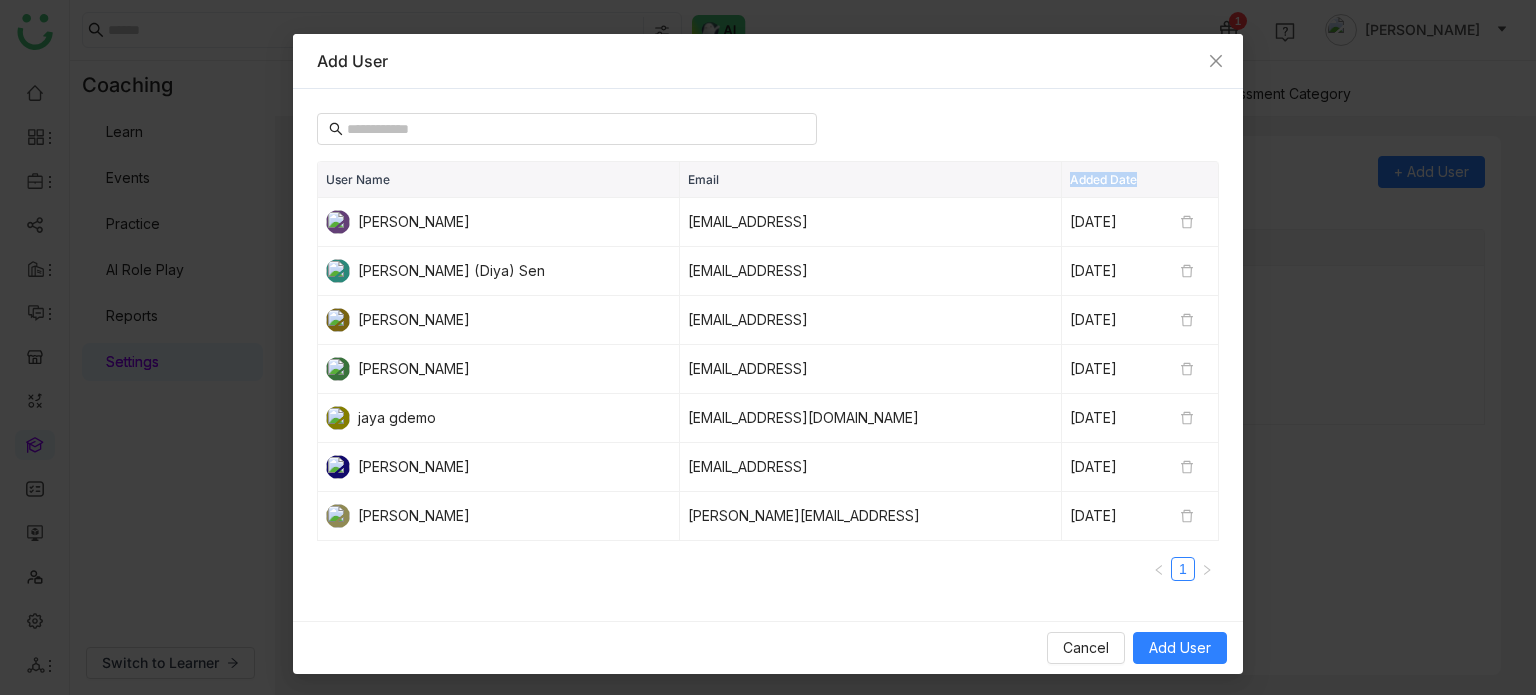 click on "Added Date" 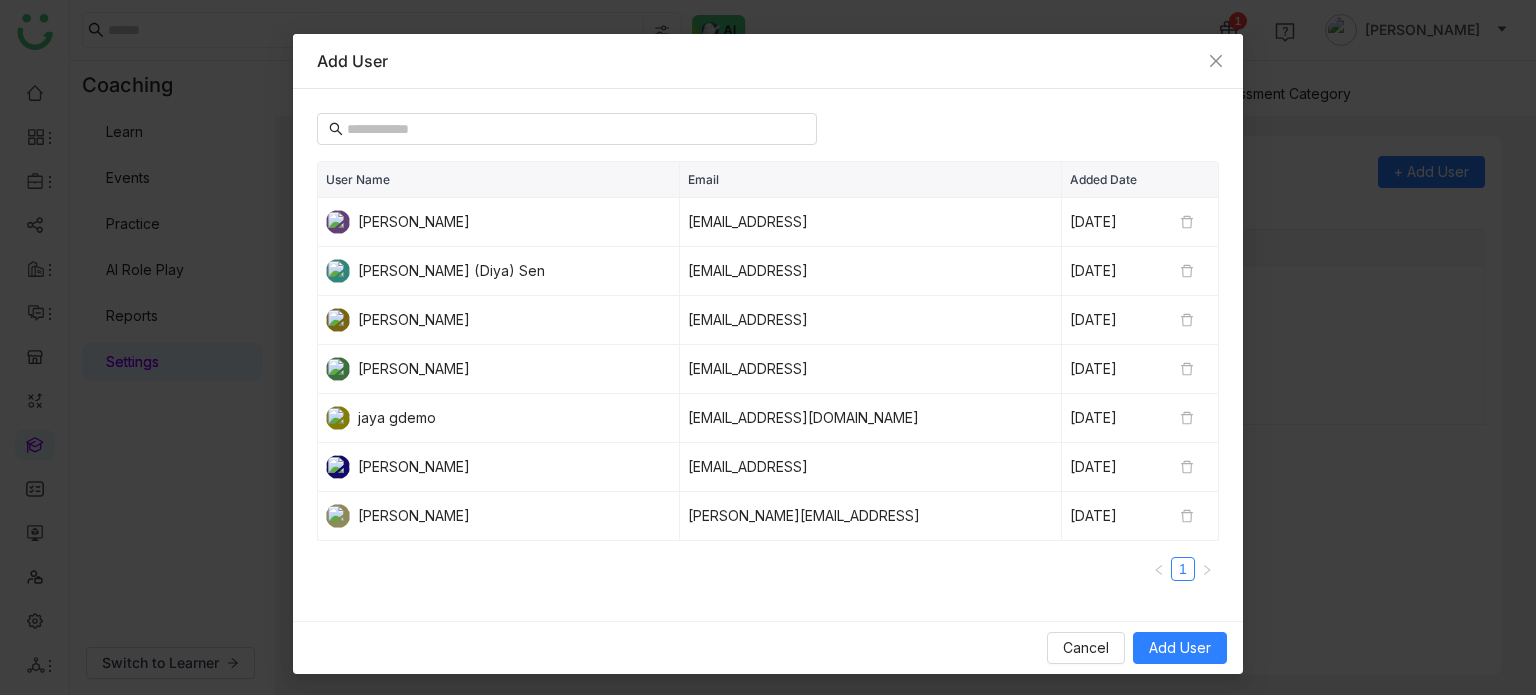 click 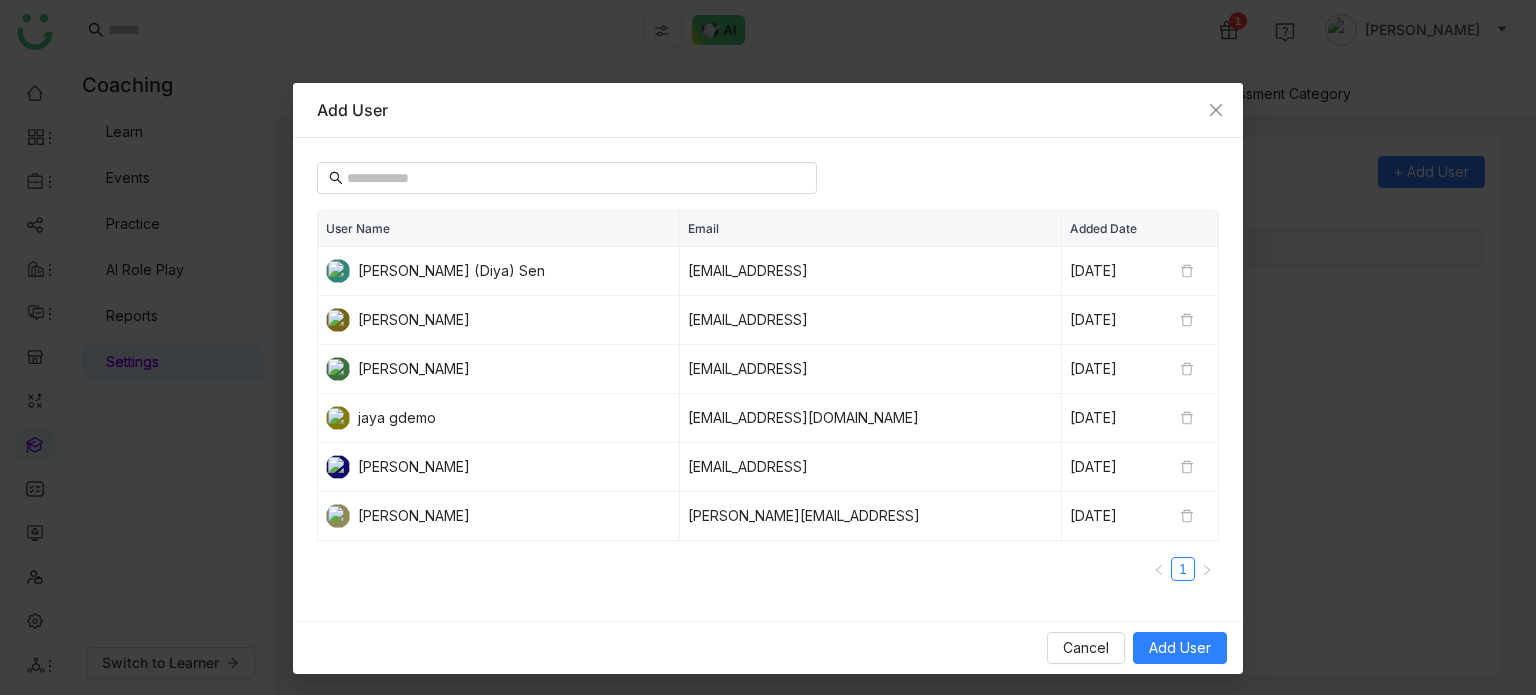 click on "Added Date" 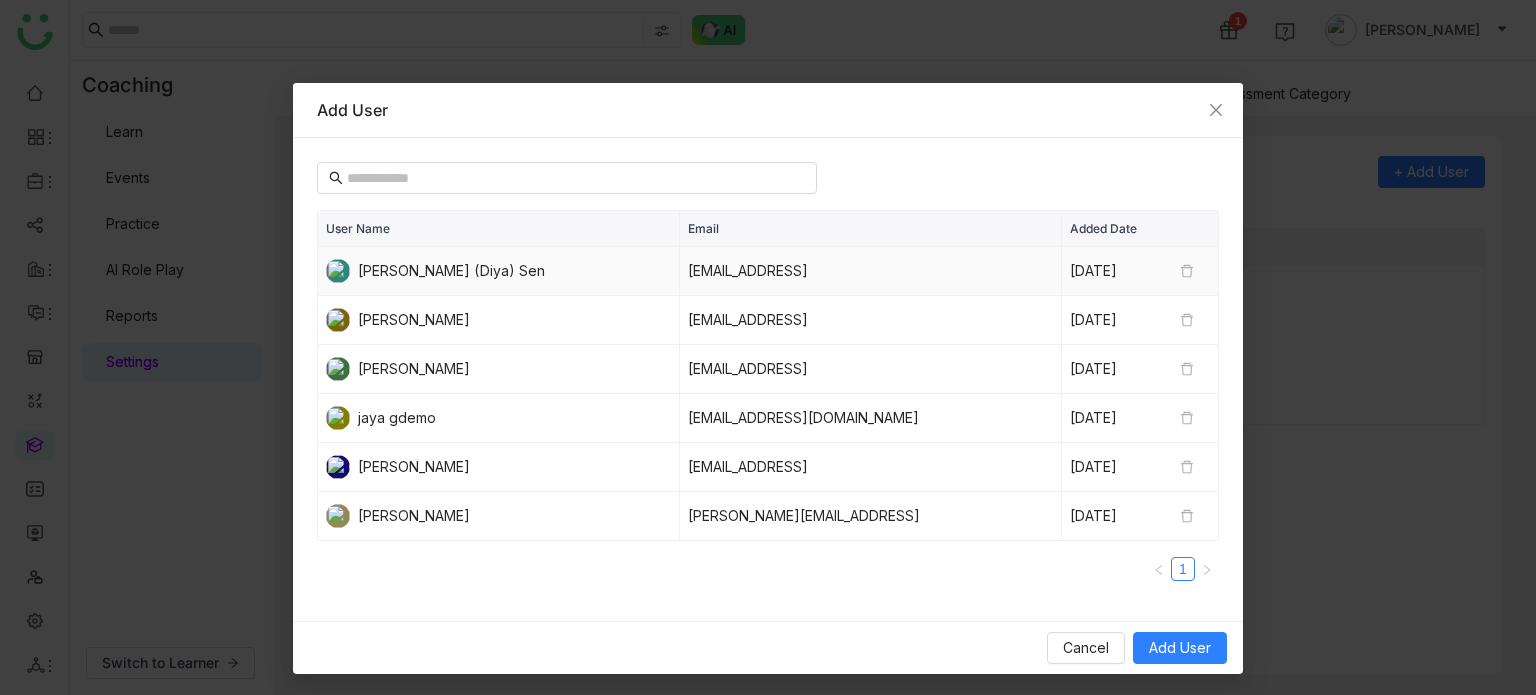 click on "Jul 23, 2025" 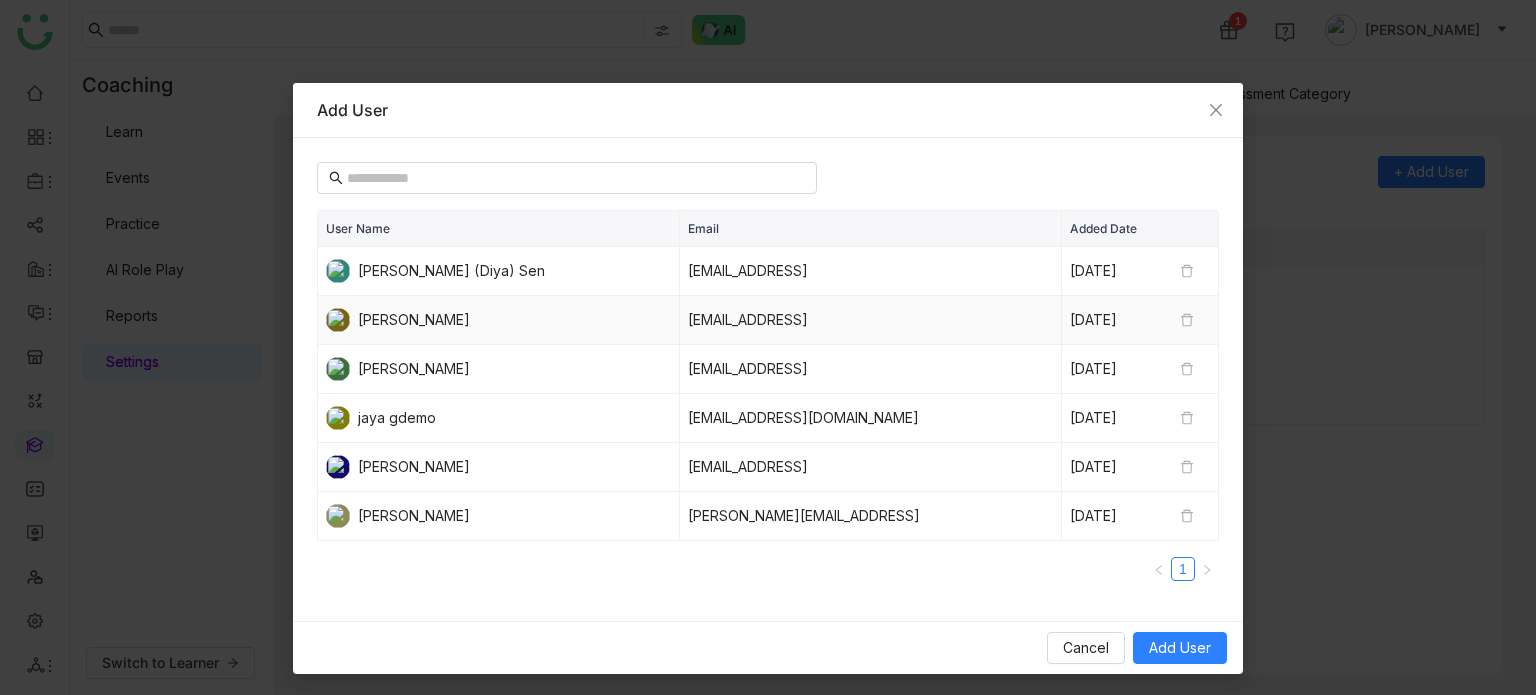 scroll, scrollTop: 0, scrollLeft: 0, axis: both 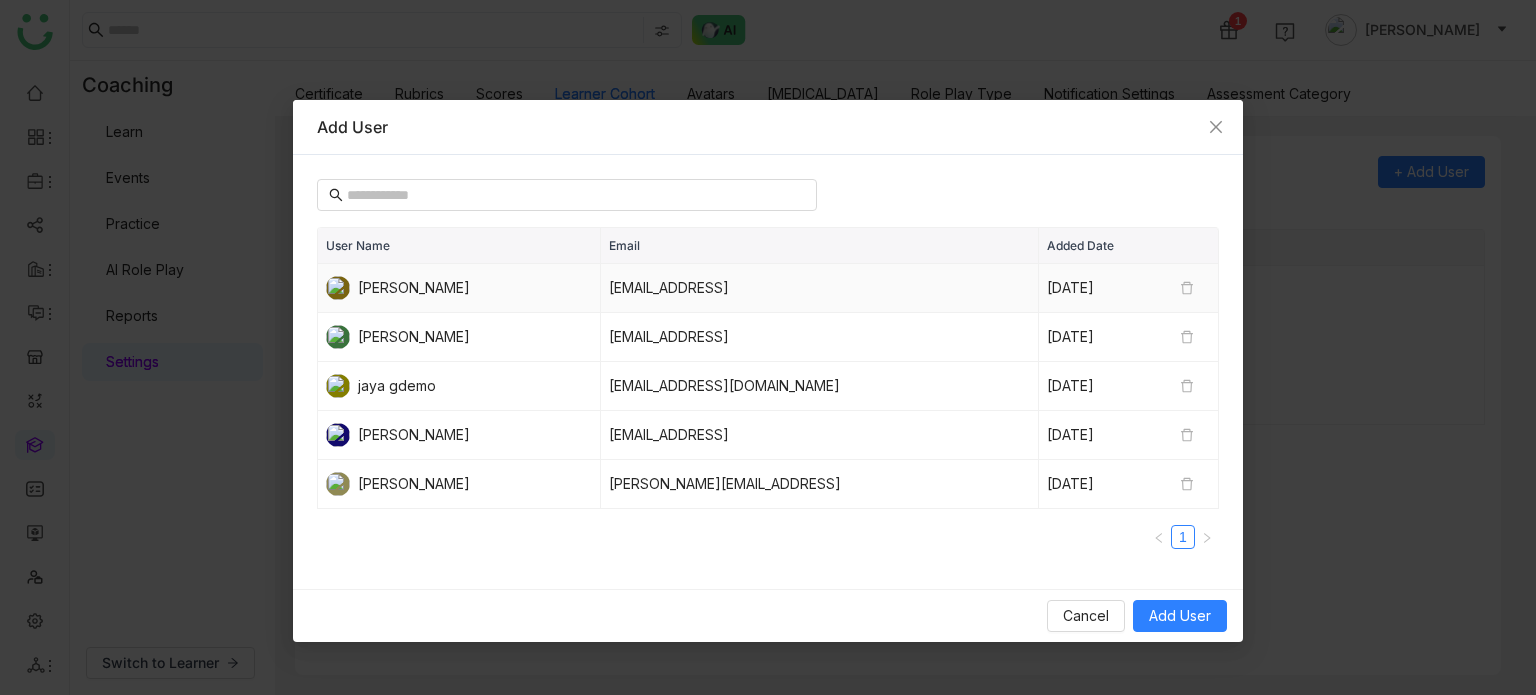click on "Jul 23, 2025" 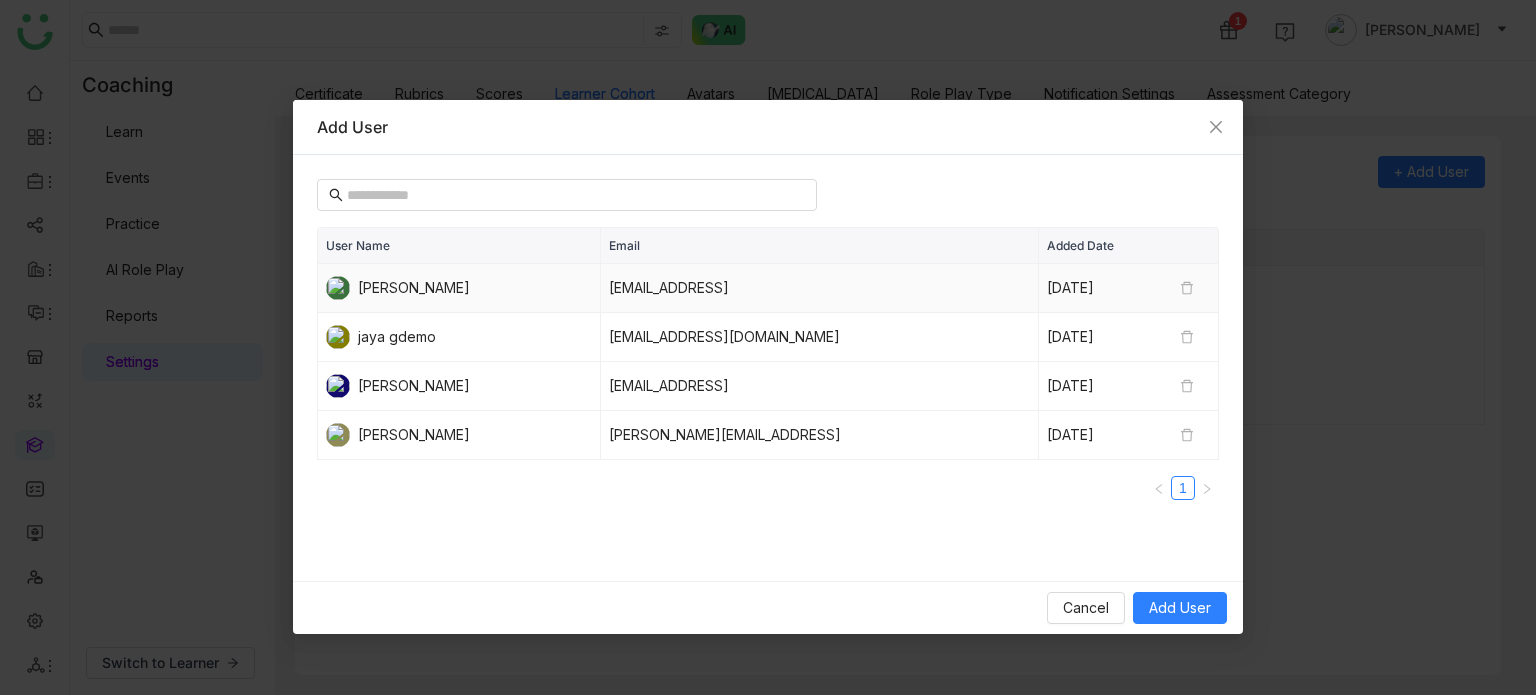 click on "Jul 23, 2025" 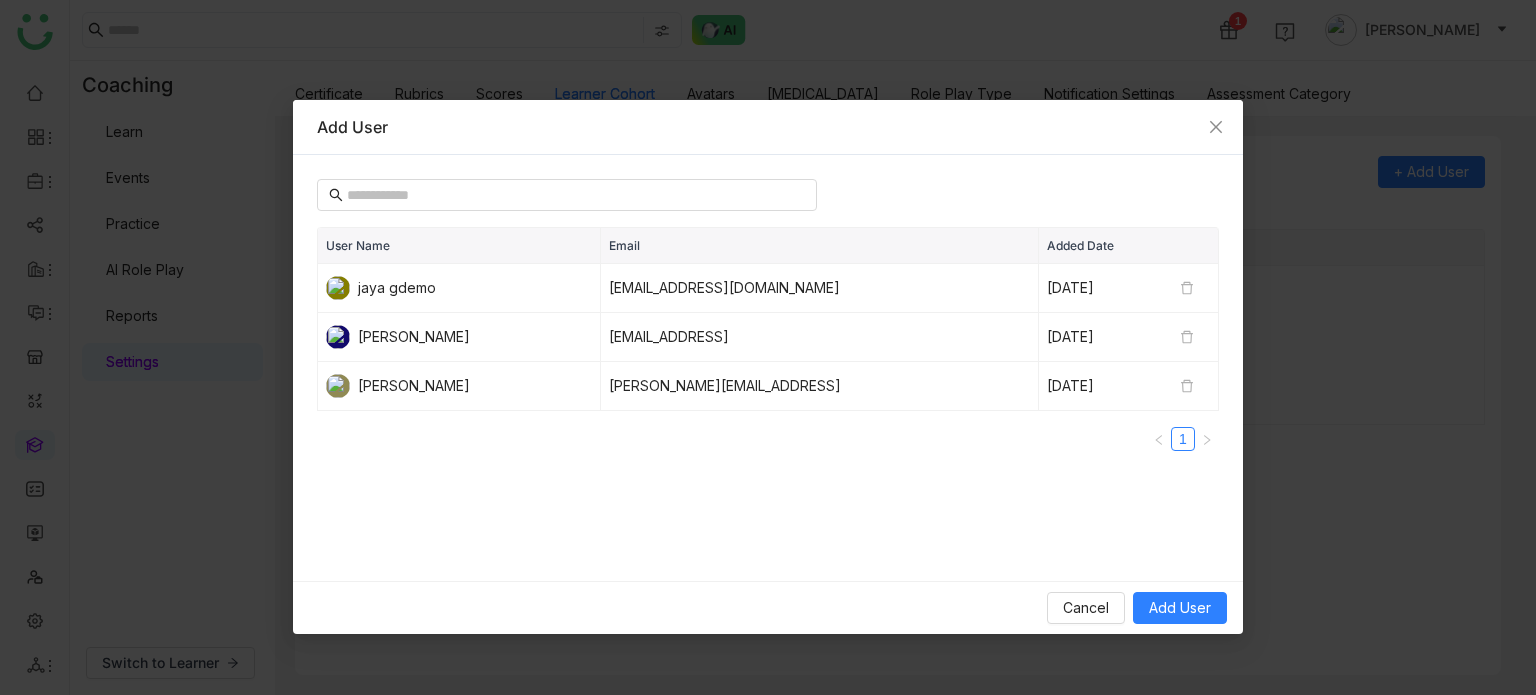 click 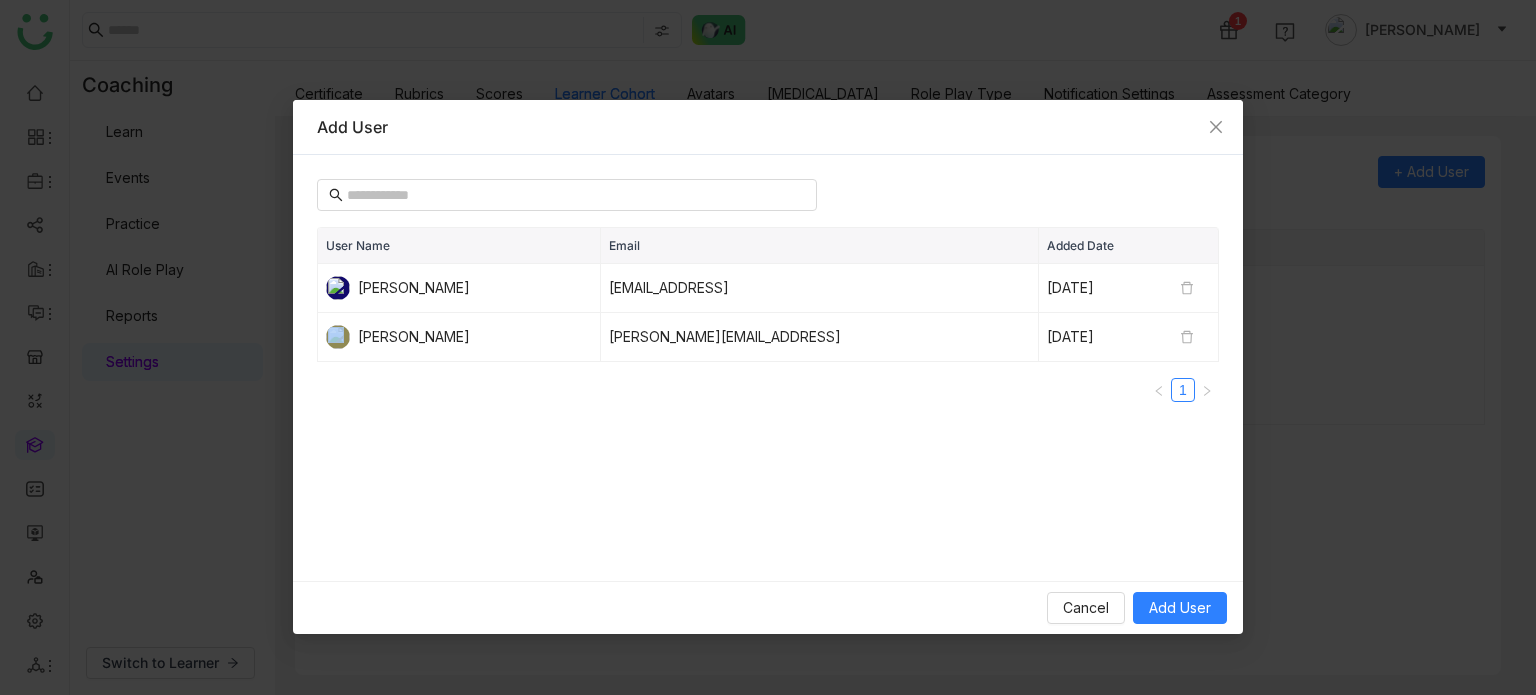 click 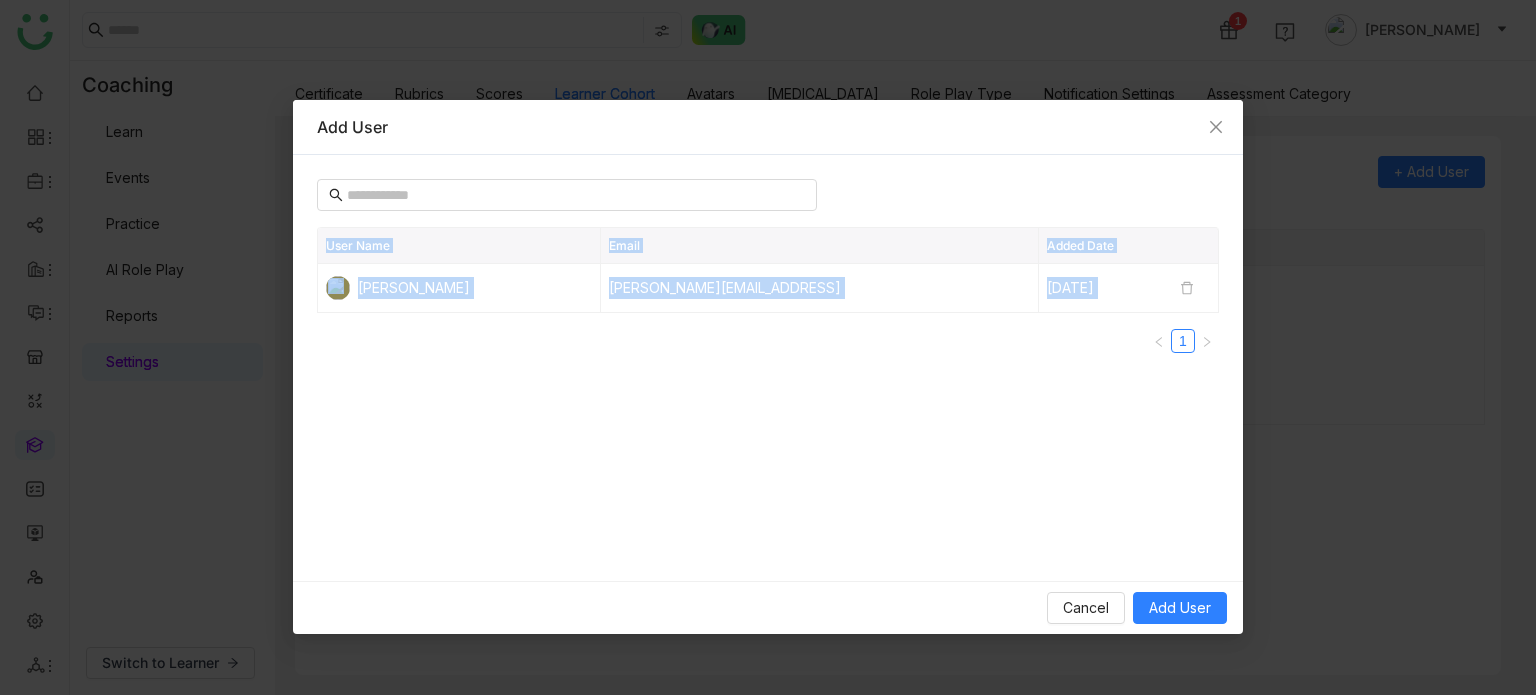 click 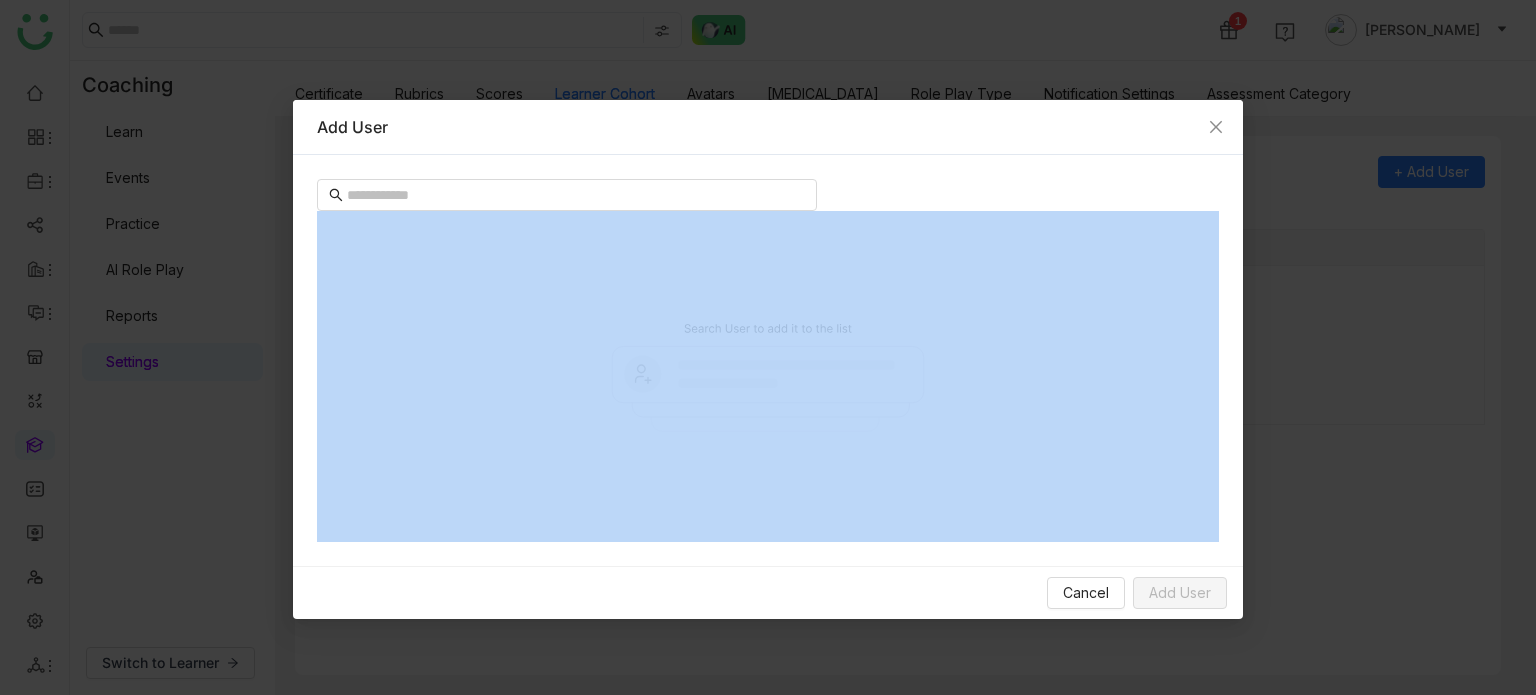 click at bounding box center (768, 376) 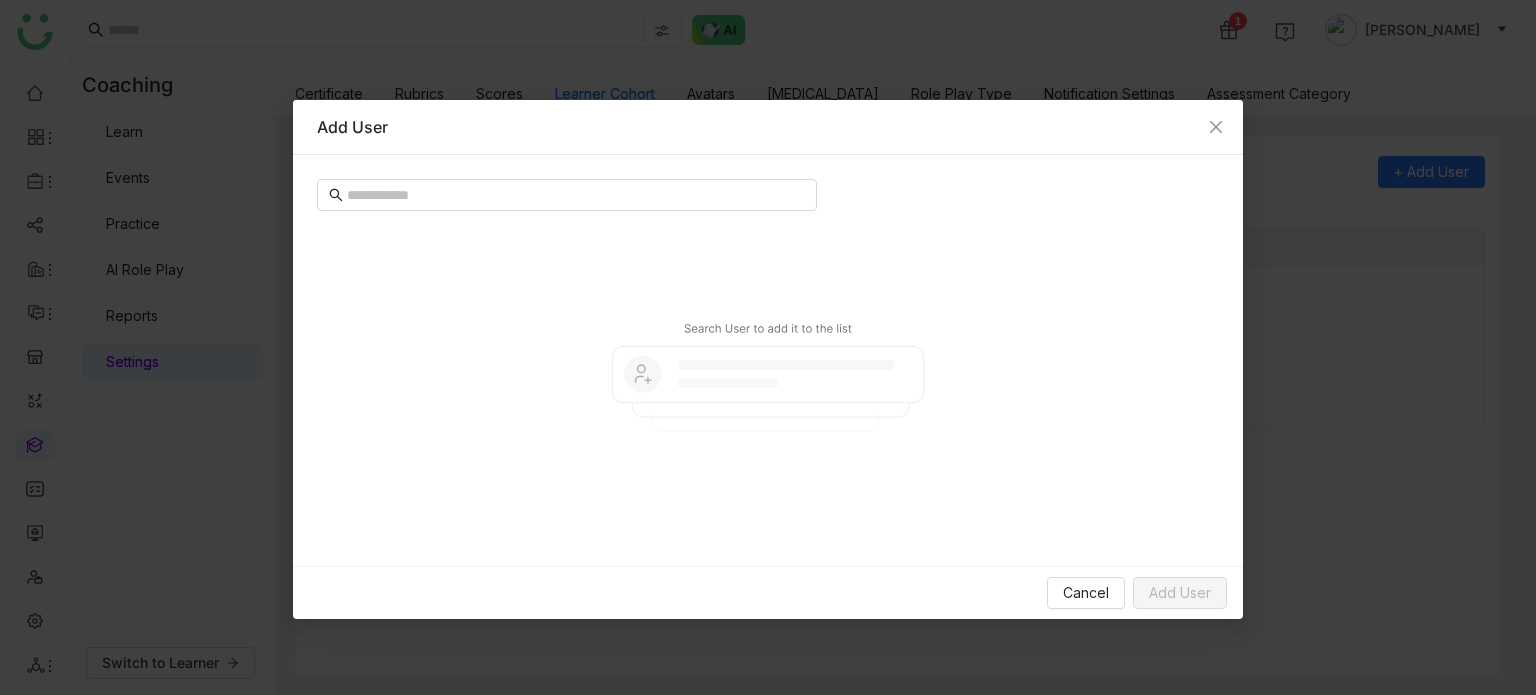 click at bounding box center (768, 360) 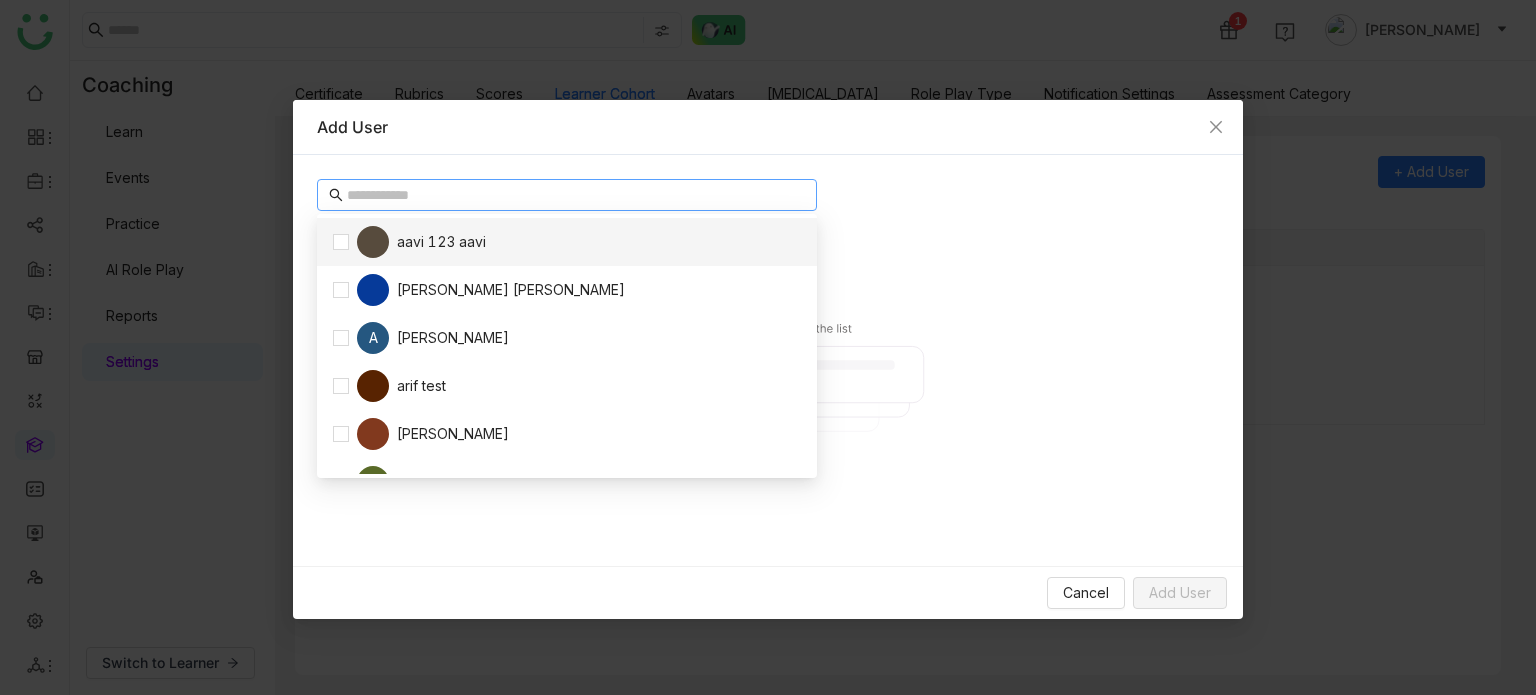 click at bounding box center (576, 195) 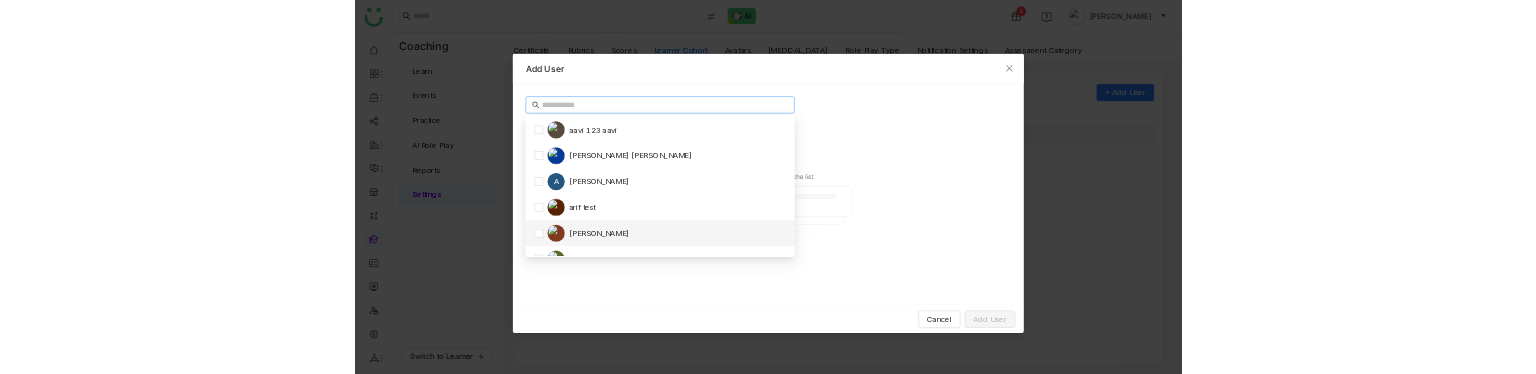 scroll, scrollTop: 704, scrollLeft: 0, axis: vertical 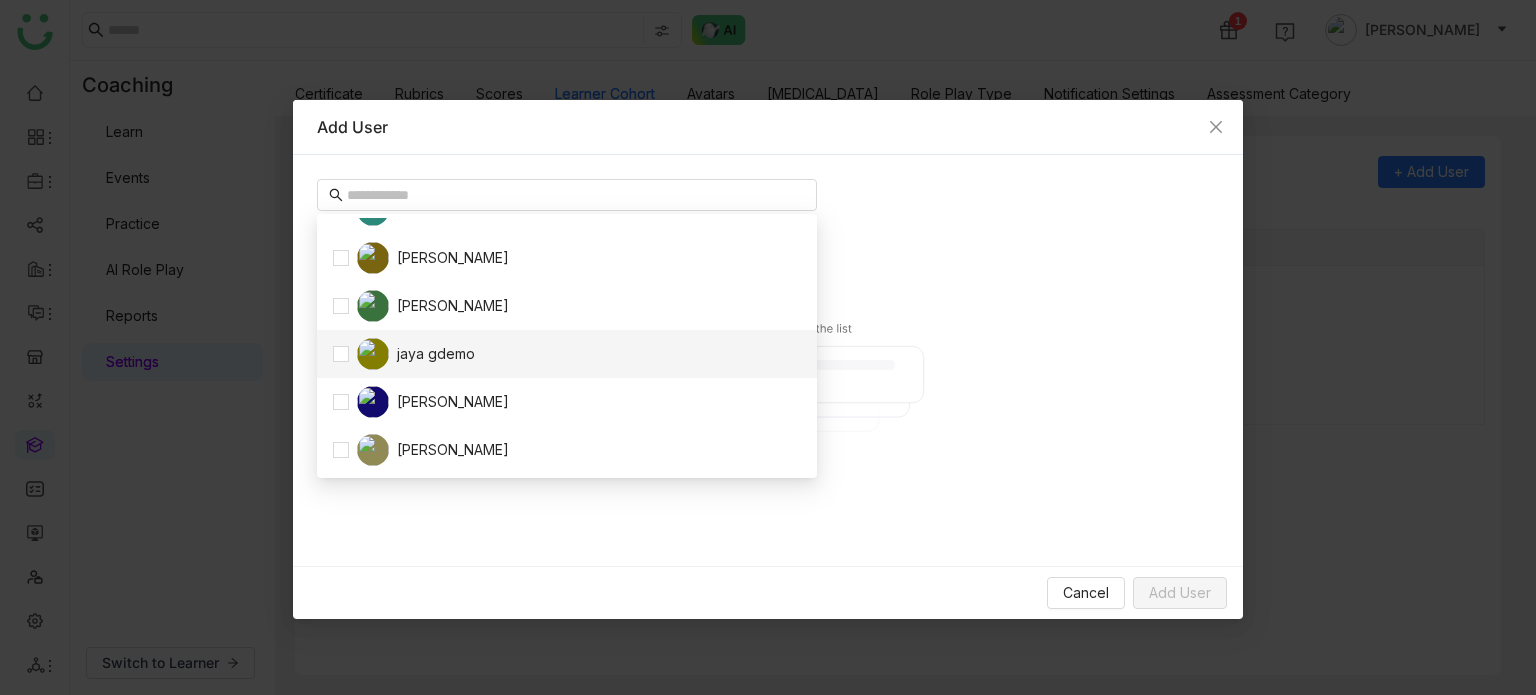 click at bounding box center (768, 376) 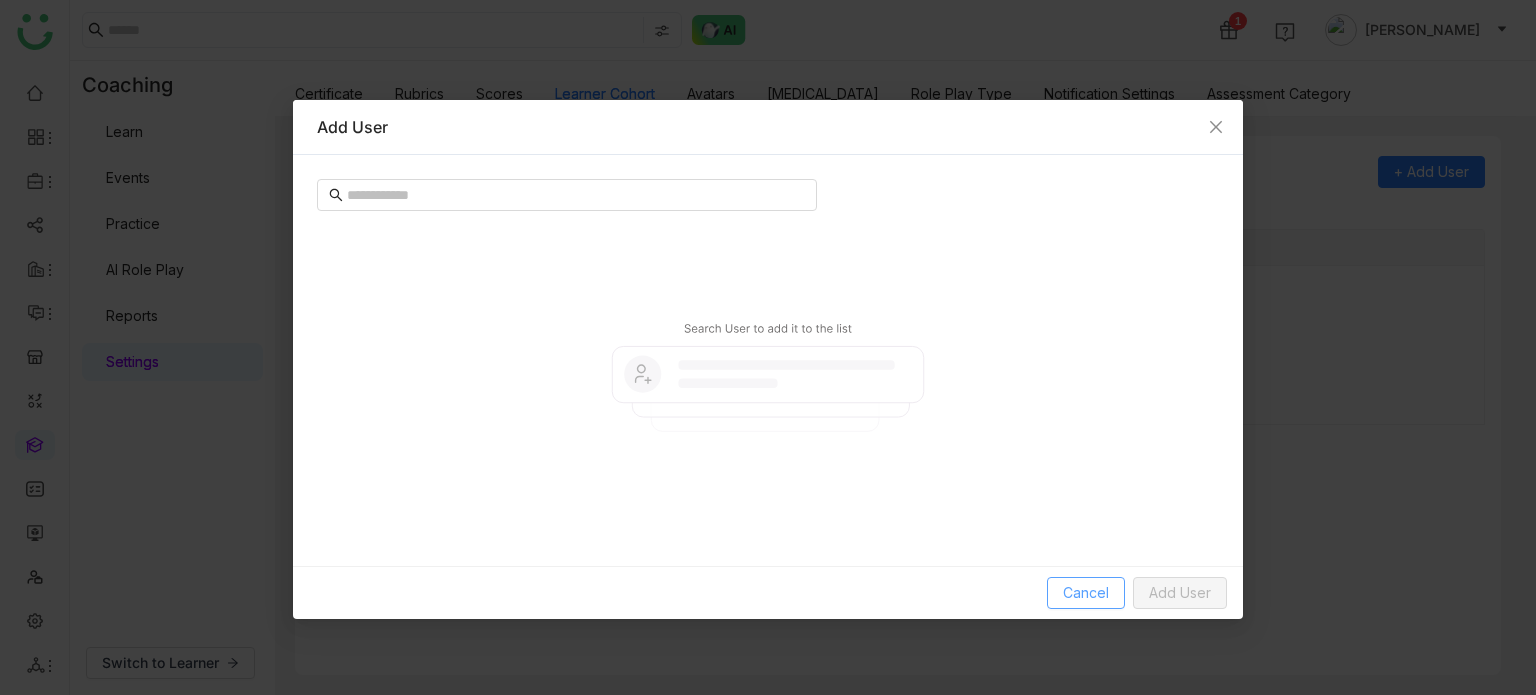 click on "Cancel" at bounding box center (1086, 593) 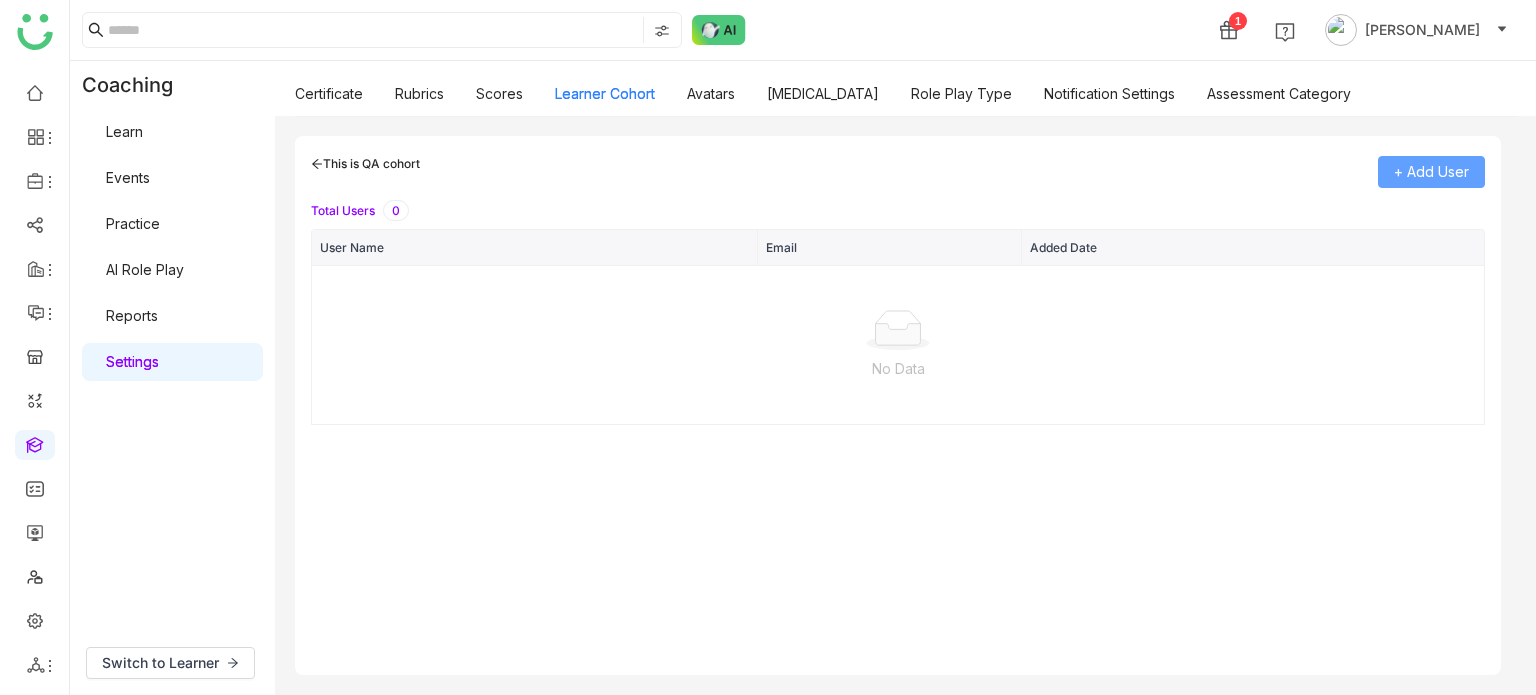 click on "+ Add User" 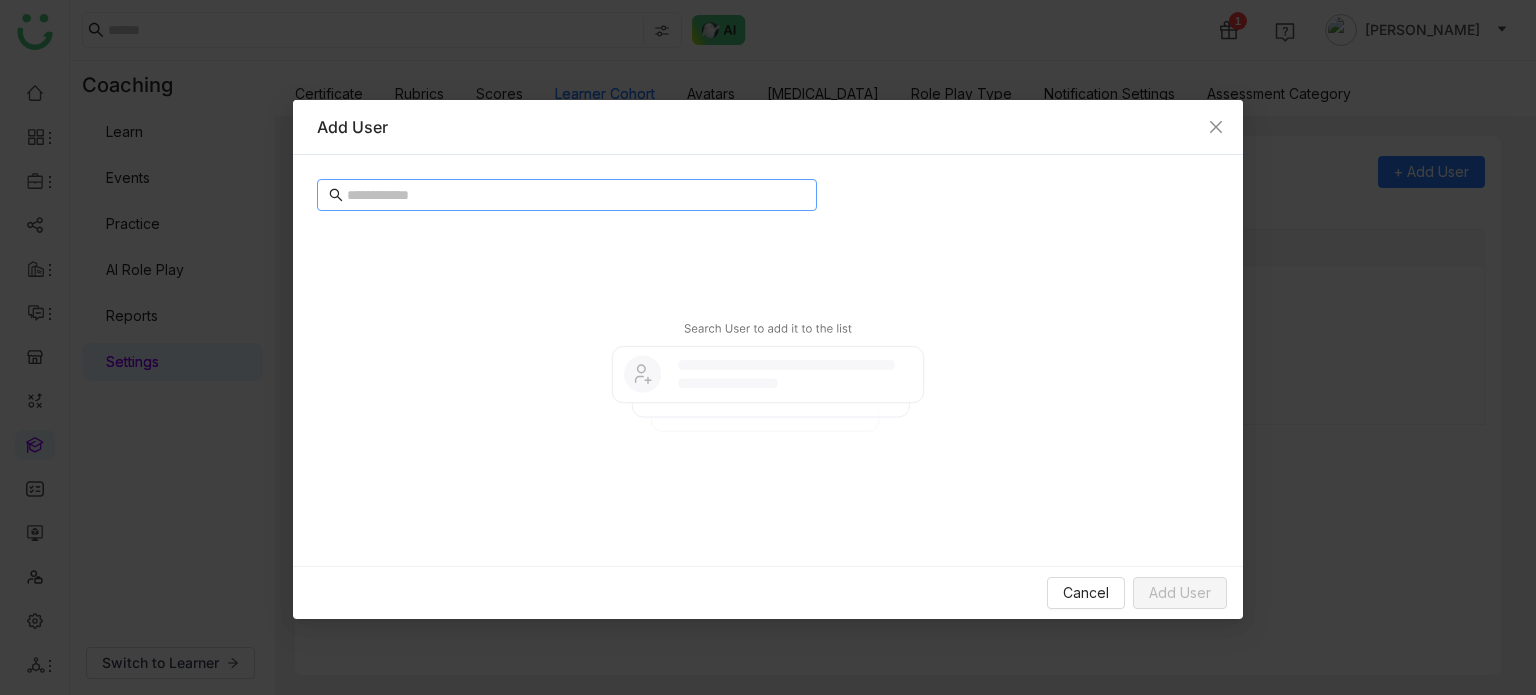 click at bounding box center [567, 195] 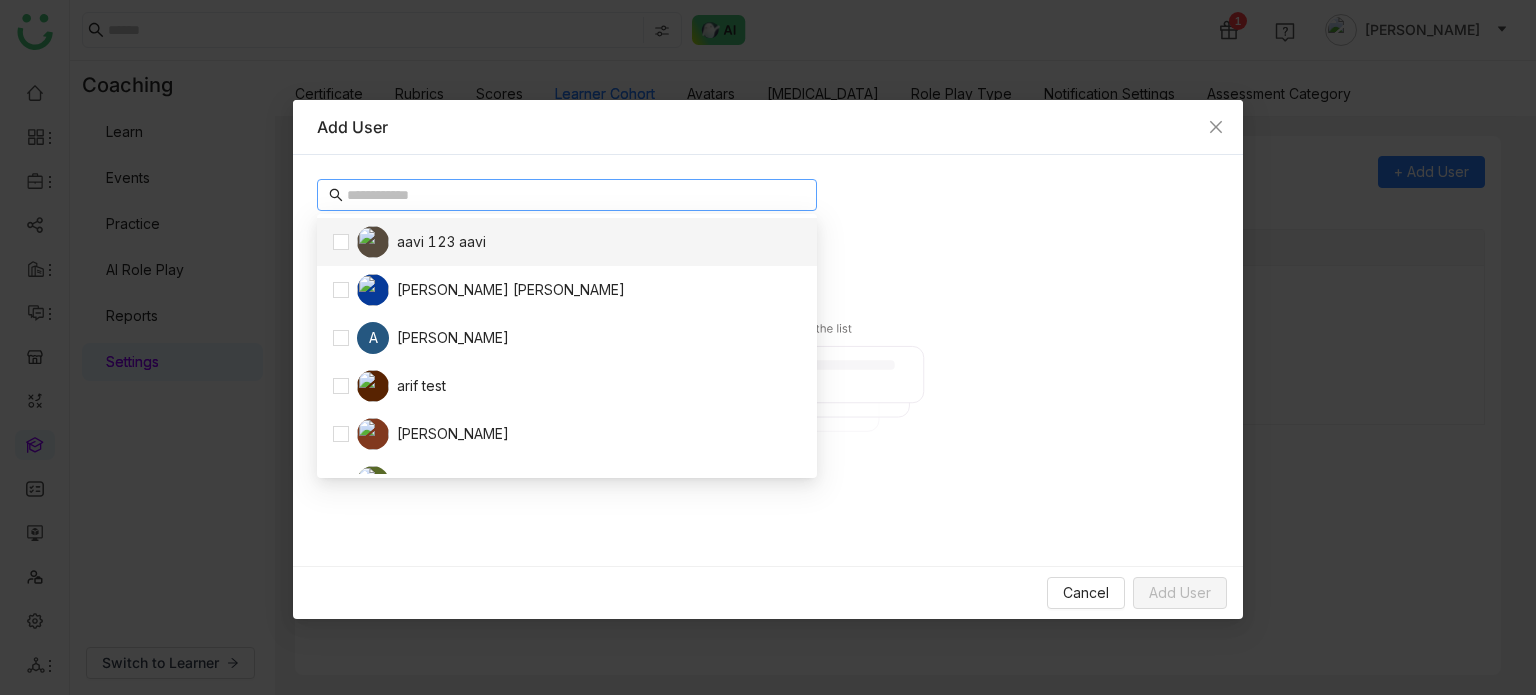 click at bounding box center [576, 195] 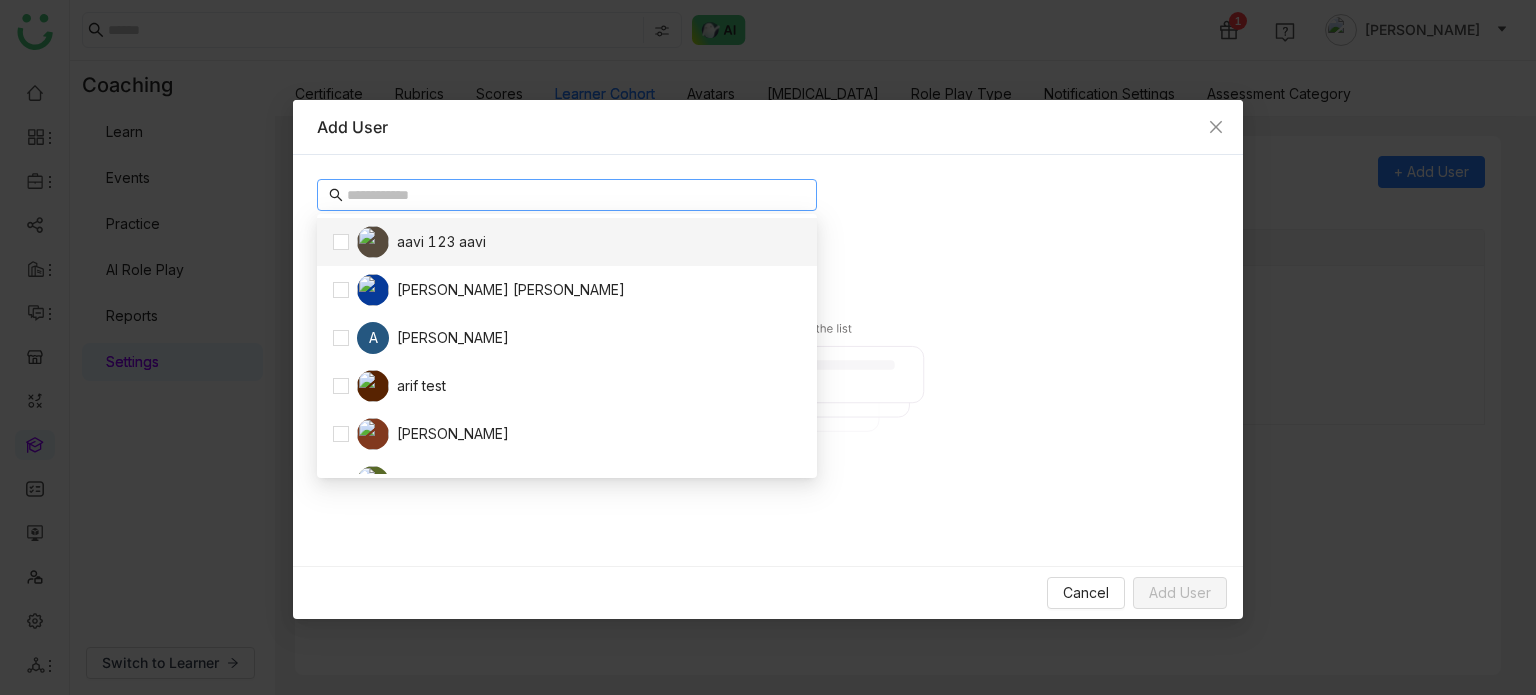 click at bounding box center [768, 360] 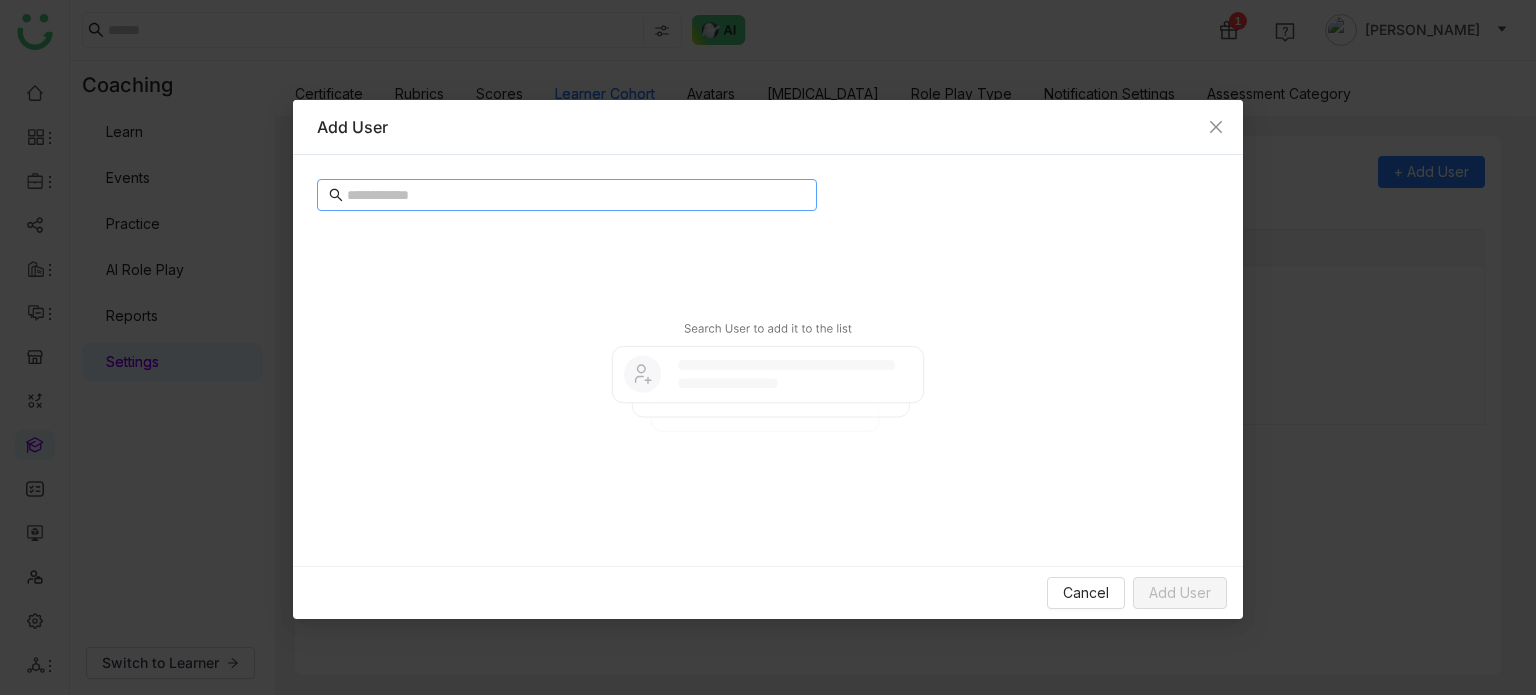 click at bounding box center [567, 195] 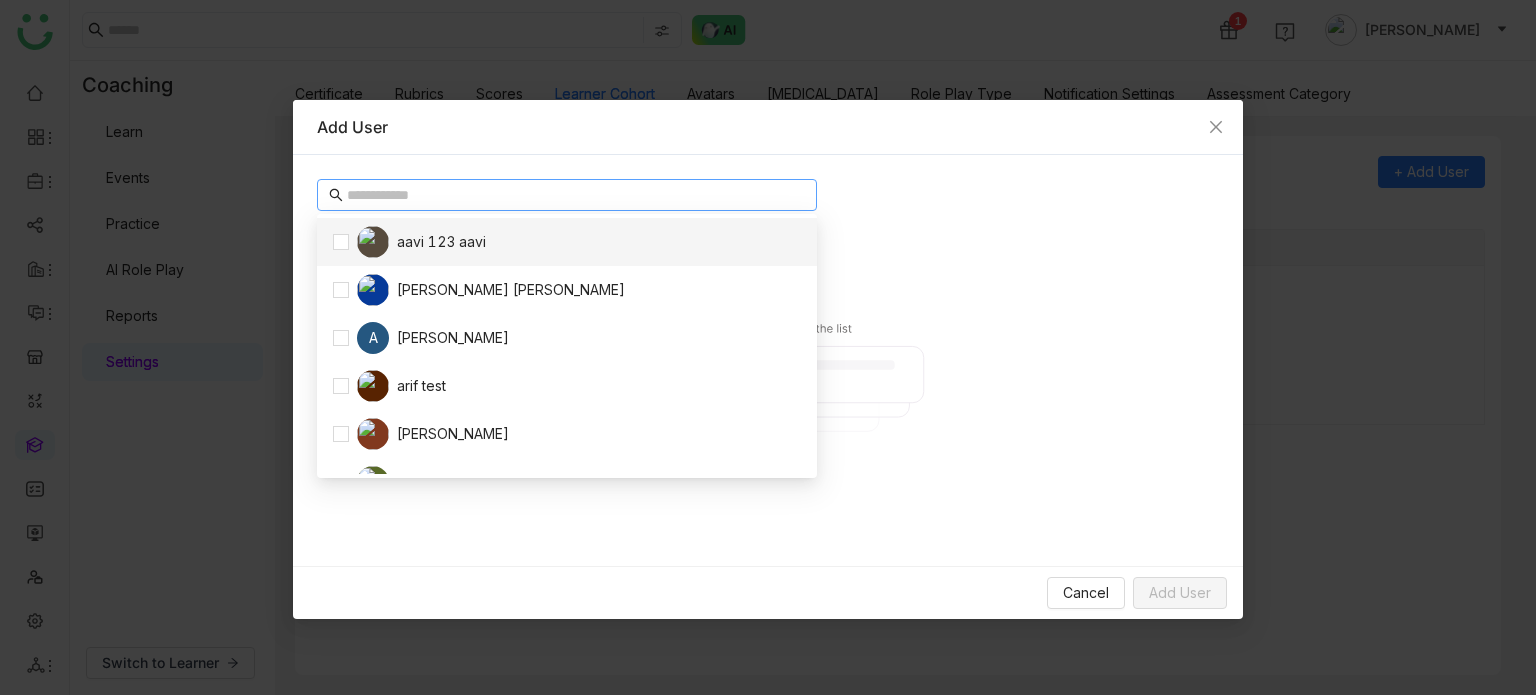 click at bounding box center (576, 195) 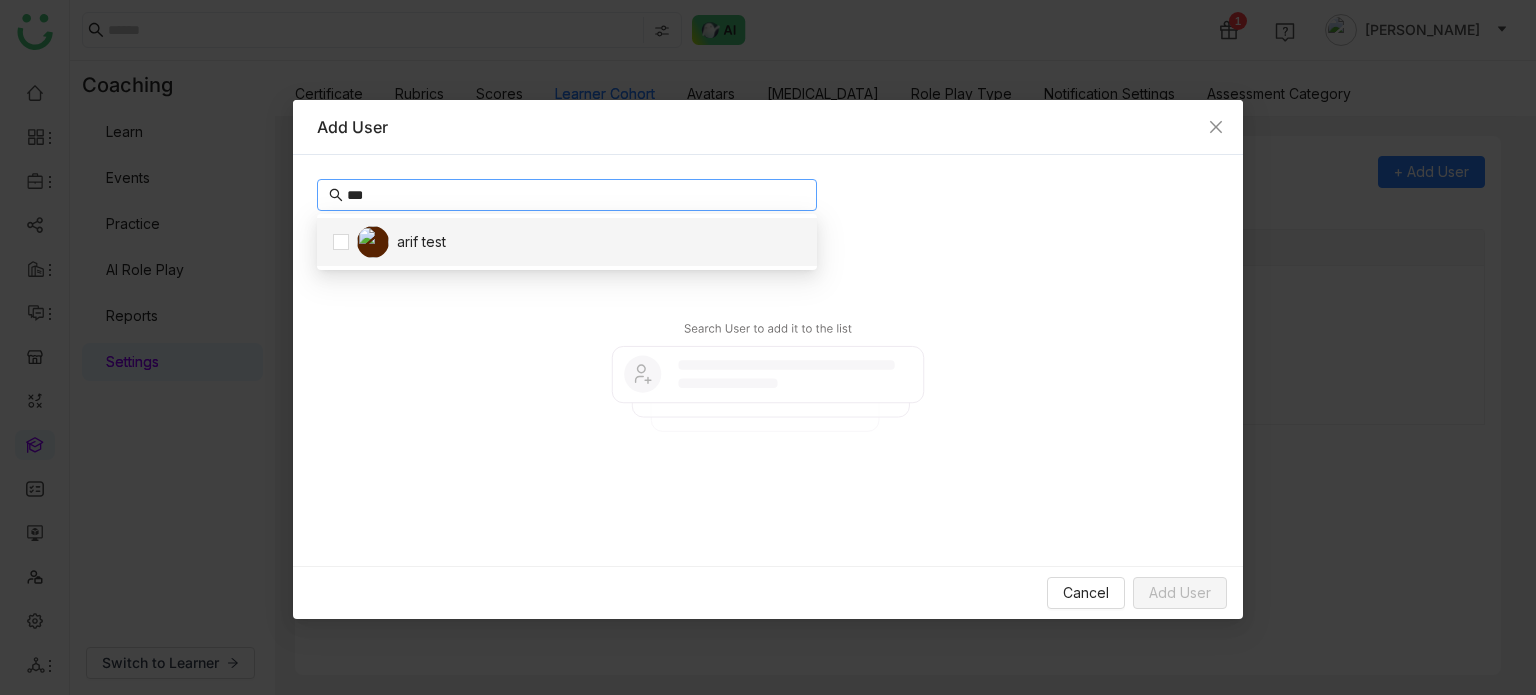 type on "***" 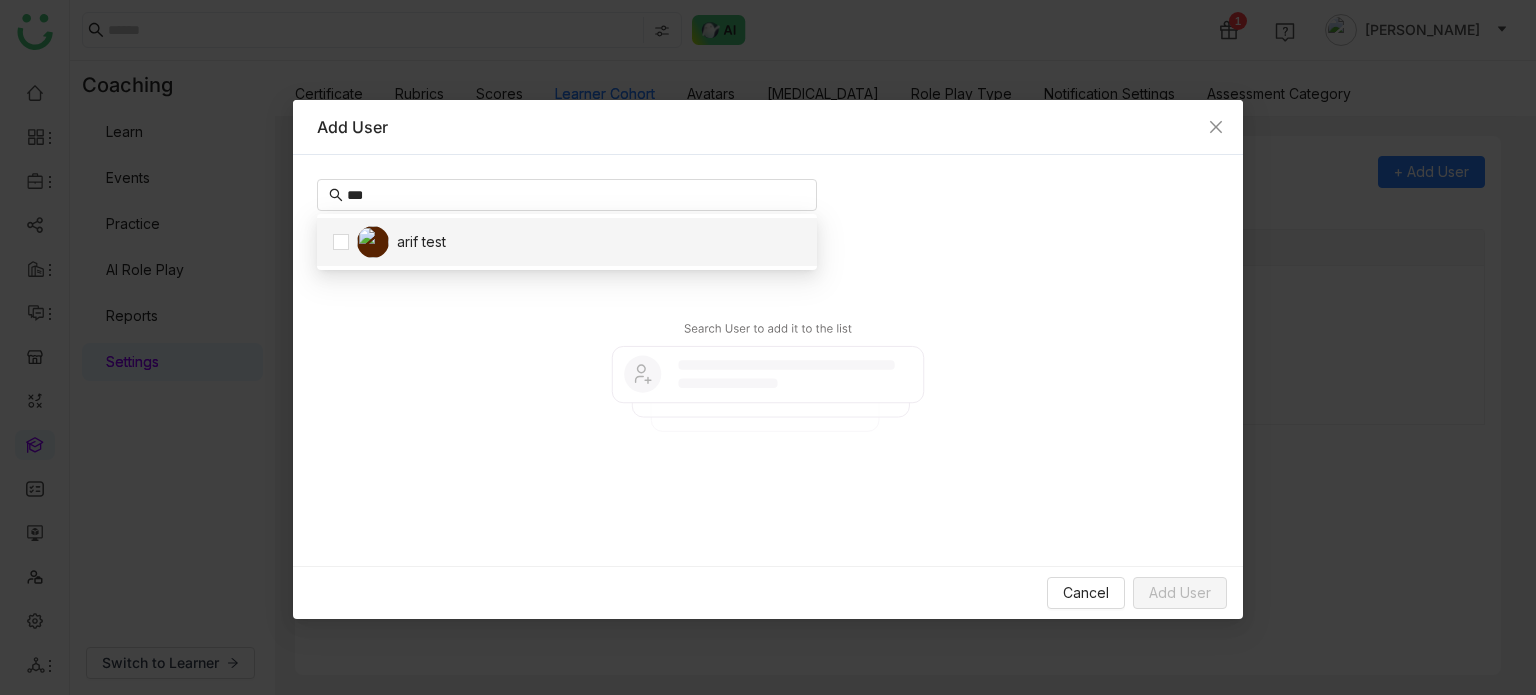 click on "***" at bounding box center [768, 360] 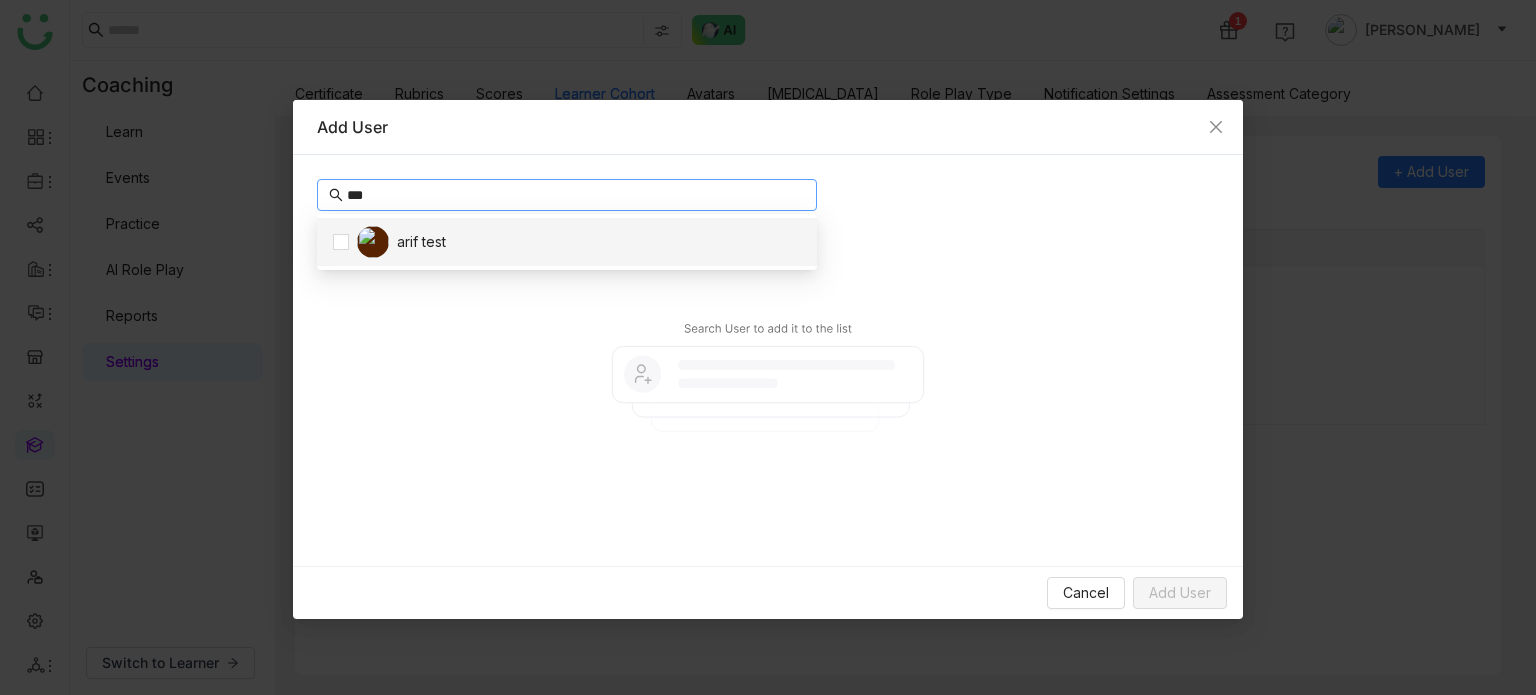 click on "***" at bounding box center [576, 195] 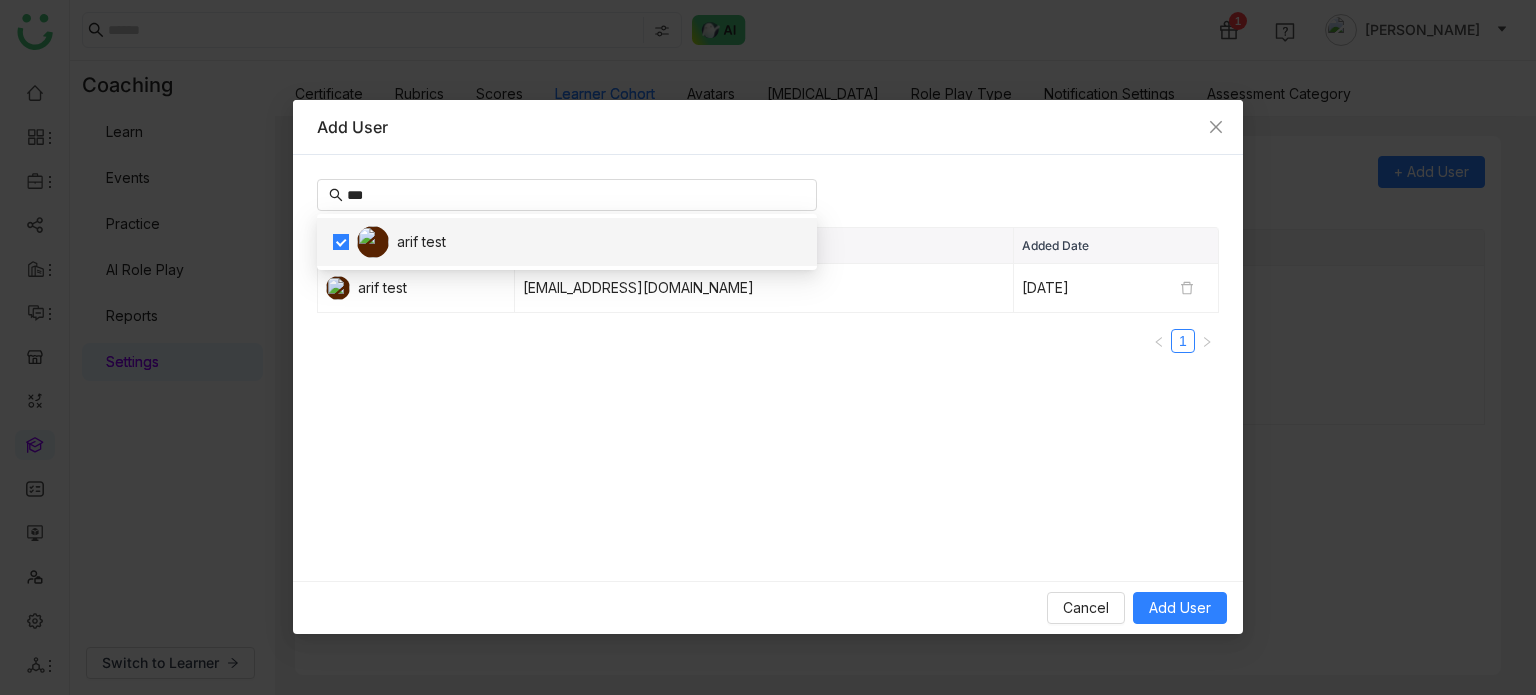 click on "User Name Email Added Date  arif test  bugtest1mail@gmail.com  Jul 23, 2025  1" 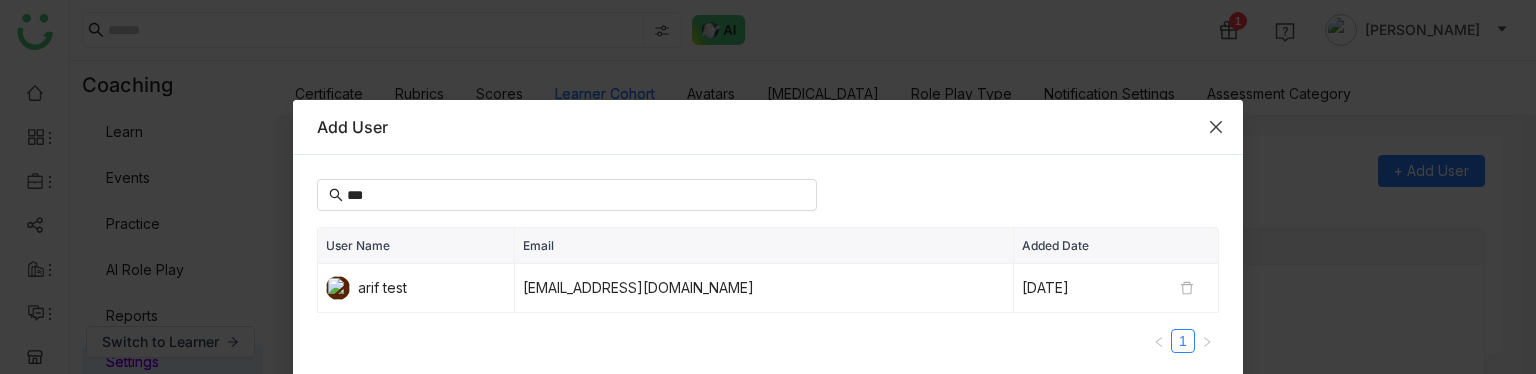click 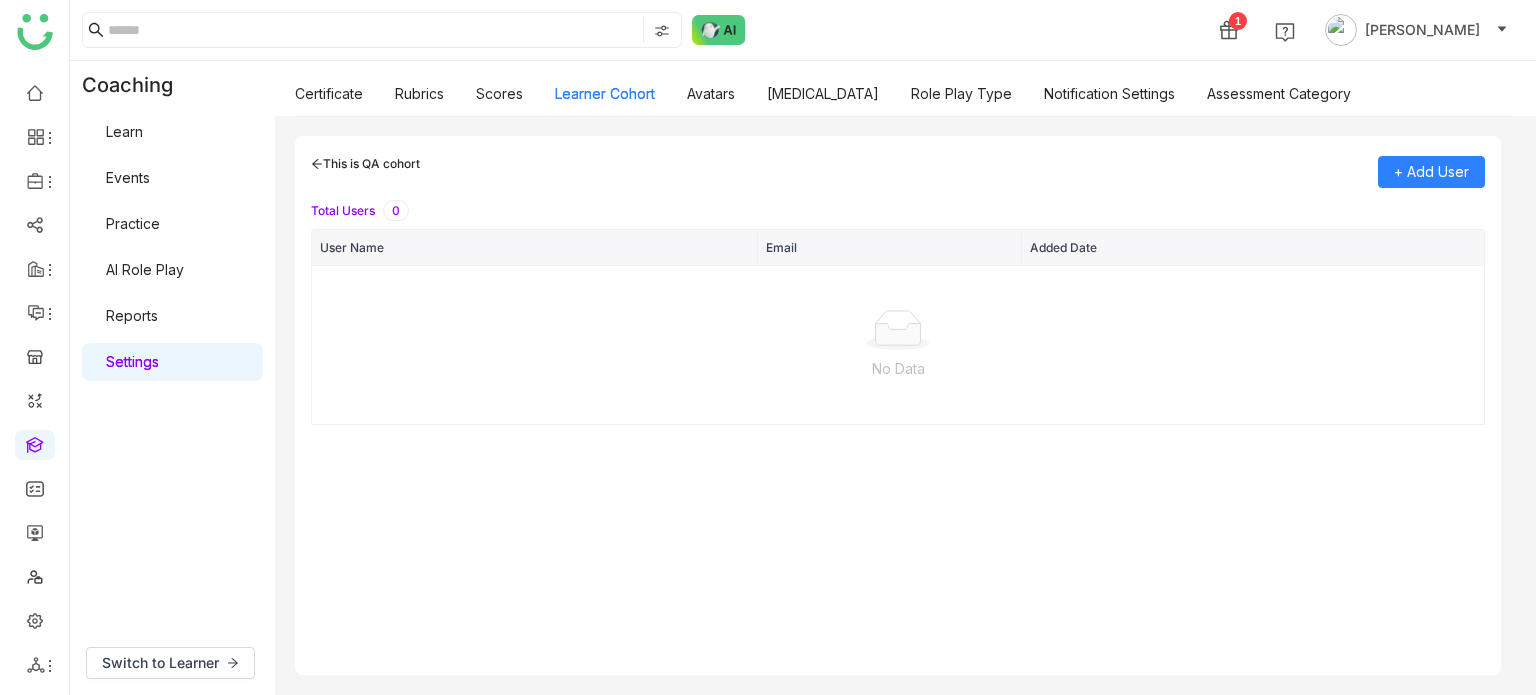 click on "This is QA cohort" 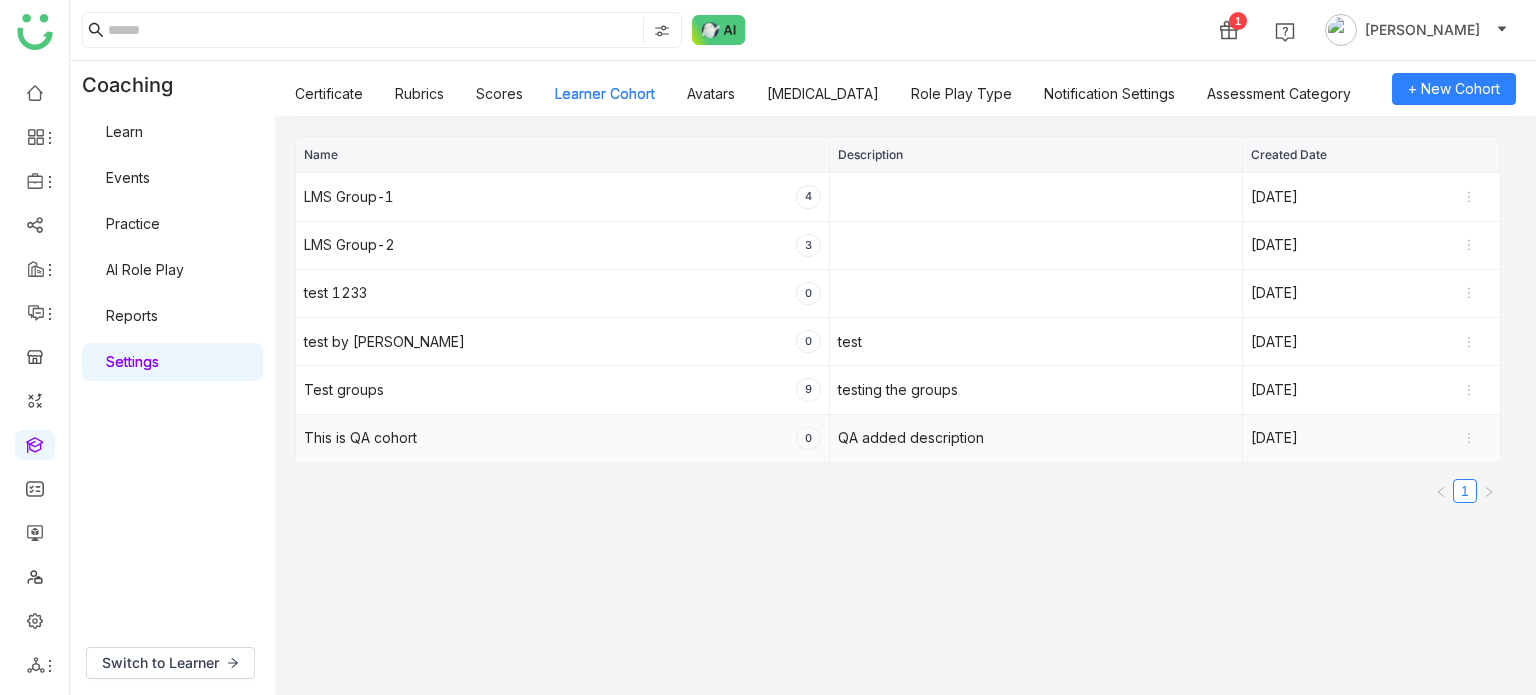 click 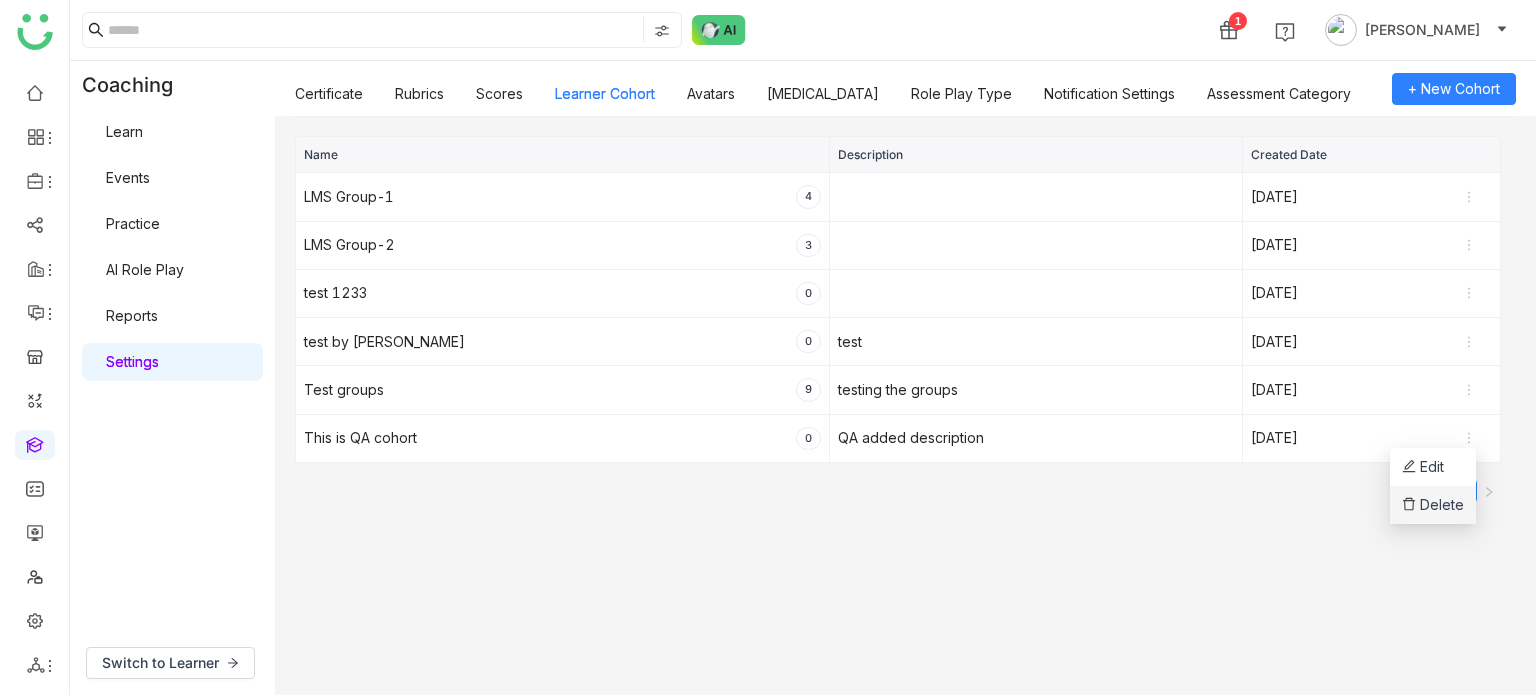 click on "Delete" at bounding box center [1433, 505] 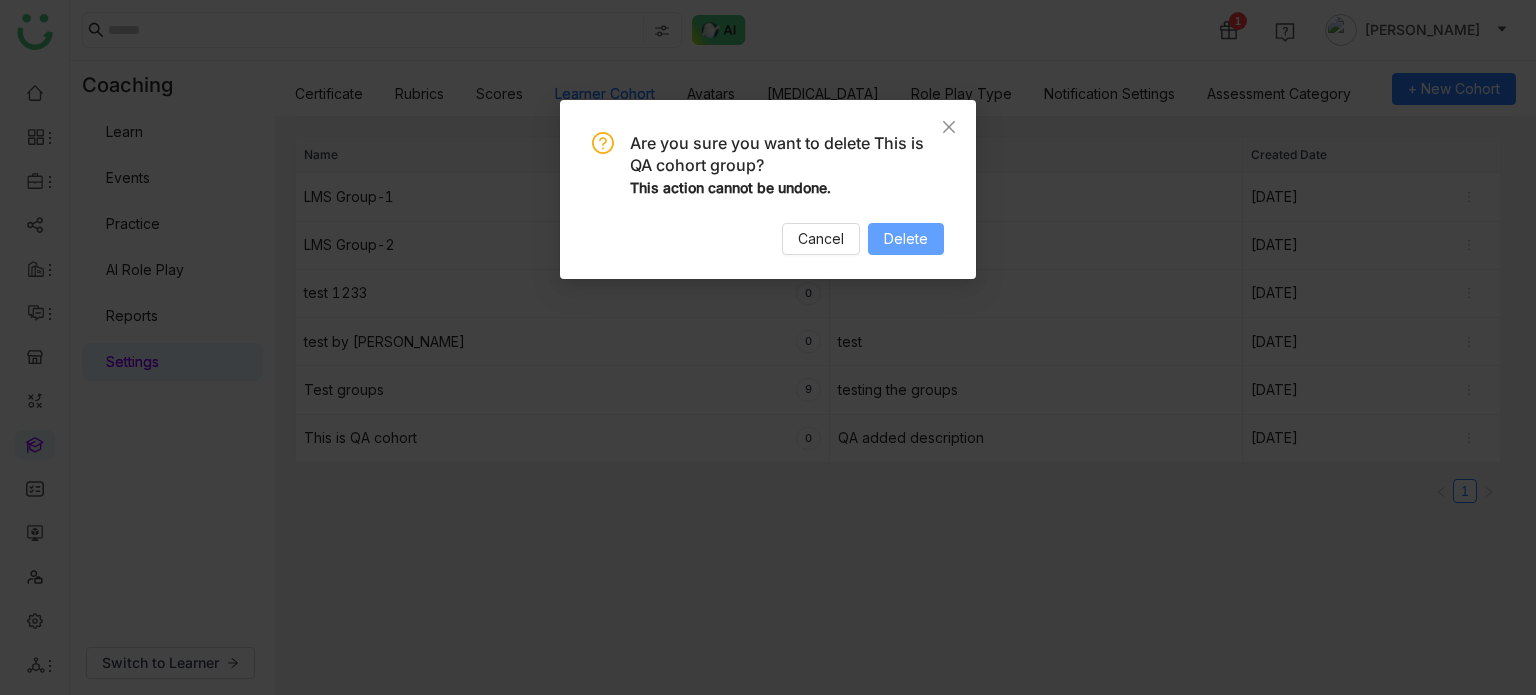 click on "Delete" at bounding box center [906, 239] 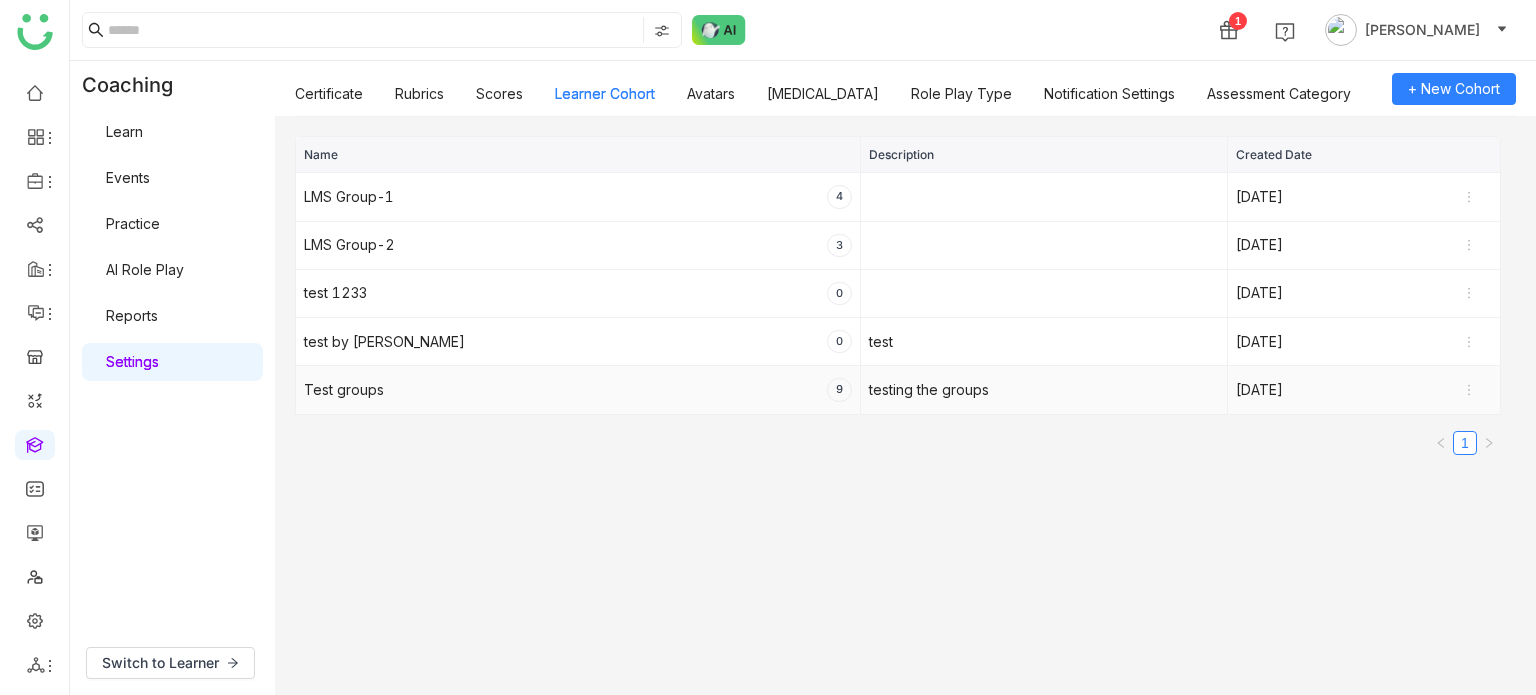 click on "Test groups    9" 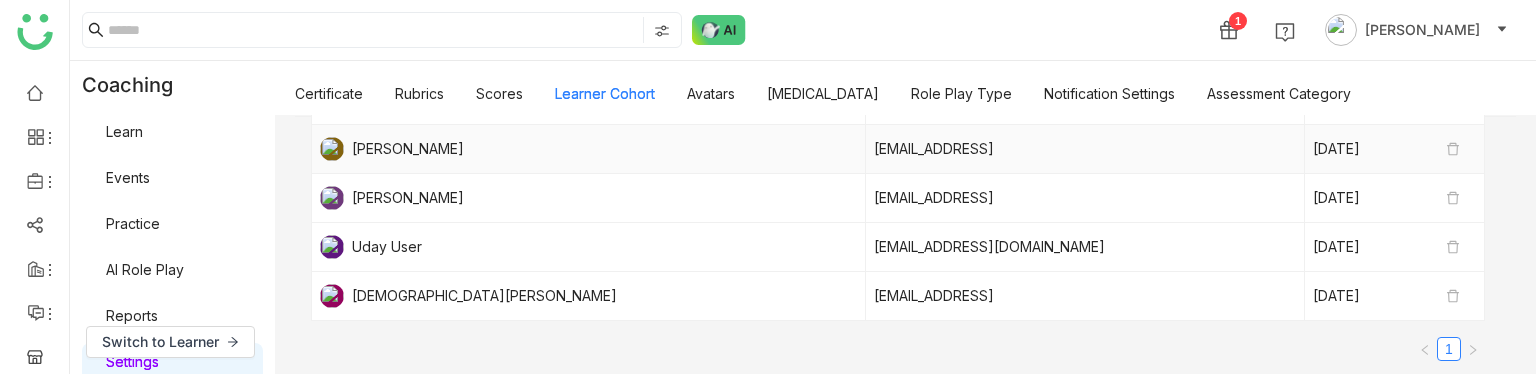 scroll, scrollTop: 0, scrollLeft: 0, axis: both 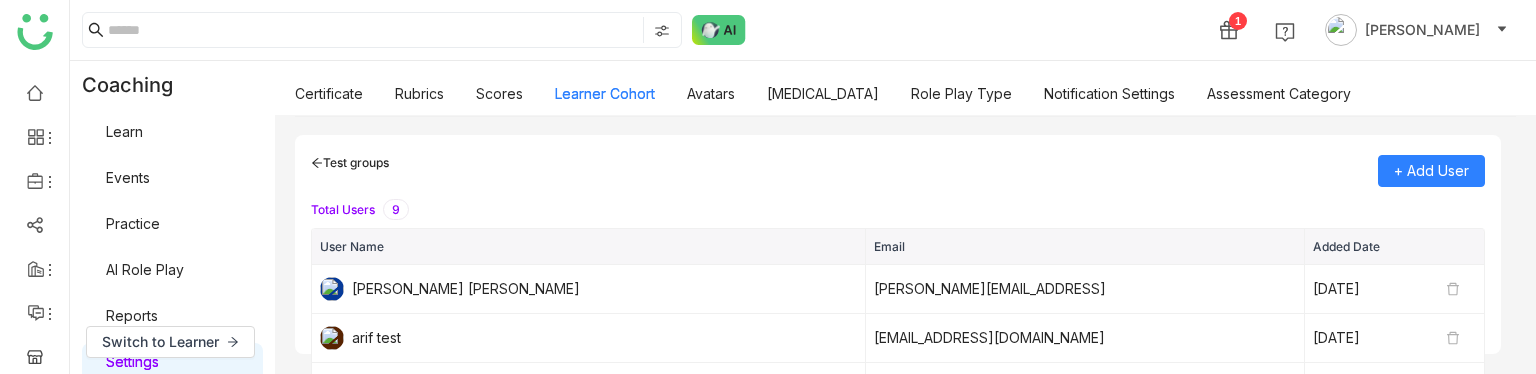 click on "Test groups" 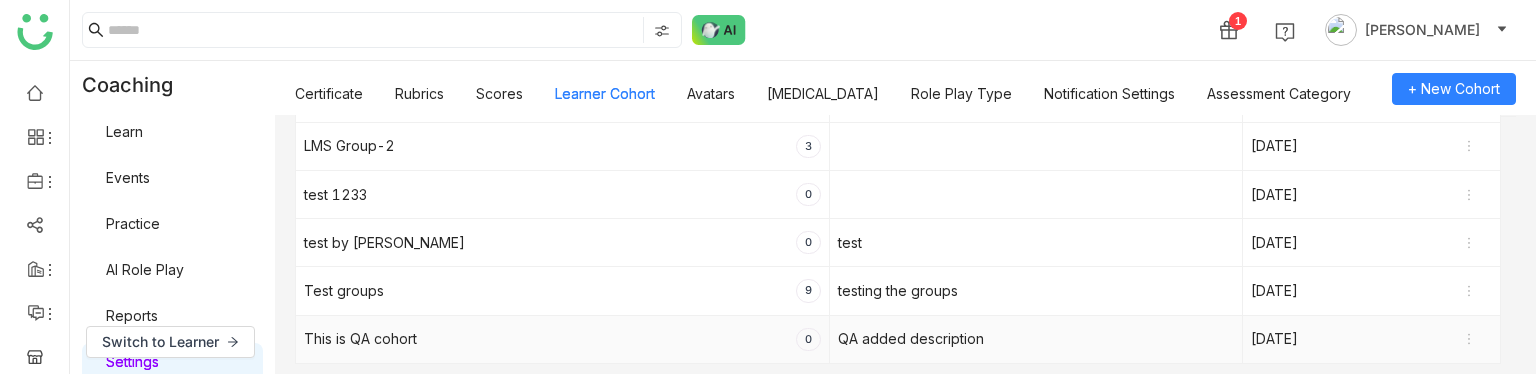 scroll, scrollTop: 176, scrollLeft: 0, axis: vertical 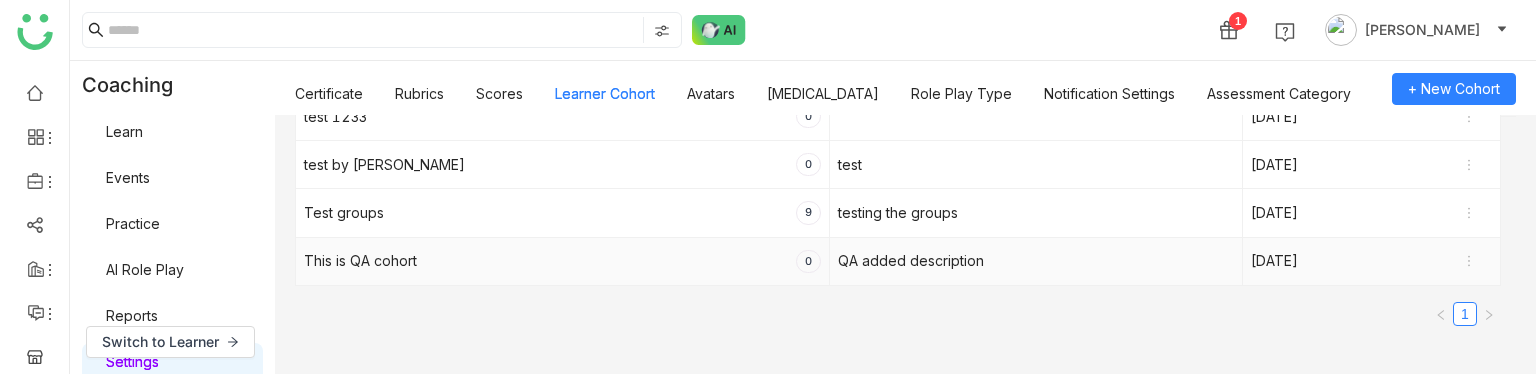 click 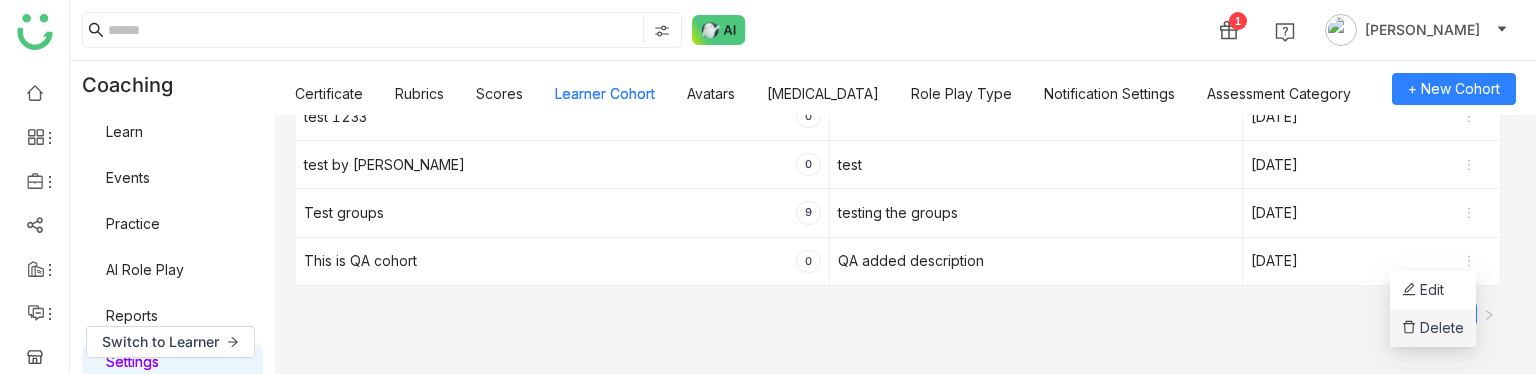 click on "Delete" at bounding box center (1433, 328) 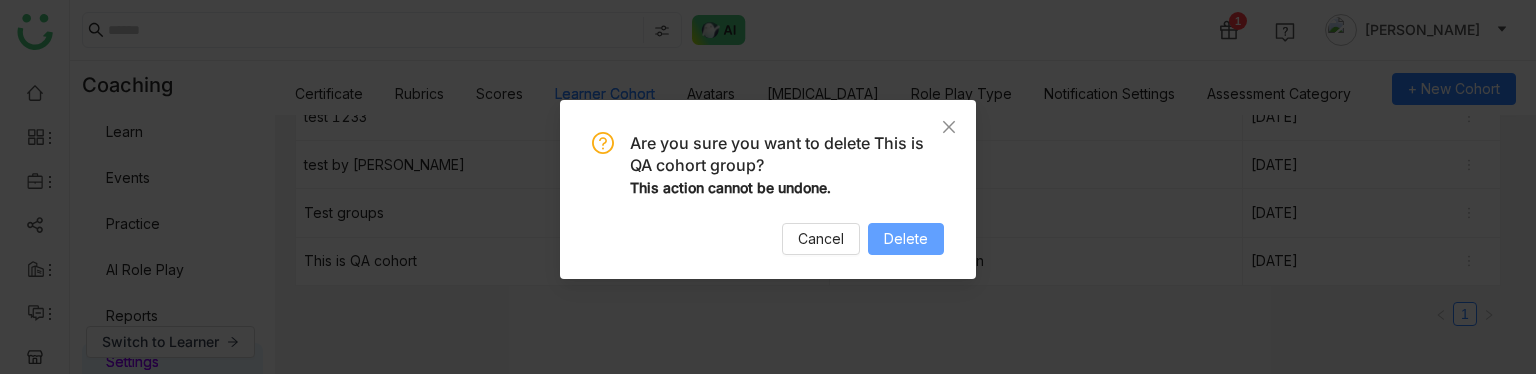 click on "Delete" at bounding box center [906, 239] 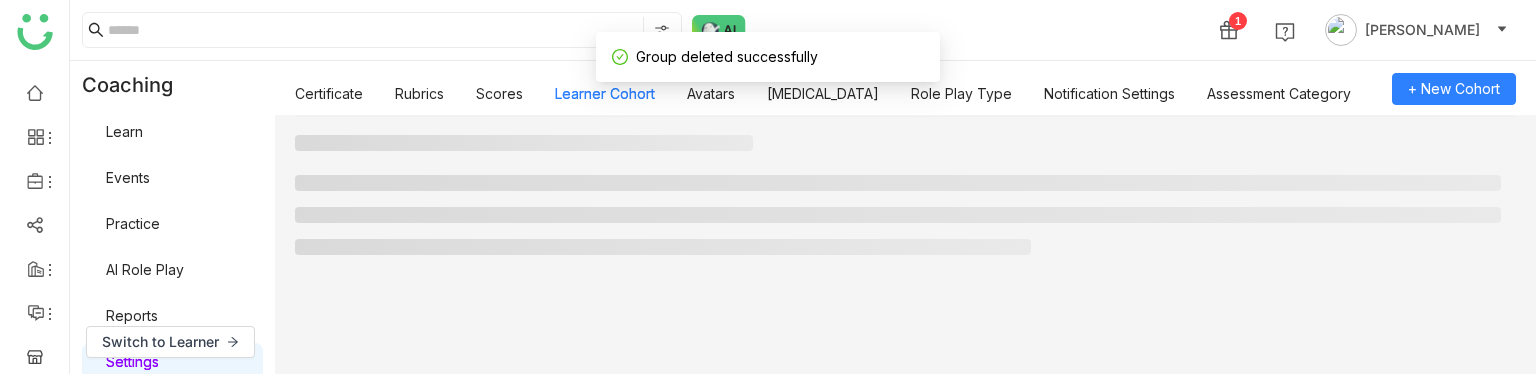 scroll, scrollTop: 0, scrollLeft: 0, axis: both 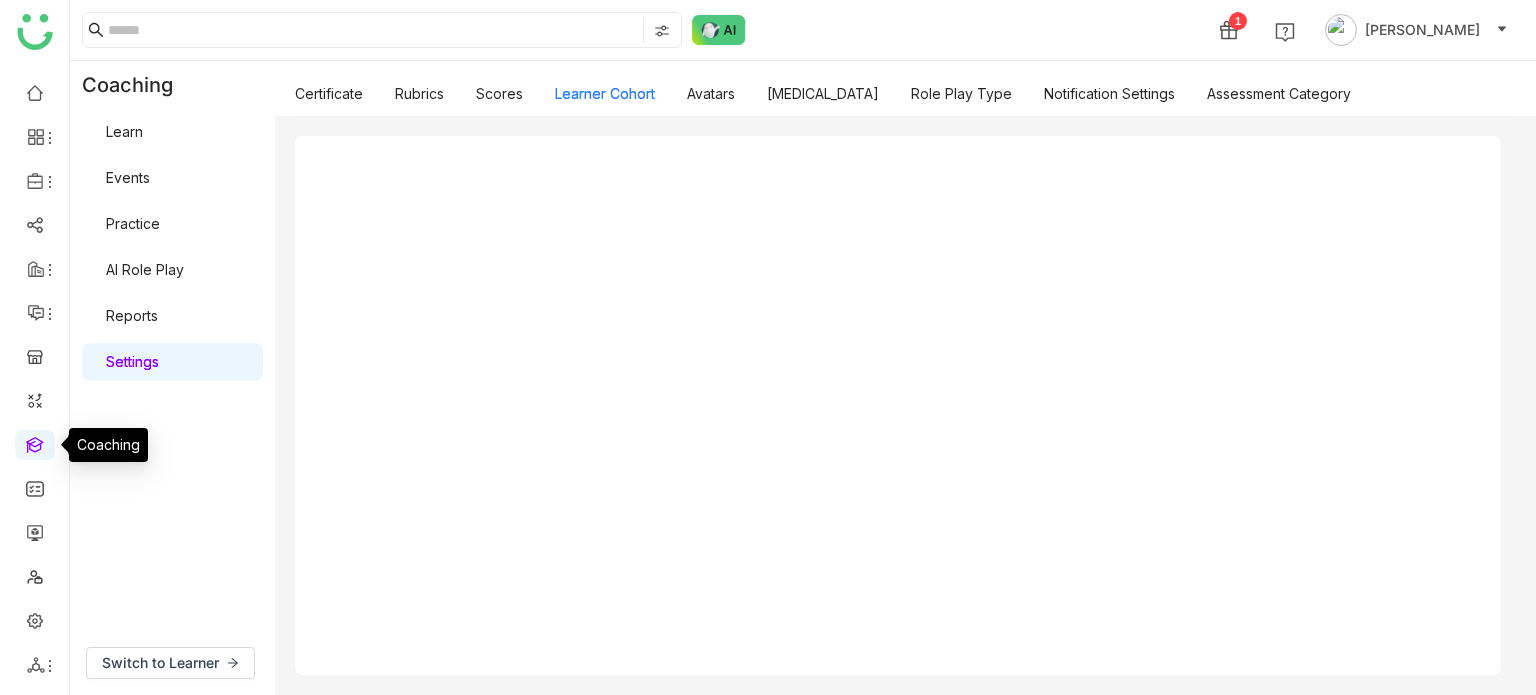 click at bounding box center (35, 443) 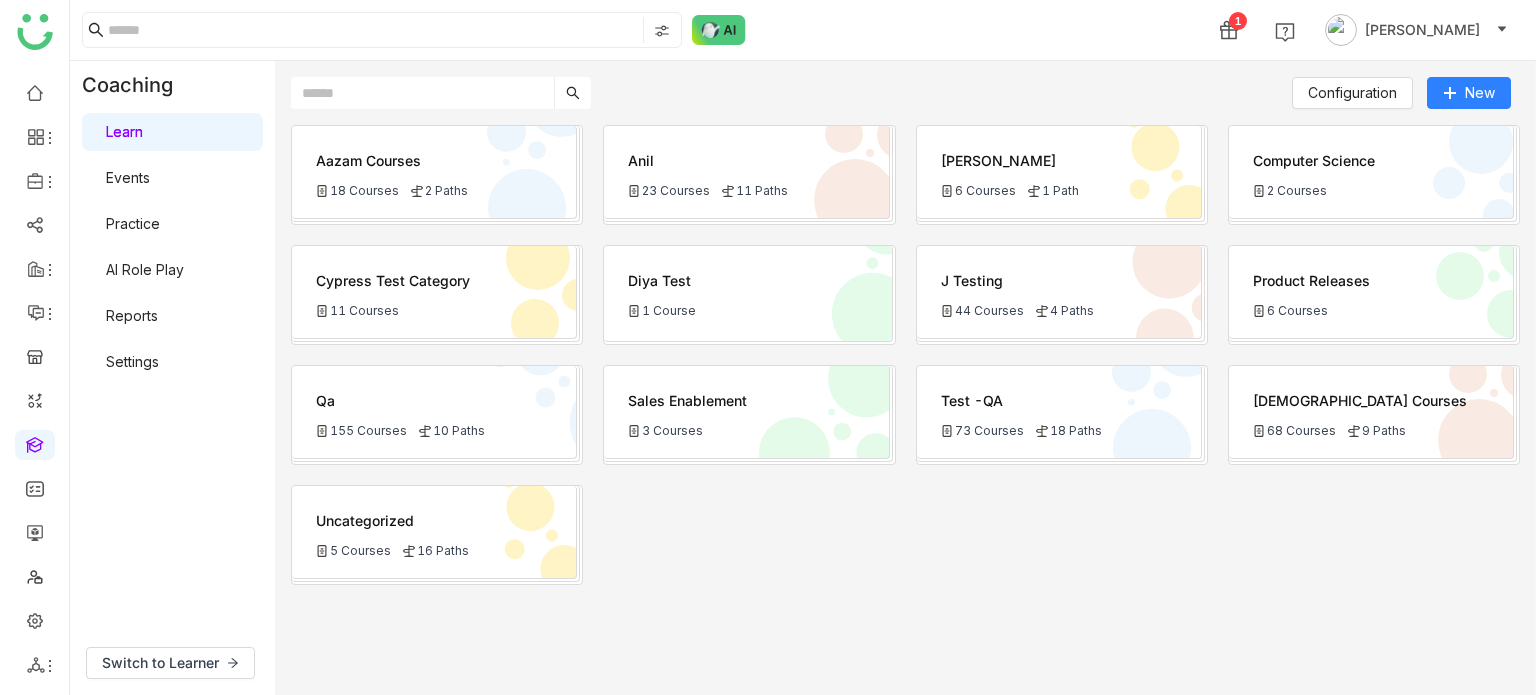click on "Qa
155 Courses
10 Paths" 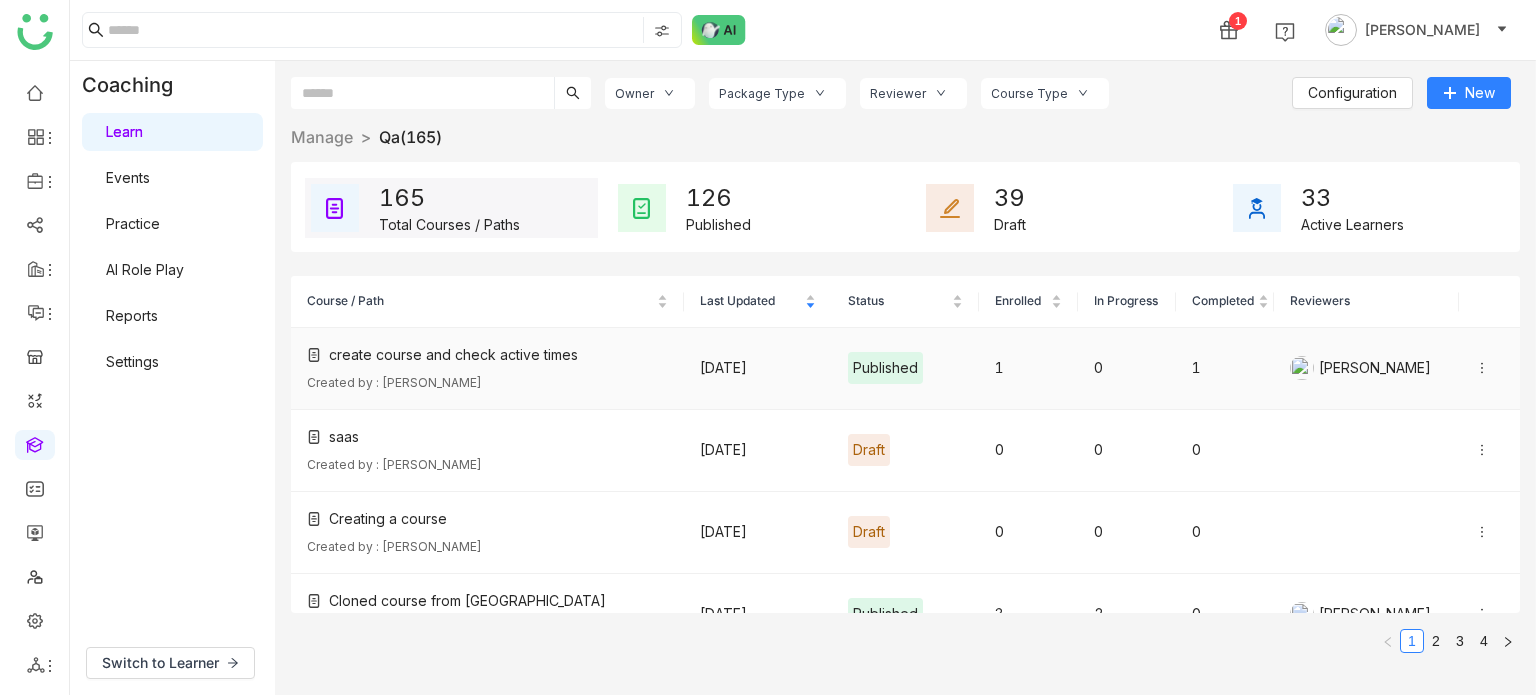 click on "create course and check active times   Created by : Arif uddin" 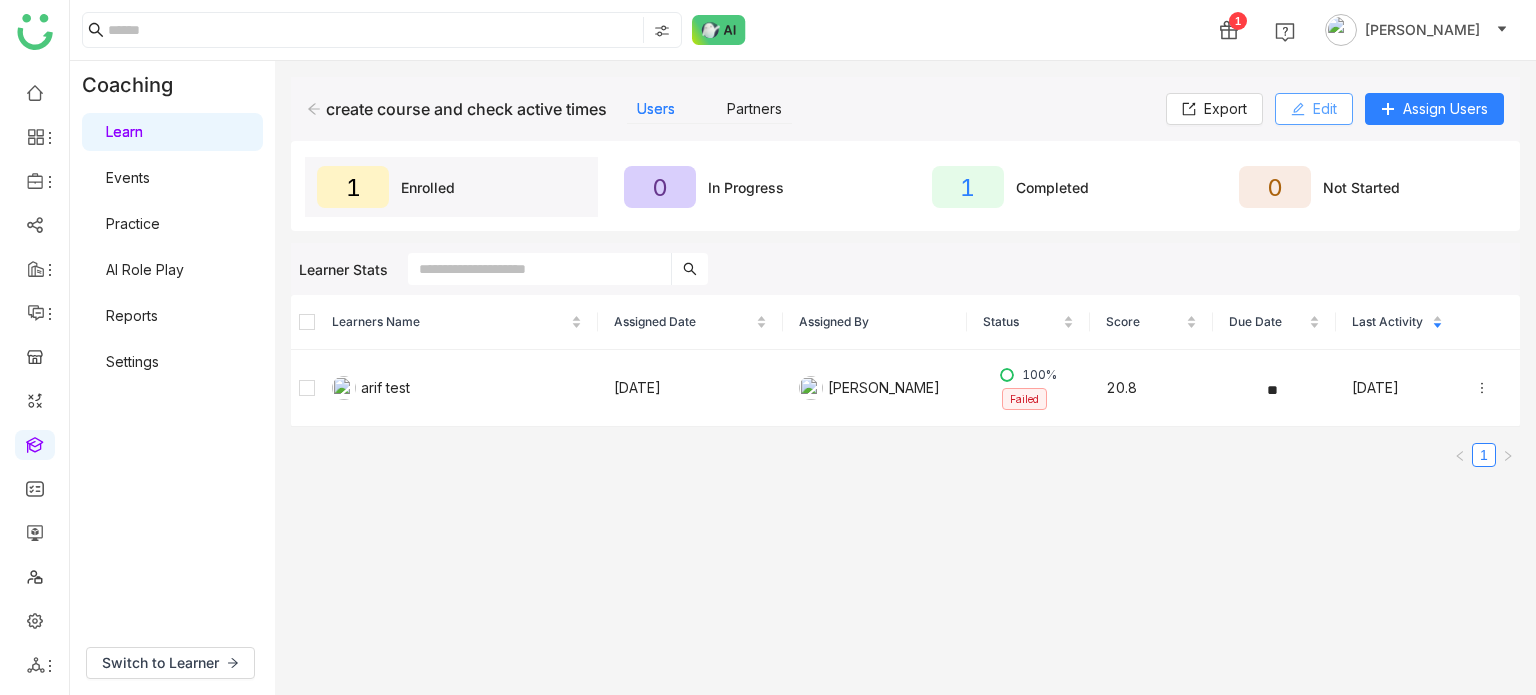 click on "Edit" 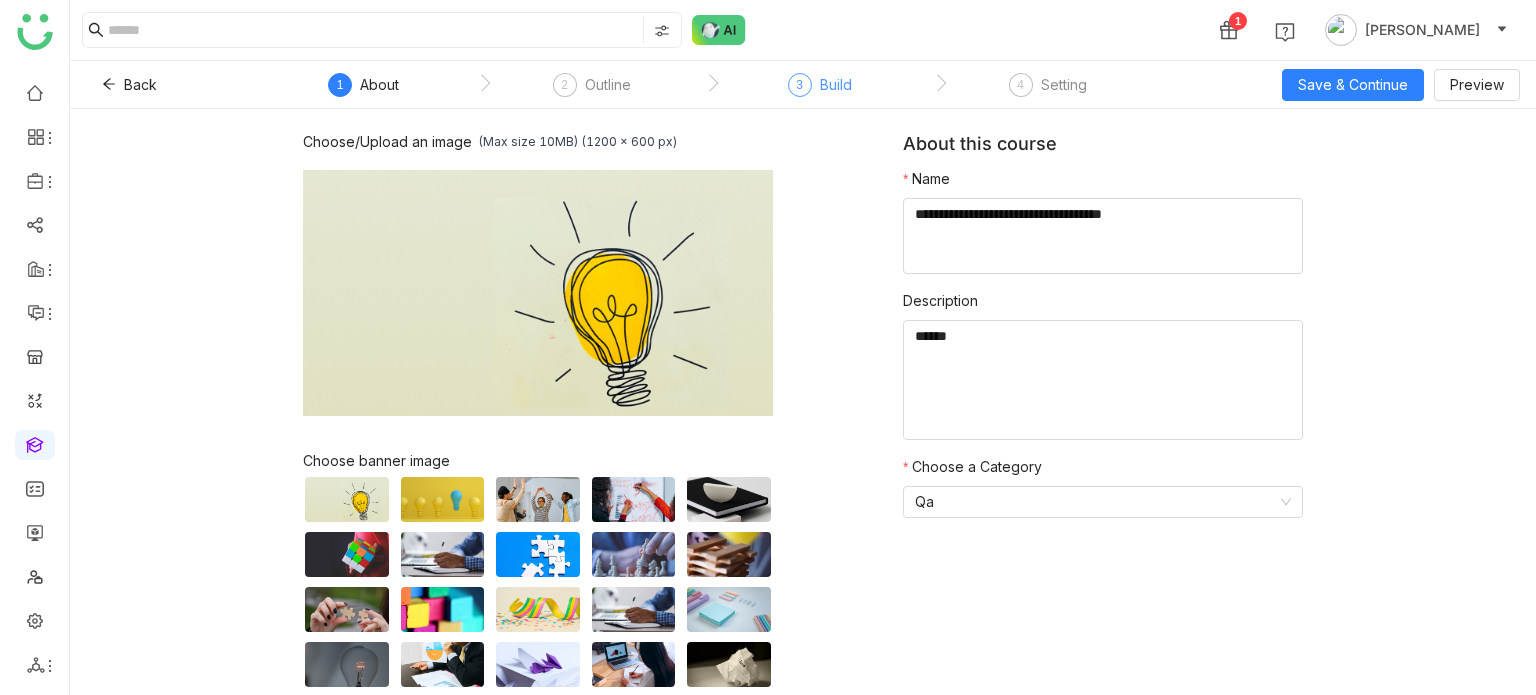 click on "3  Build" 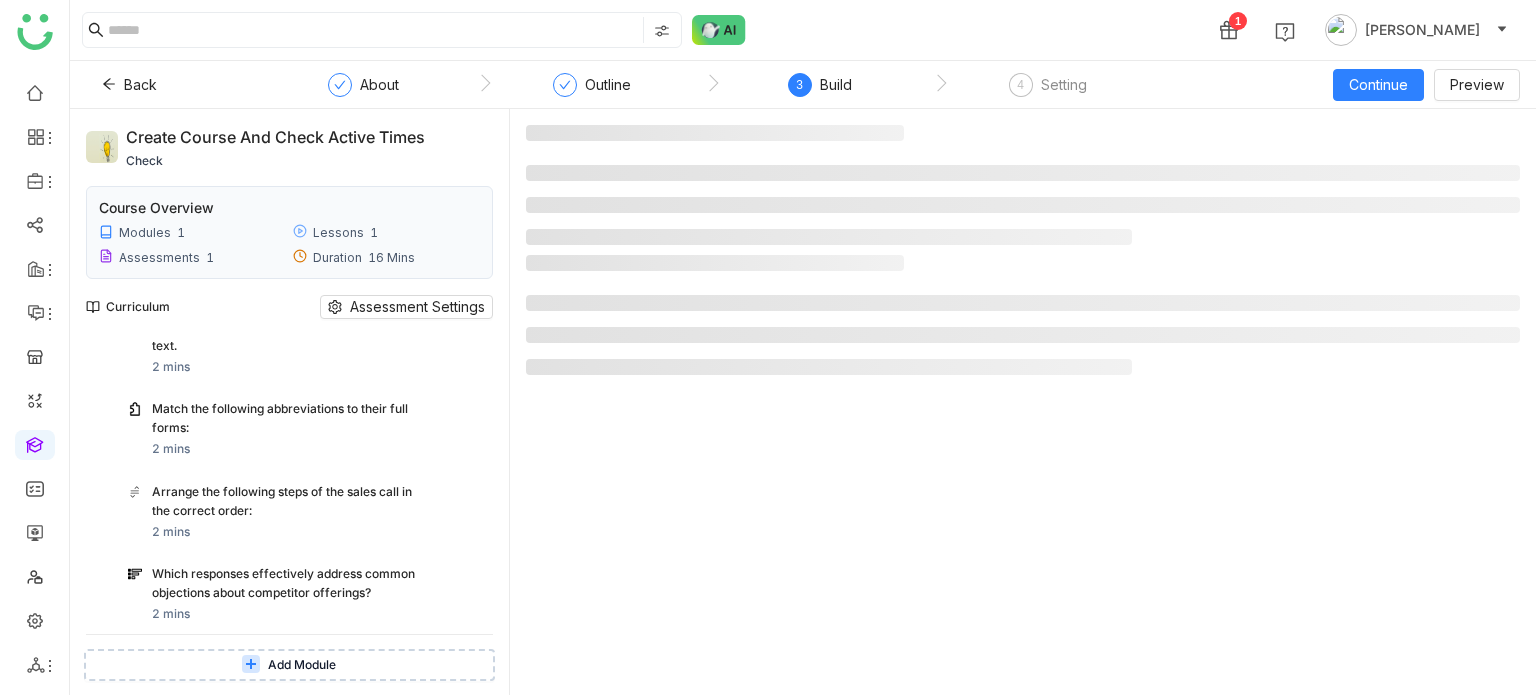 scroll, scrollTop: 606, scrollLeft: 0, axis: vertical 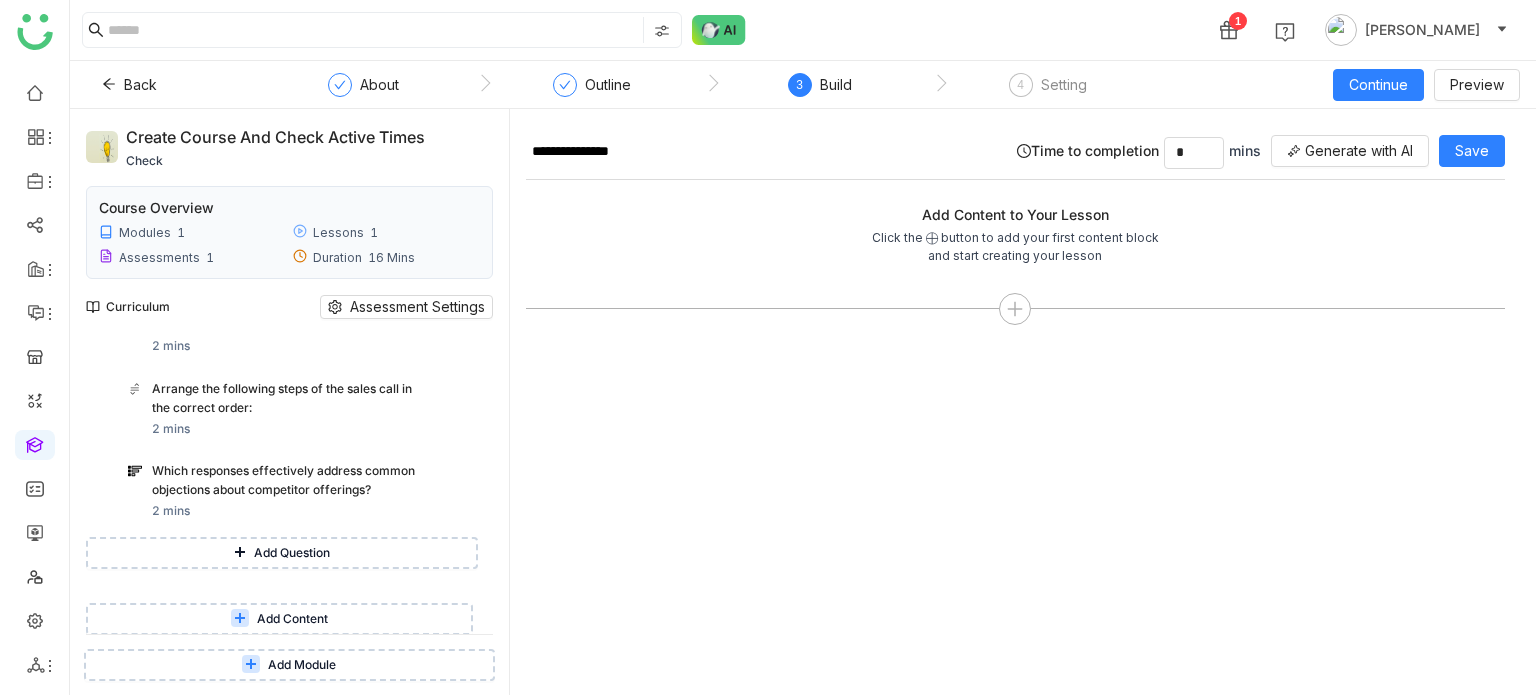 click on "Add Module" at bounding box center [302, 665] 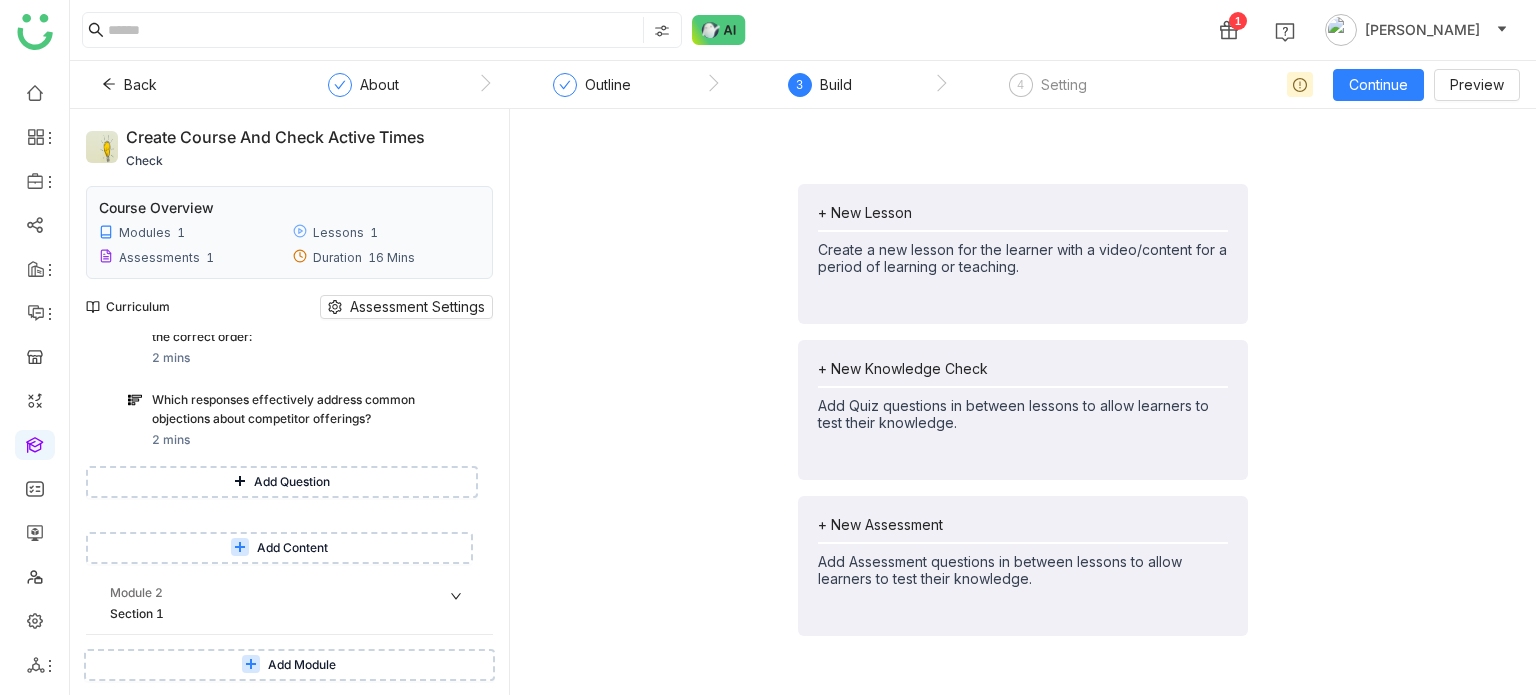 scroll, scrollTop: 708, scrollLeft: 0, axis: vertical 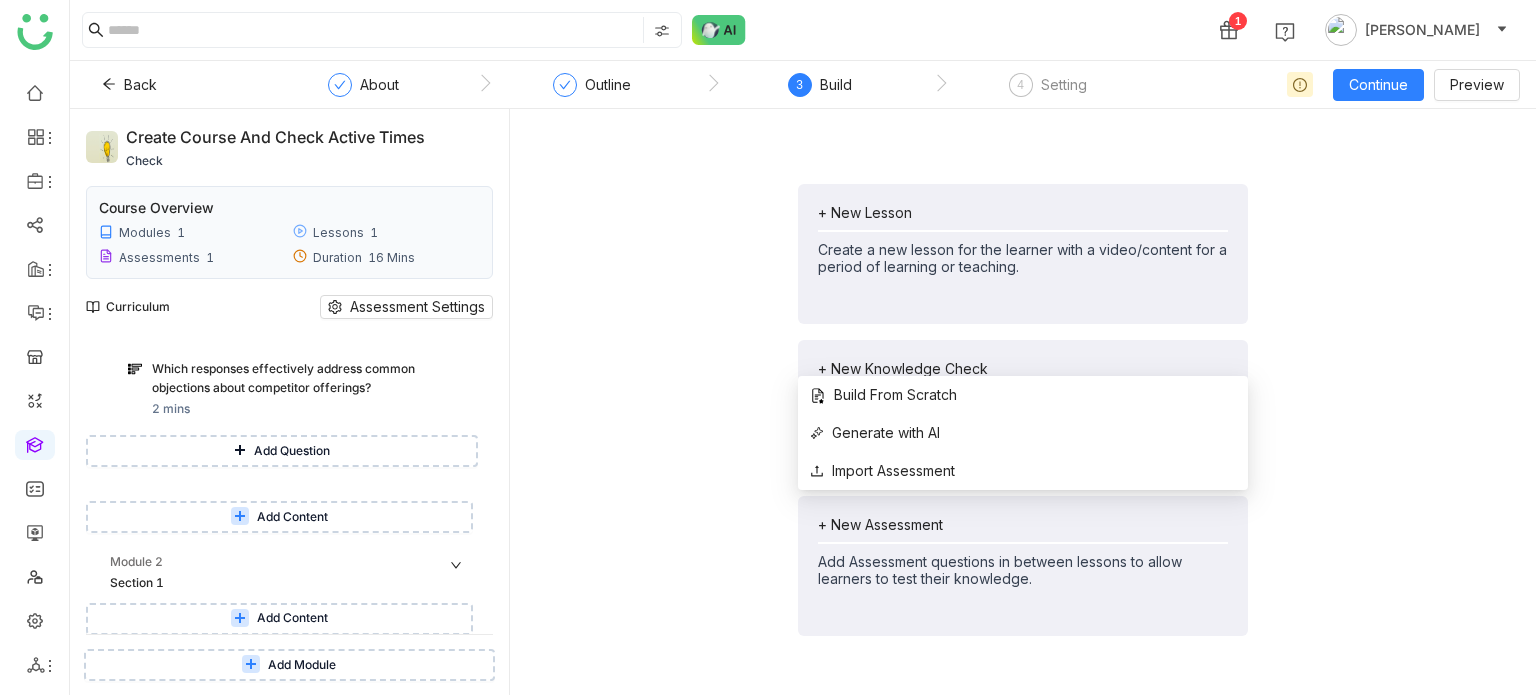 click on "+ New Assessment" 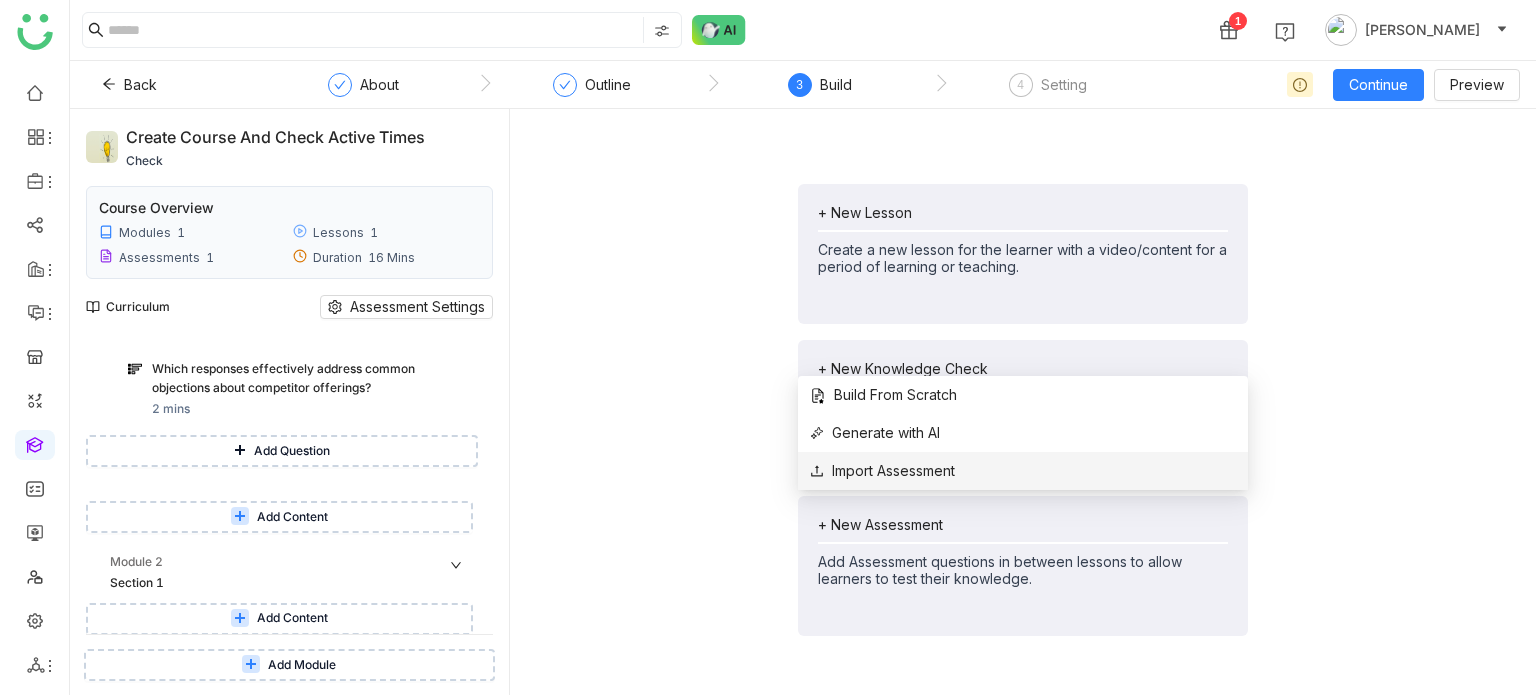click on "Import Assessment" at bounding box center [882, 471] 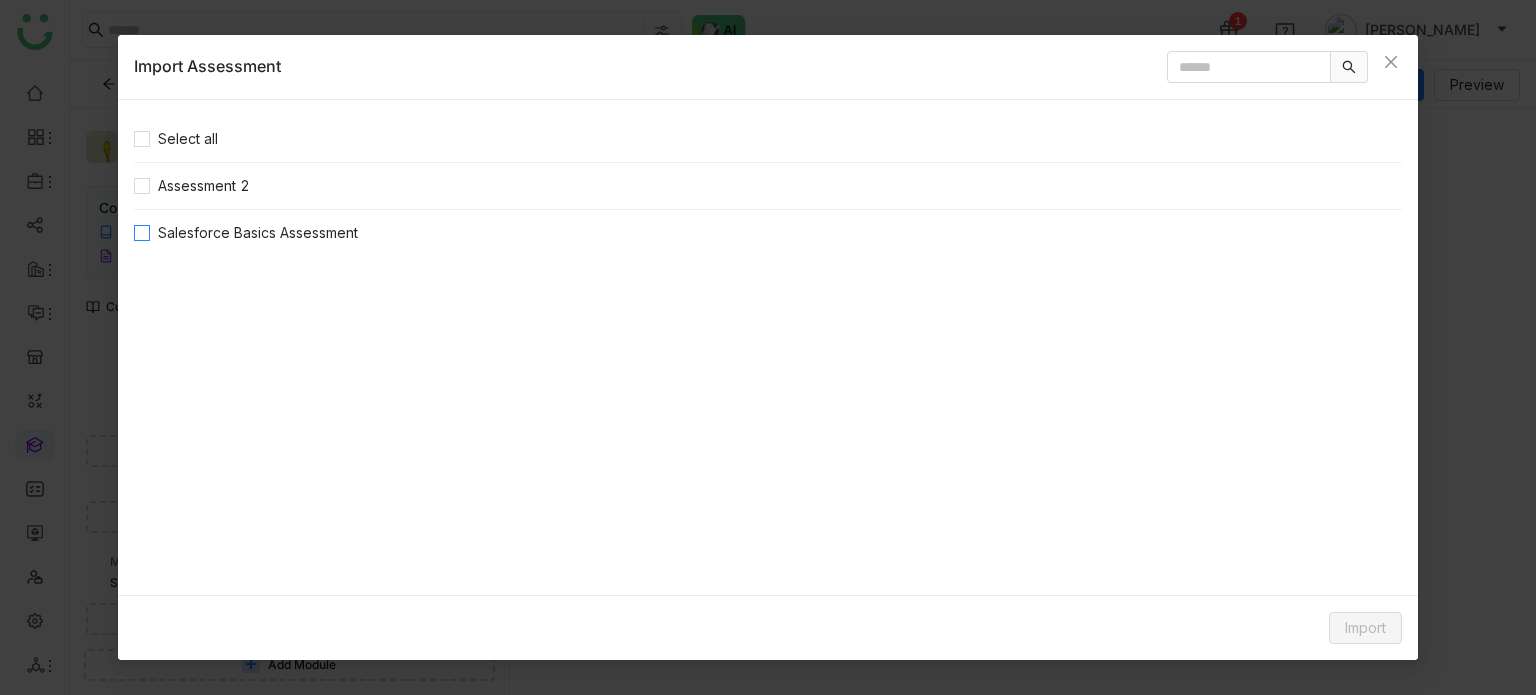 click on "Salesforce Basics Assessment" 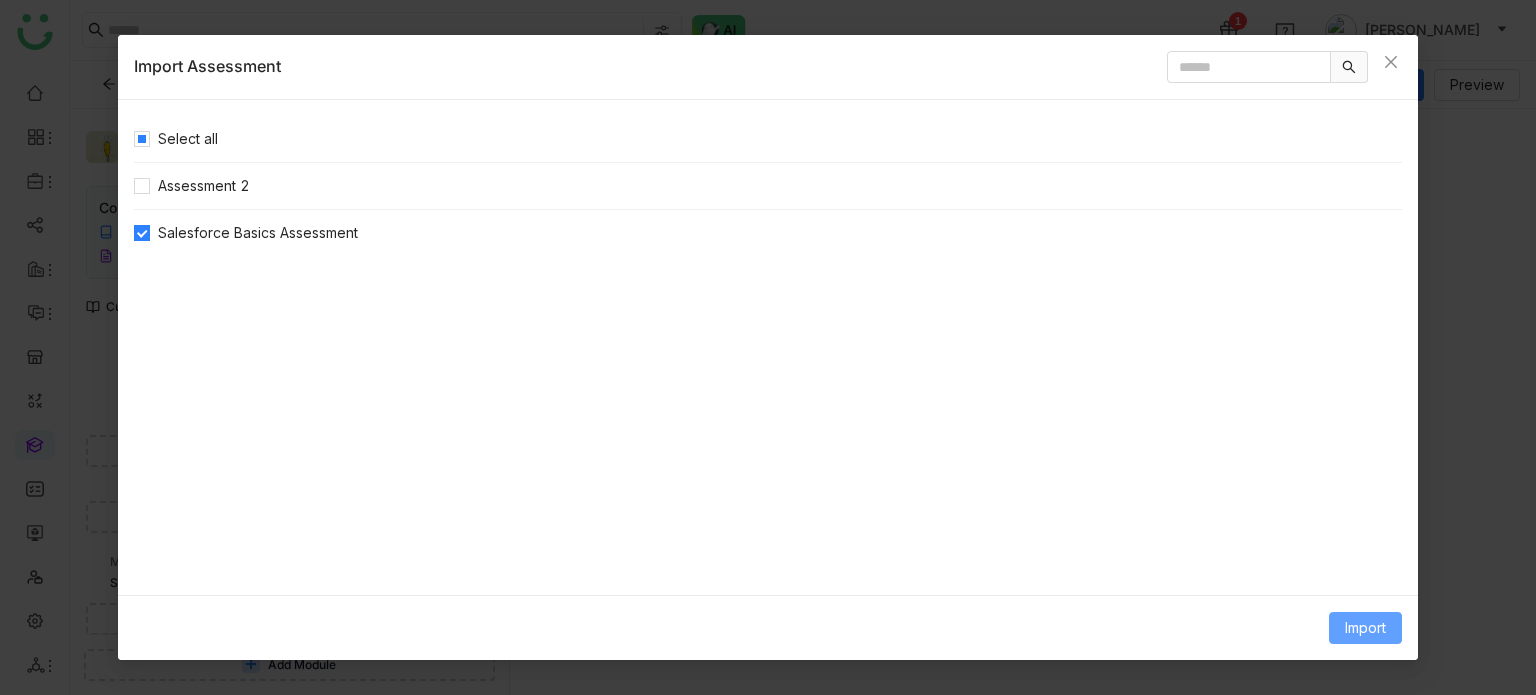 click on "Import" at bounding box center [1365, 628] 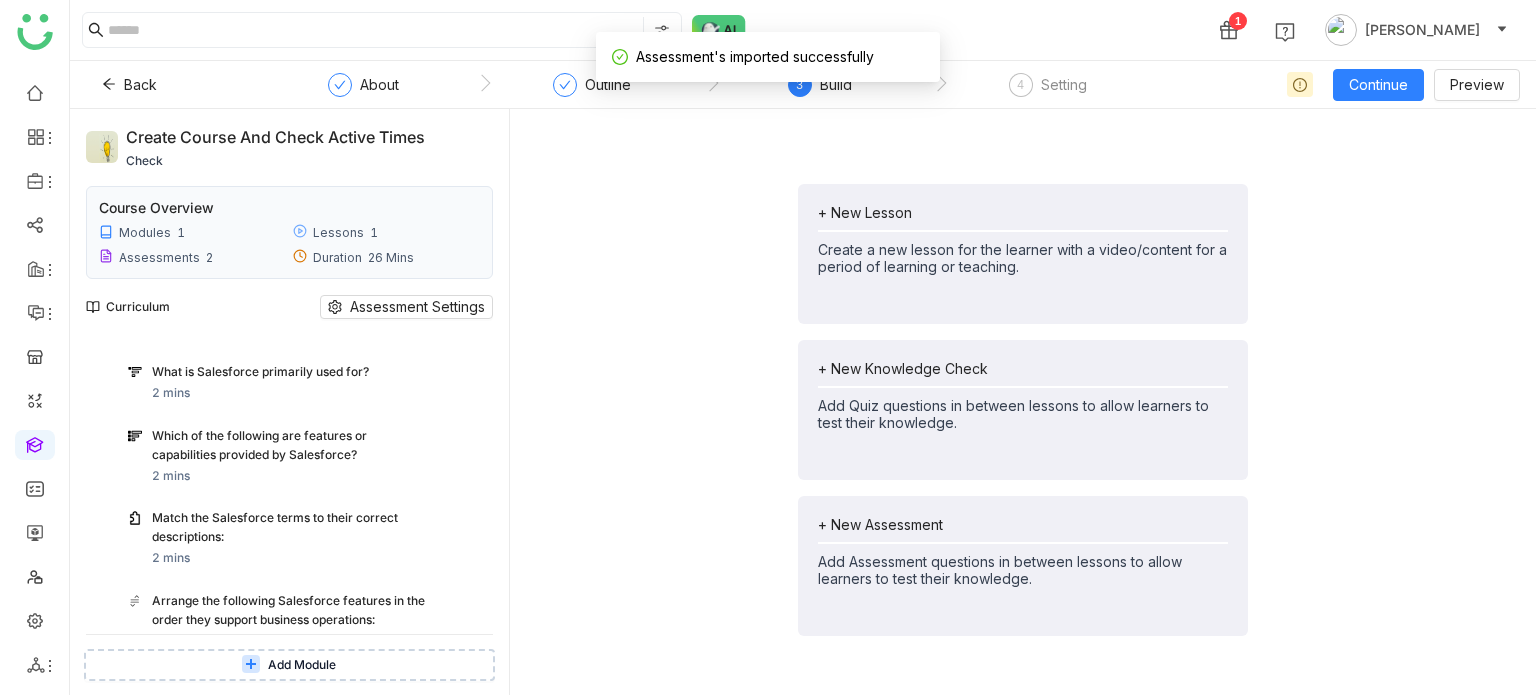 scroll, scrollTop: 1036, scrollLeft: 0, axis: vertical 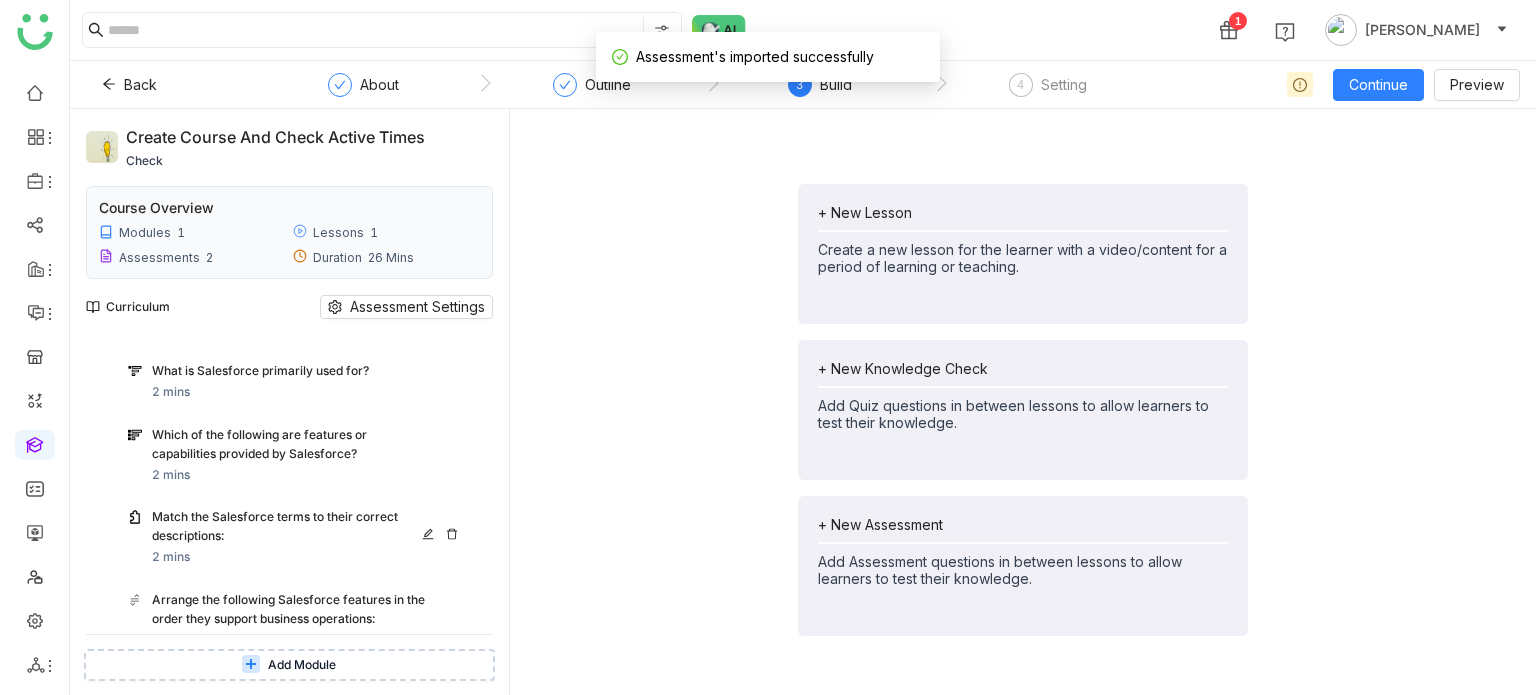 click on "Match the Salesforce terms to their correct descriptions:" at bounding box center [290, 527] 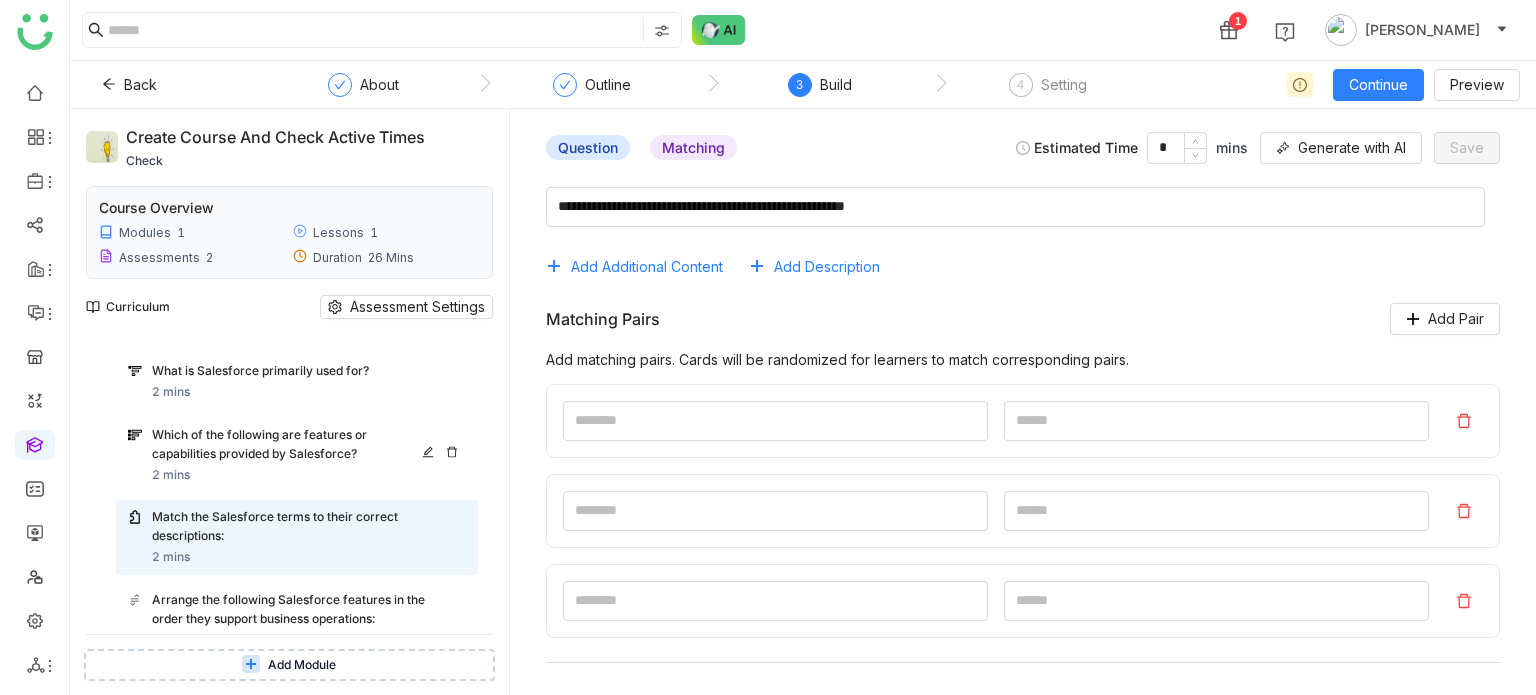 click on "Which of the following are features or capabilities provided by Salesforce?   2 mins" at bounding box center [309, 455] 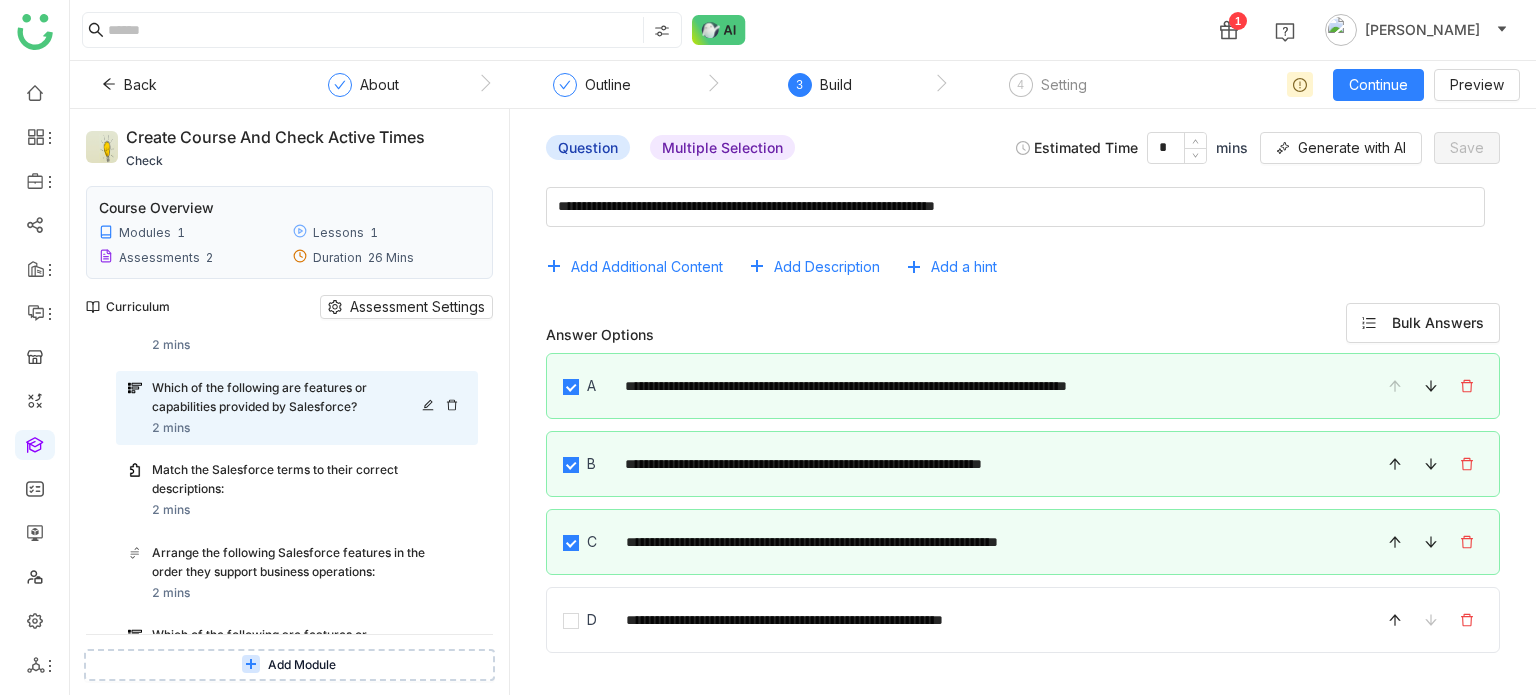 scroll, scrollTop: 1084, scrollLeft: 0, axis: vertical 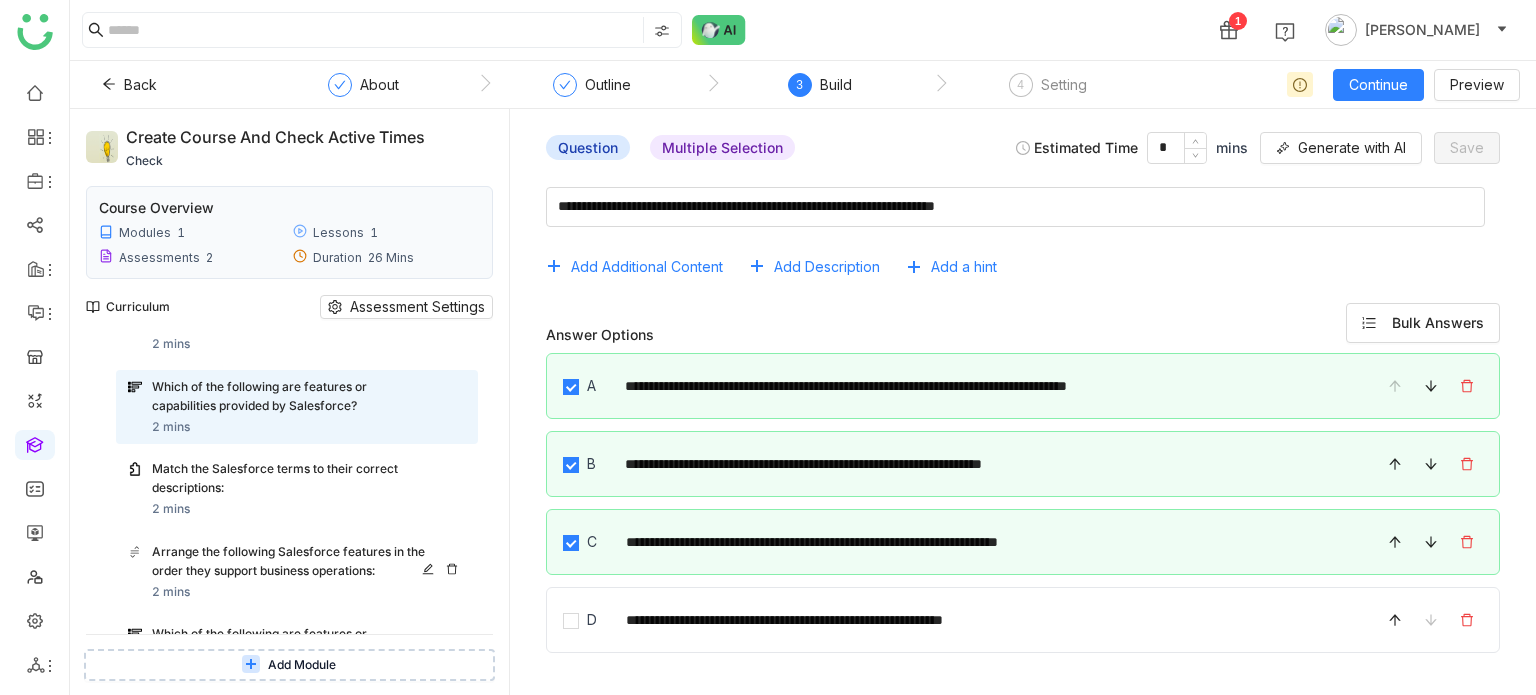 click on "Arrange the following Salesforce features in the order they support business operations:" at bounding box center [290, 562] 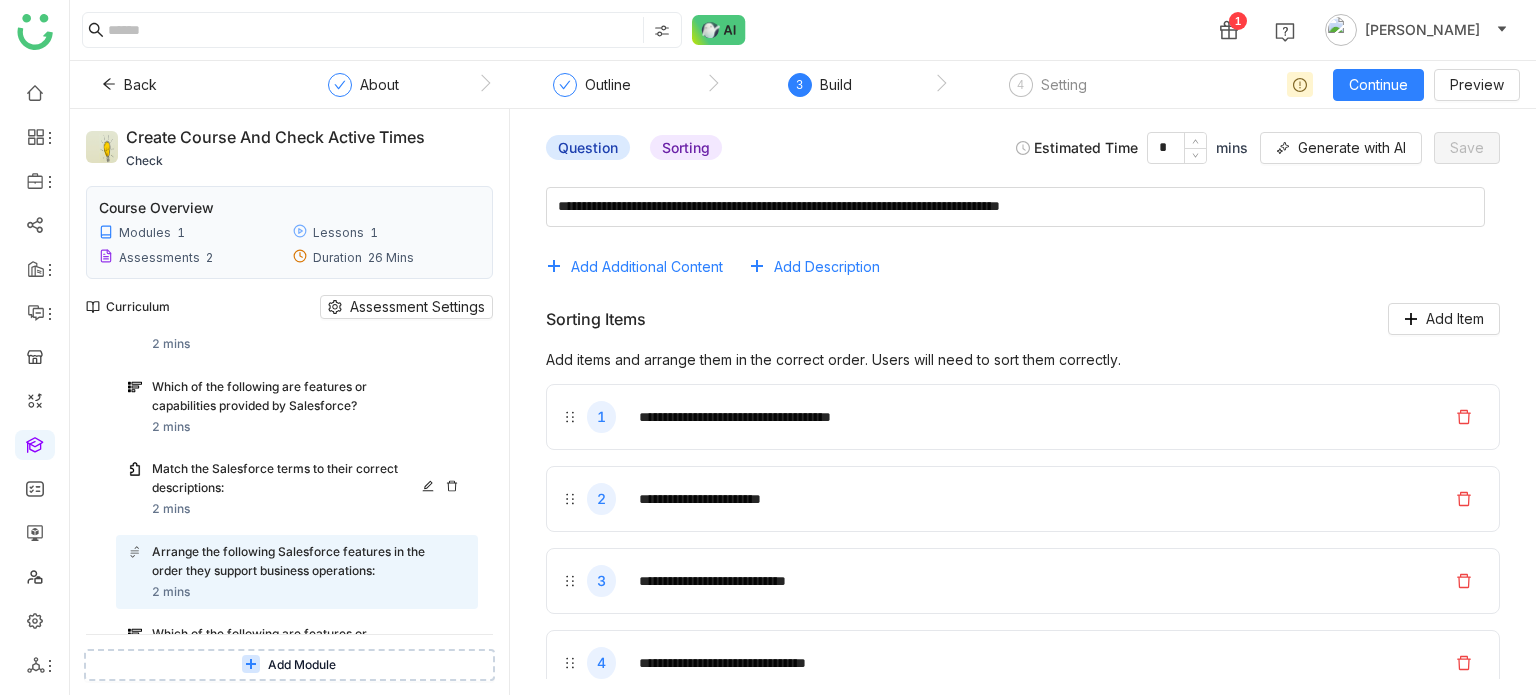click on "Match the Salesforce terms to their correct descriptions:" at bounding box center (290, 479) 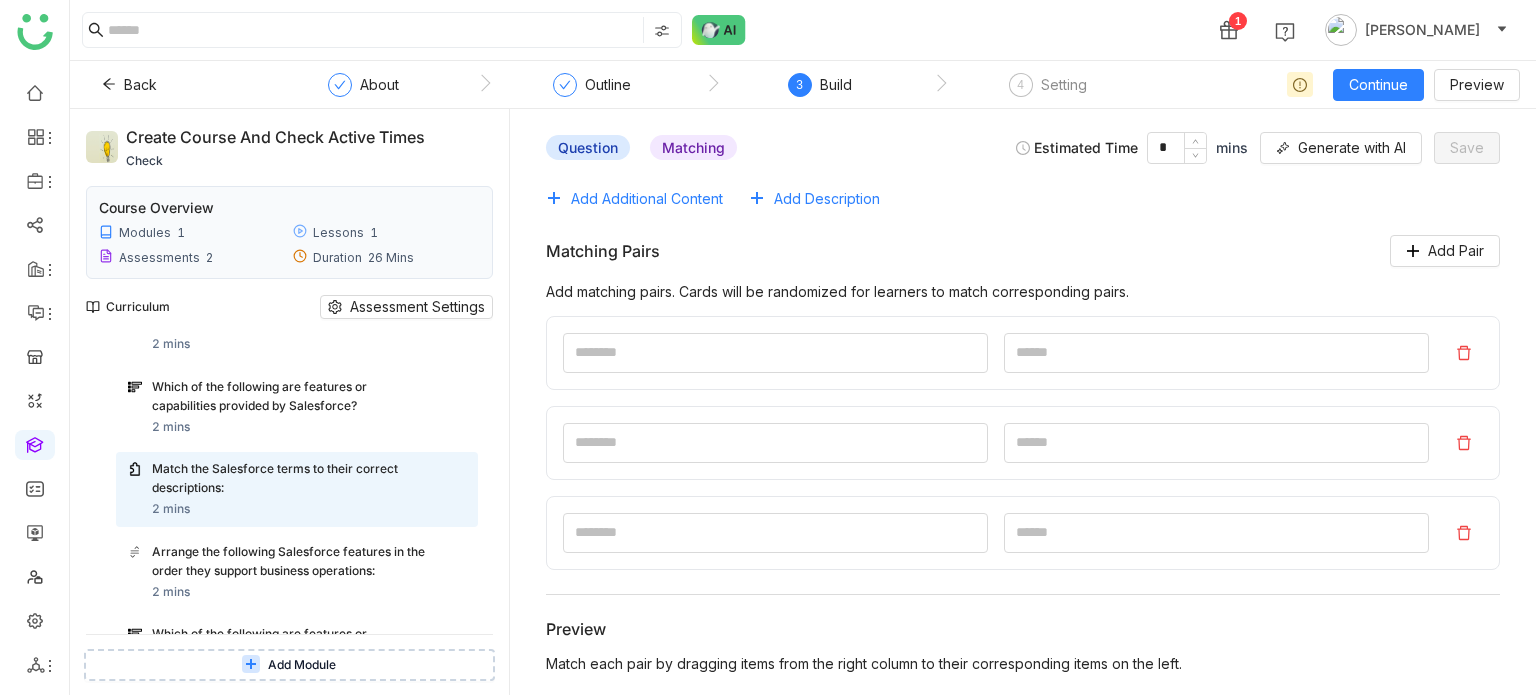 scroll, scrollTop: 36, scrollLeft: 0, axis: vertical 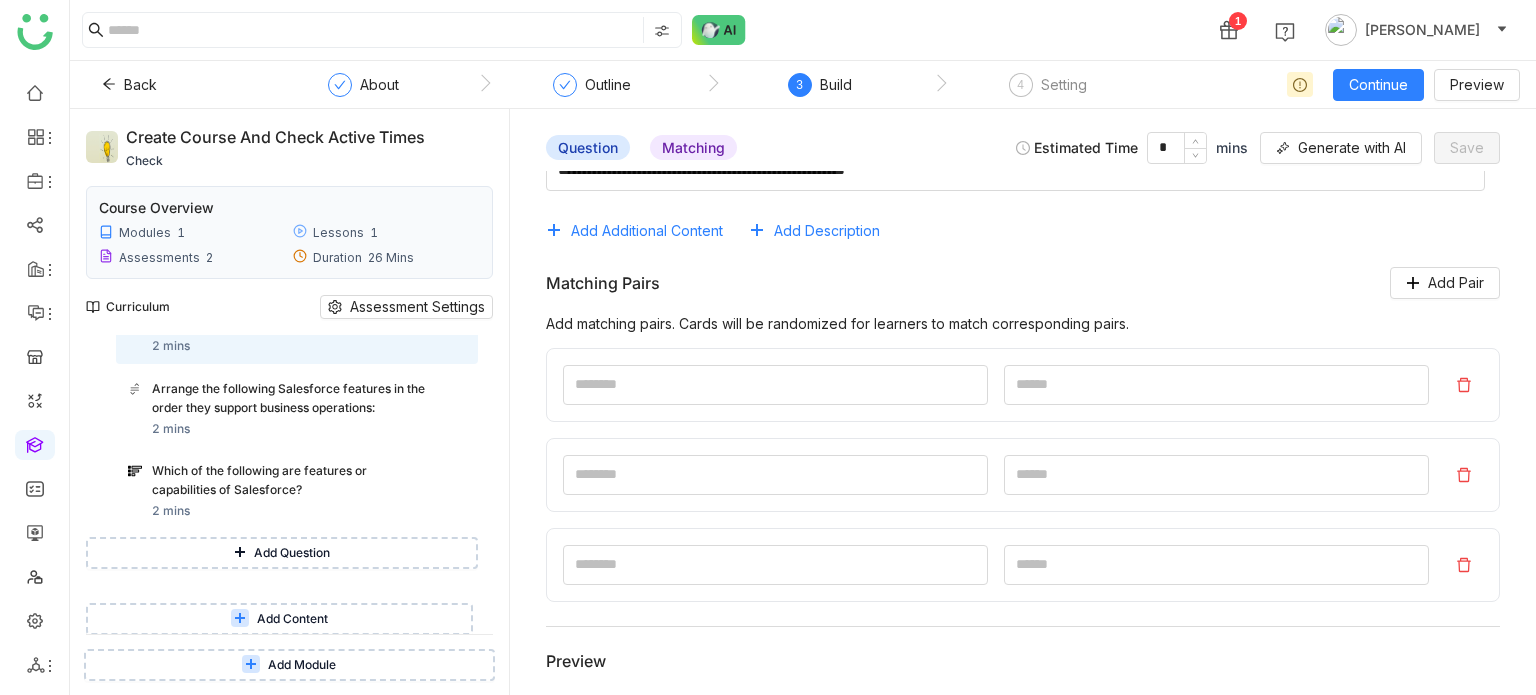click on "Add Question" at bounding box center (292, 553) 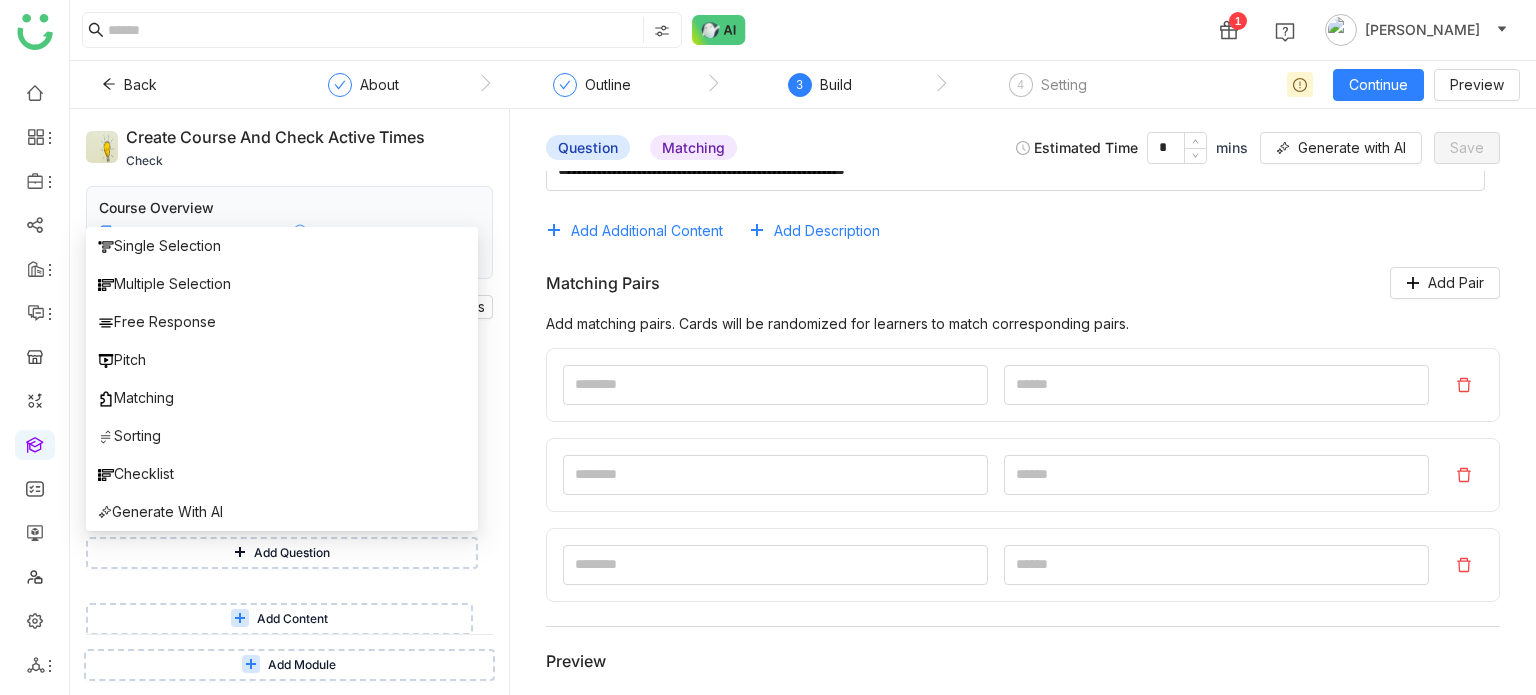 click on "Add Module" at bounding box center (302, 665) 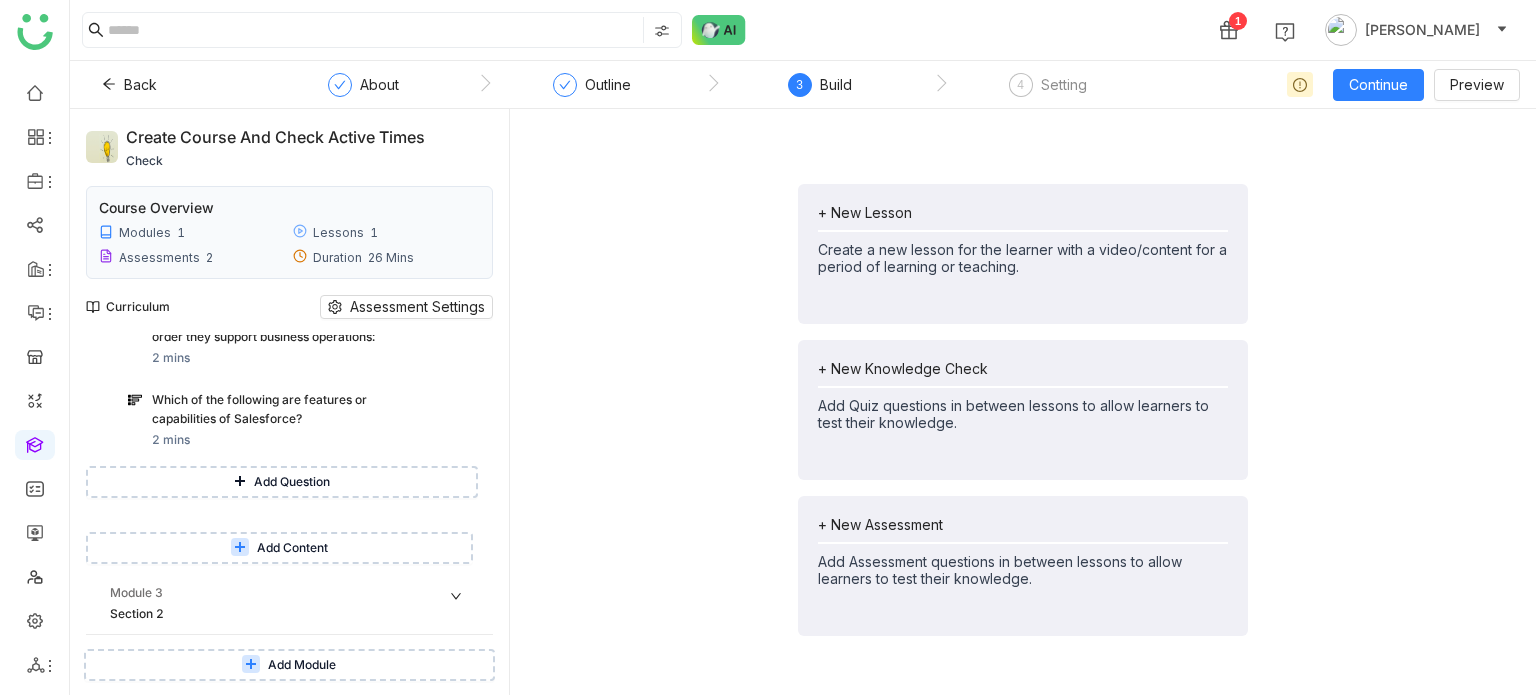 scroll, scrollTop: 1349, scrollLeft: 0, axis: vertical 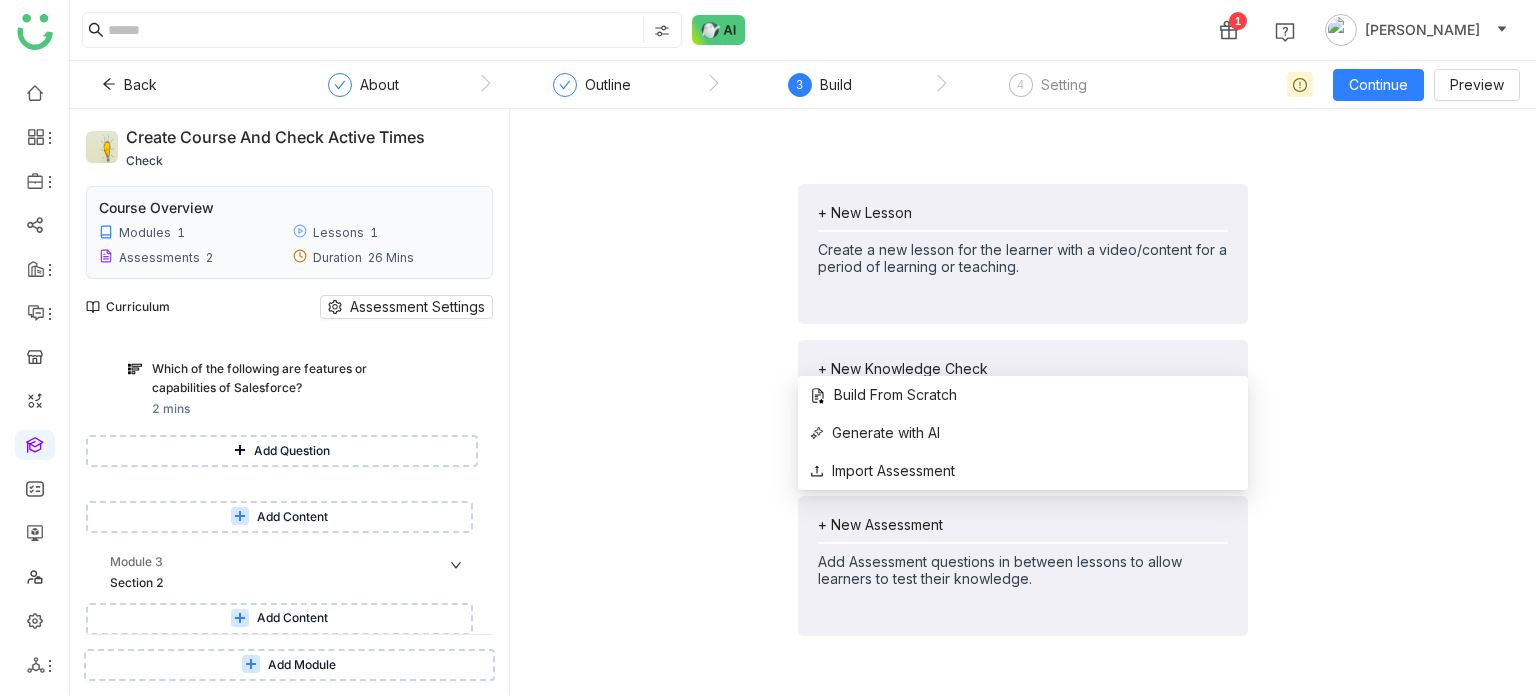 click on "+ New Assessment   Add Assessment questions in between lessons to allow learners to test their knowledge." 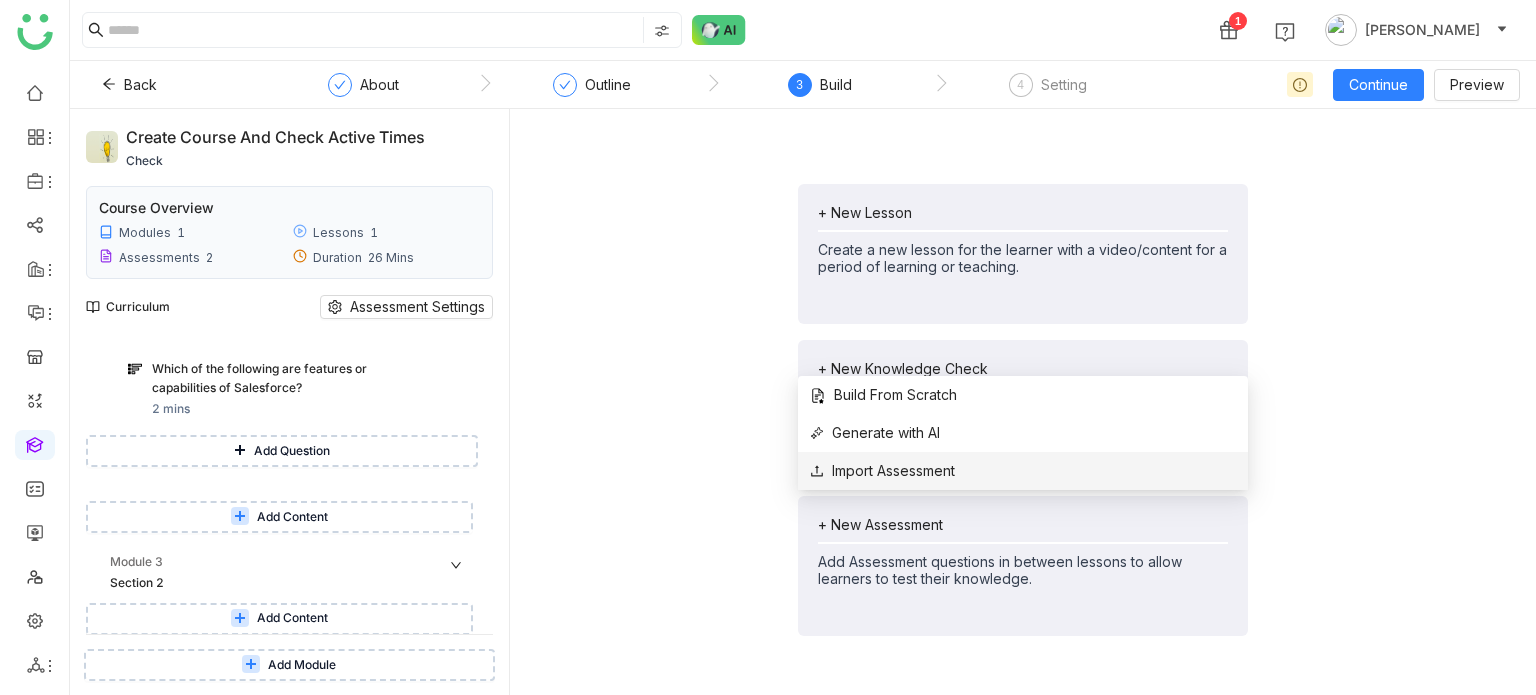 click on "Import Assessment" at bounding box center (1023, 471) 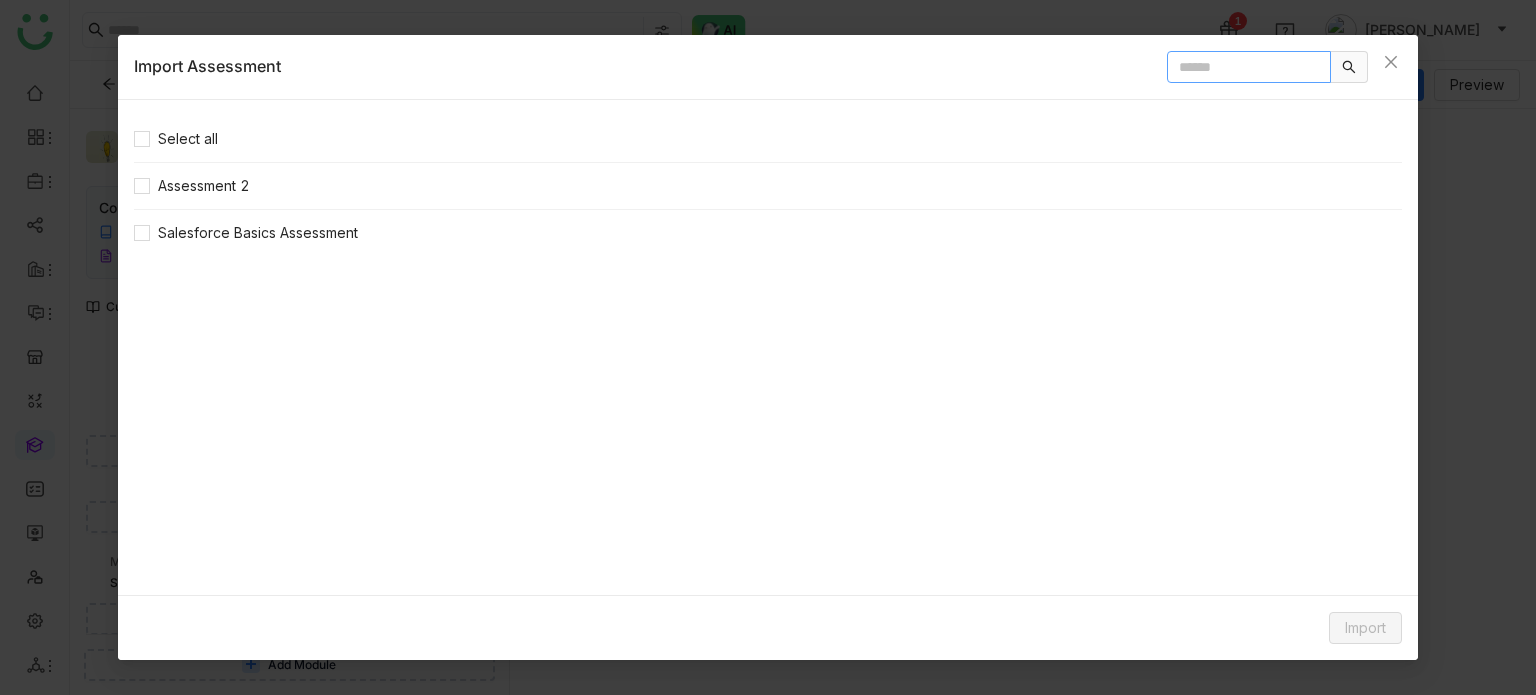 click at bounding box center [1249, 67] 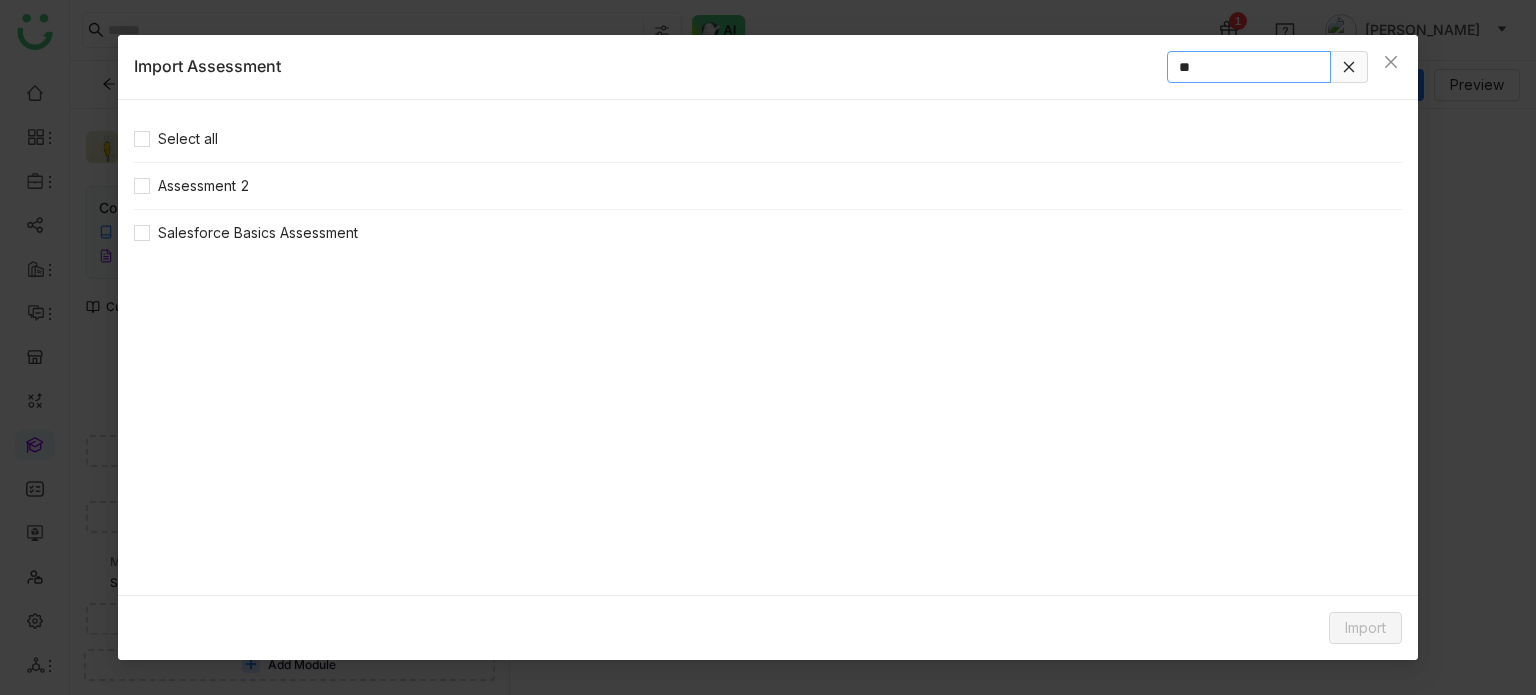type on "*" 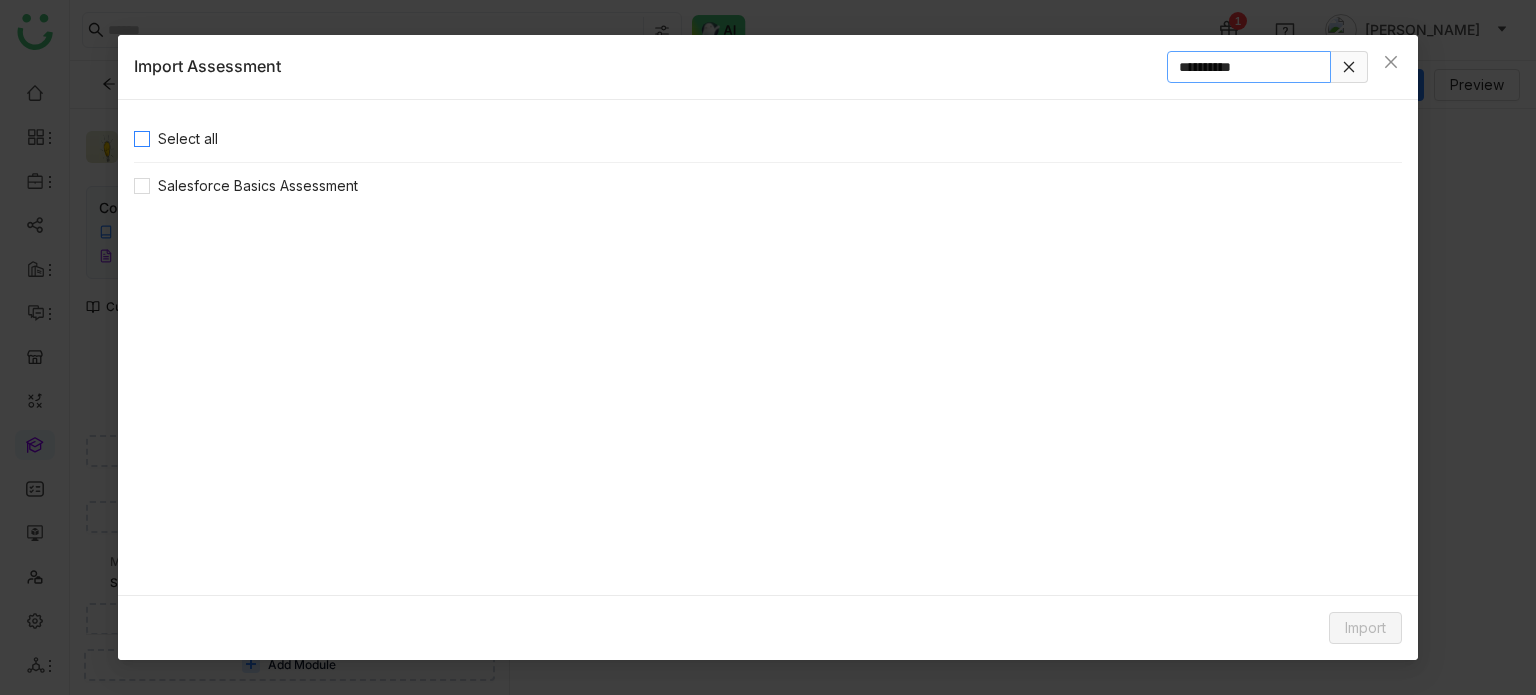 type on "**********" 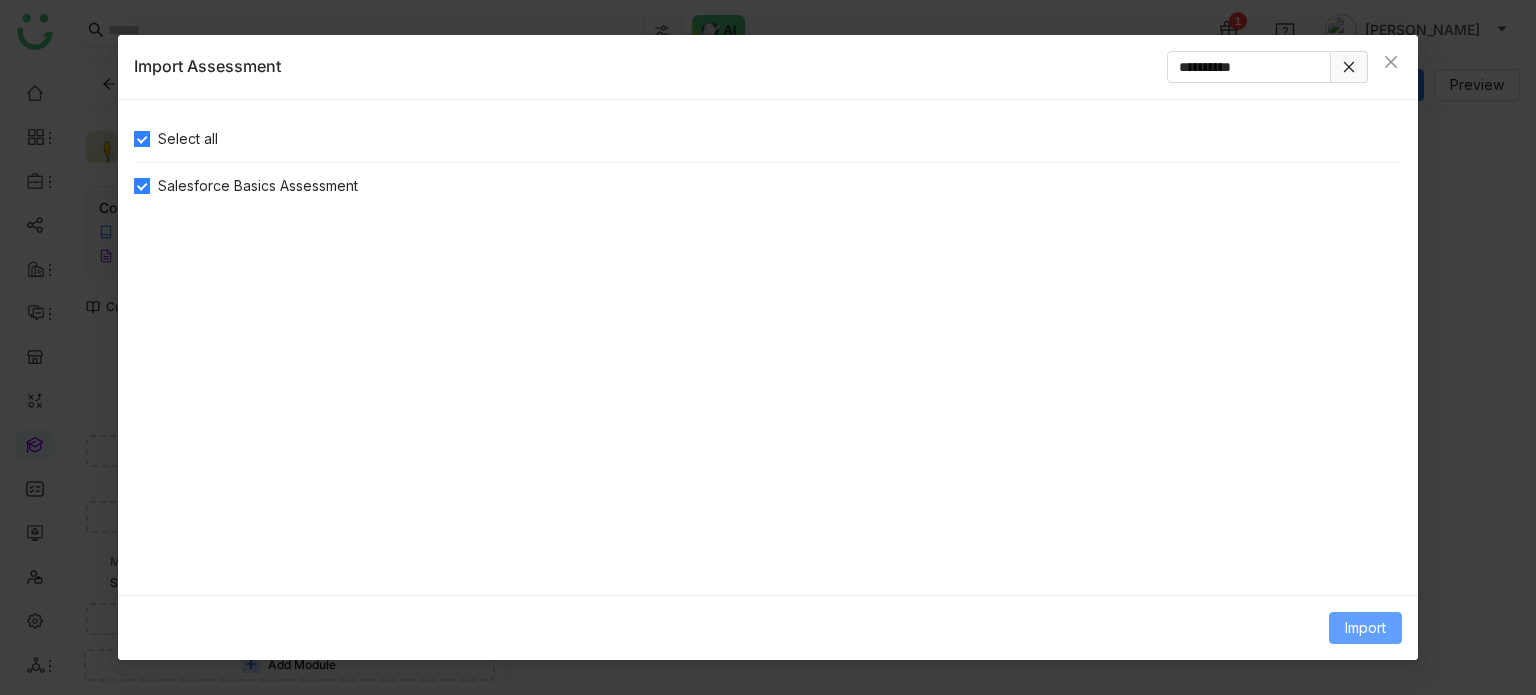 click on "Import" at bounding box center (1365, 628) 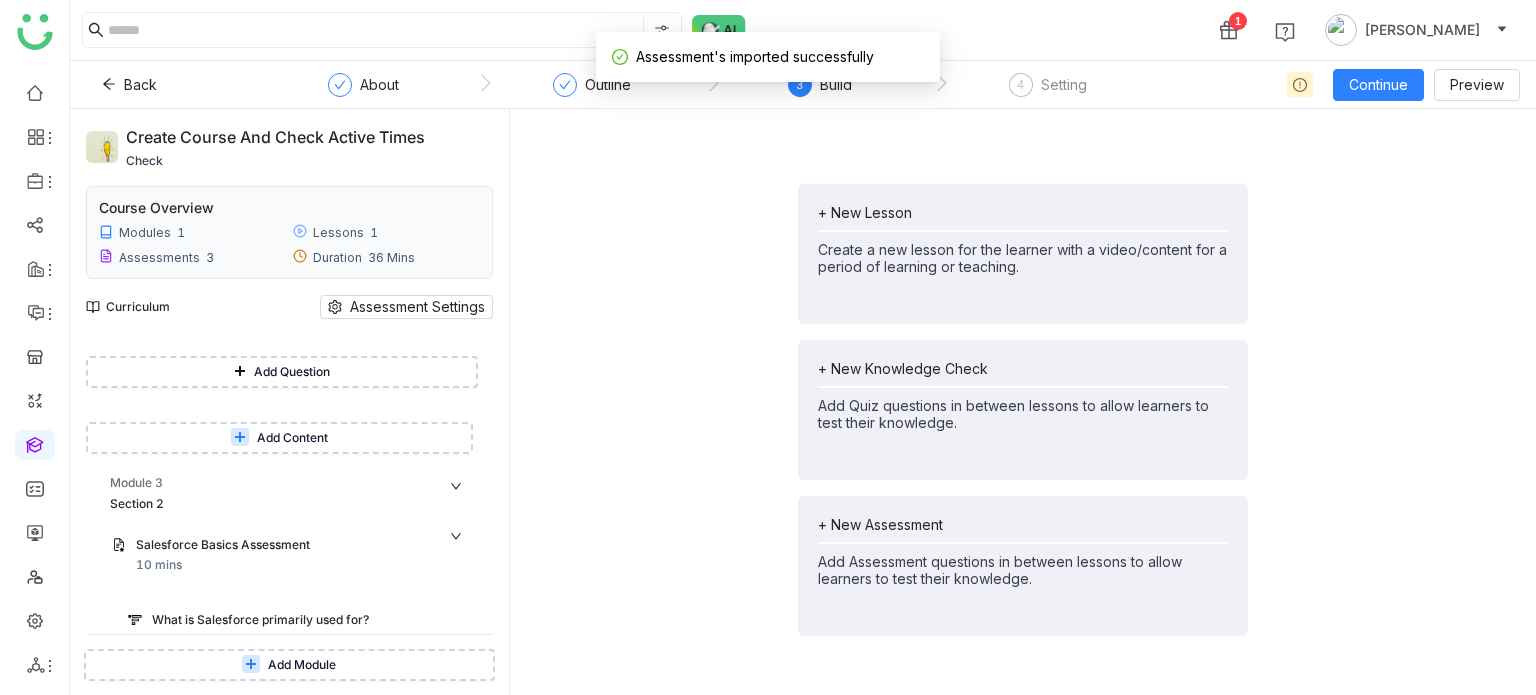 scroll, scrollTop: 1425, scrollLeft: 0, axis: vertical 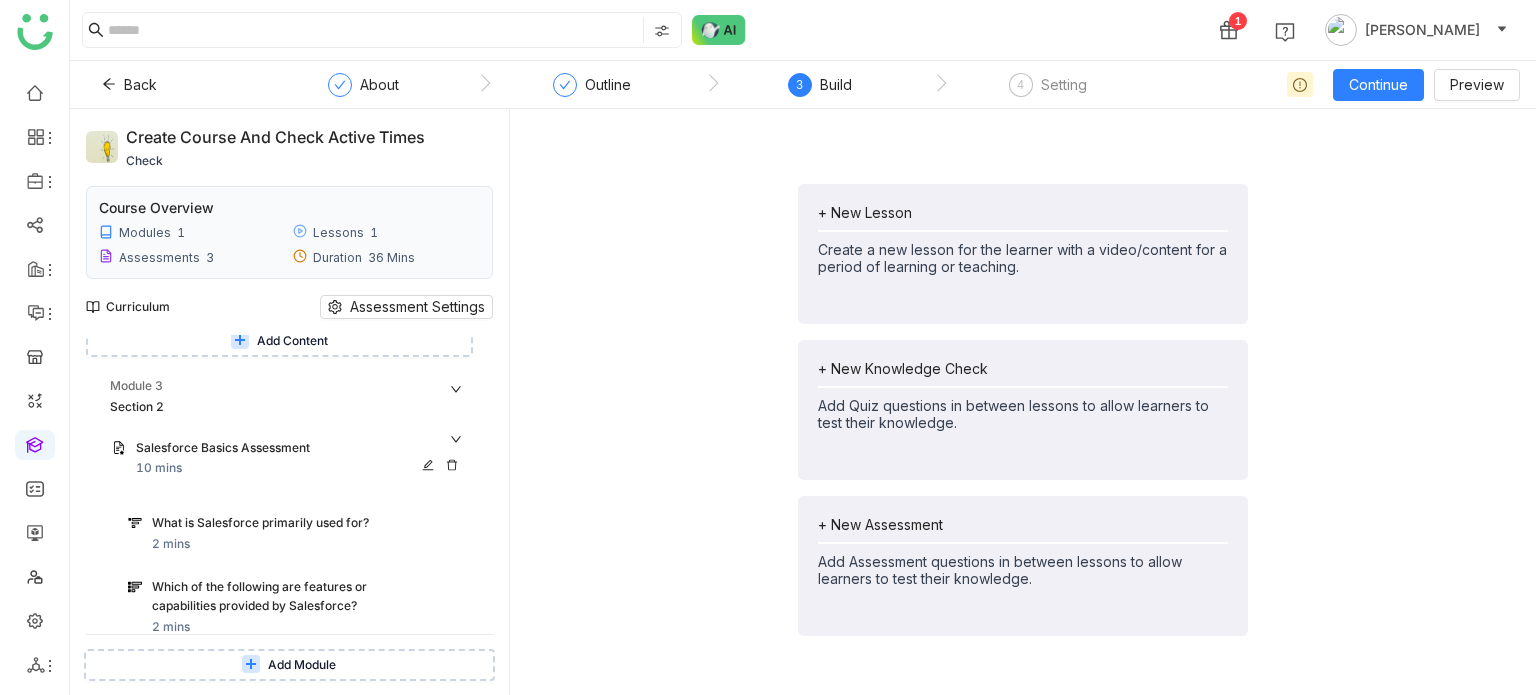 click on "Salesforce Basics Assessment   10 mins" at bounding box center [301, 459] 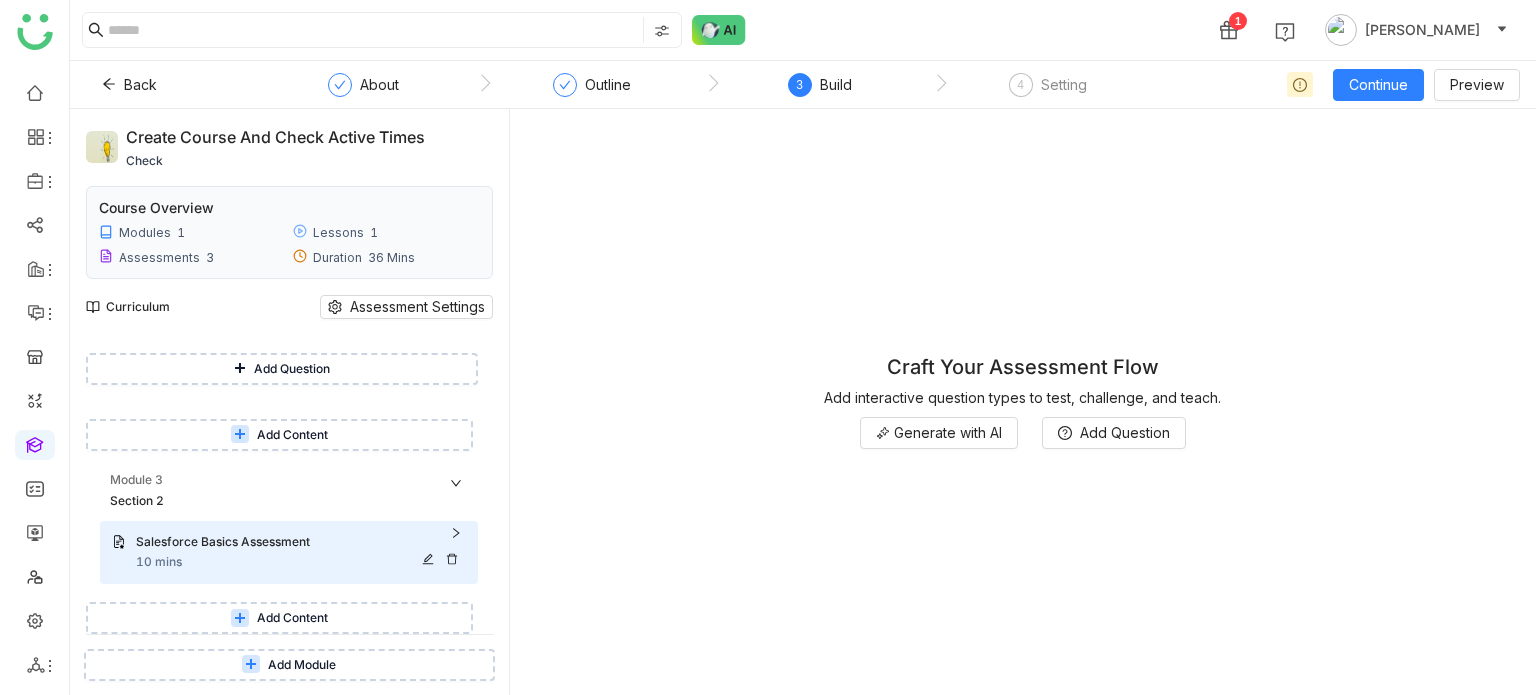 click on "Module 1  section 0      Untitled Lesson   2 mins   Sales Objection Handling Assessment   14 mins   How should you respond to a prospect who says AB Tasty offers free onboarding and customer success?   2 mins   Which of the following are effective responses to objections about competitor offerings?   2 mins   Explain how to effectively respond to objections related to free trials and existing product usage based on the provided sales battlecards.   2 mins   Present a pitch for the solution discussed in the text.   2 mins   Match the following abbreviations to their full forms:   2 mins   Arrange the following steps of the sales call in the correct order:   2 mins   Which responses effectively address common objections about competitor offerings?   2 mins  Add Question   Add Content  Module 2  Section 1      Salesforce Basics Assessment   10 mins   What is Salesforce primarily used for?   2 mins   Which of the following are features or capabilities provided by Salesforce?   2 mins   2 mins   2 mins   2 mins" at bounding box center [289, 484] 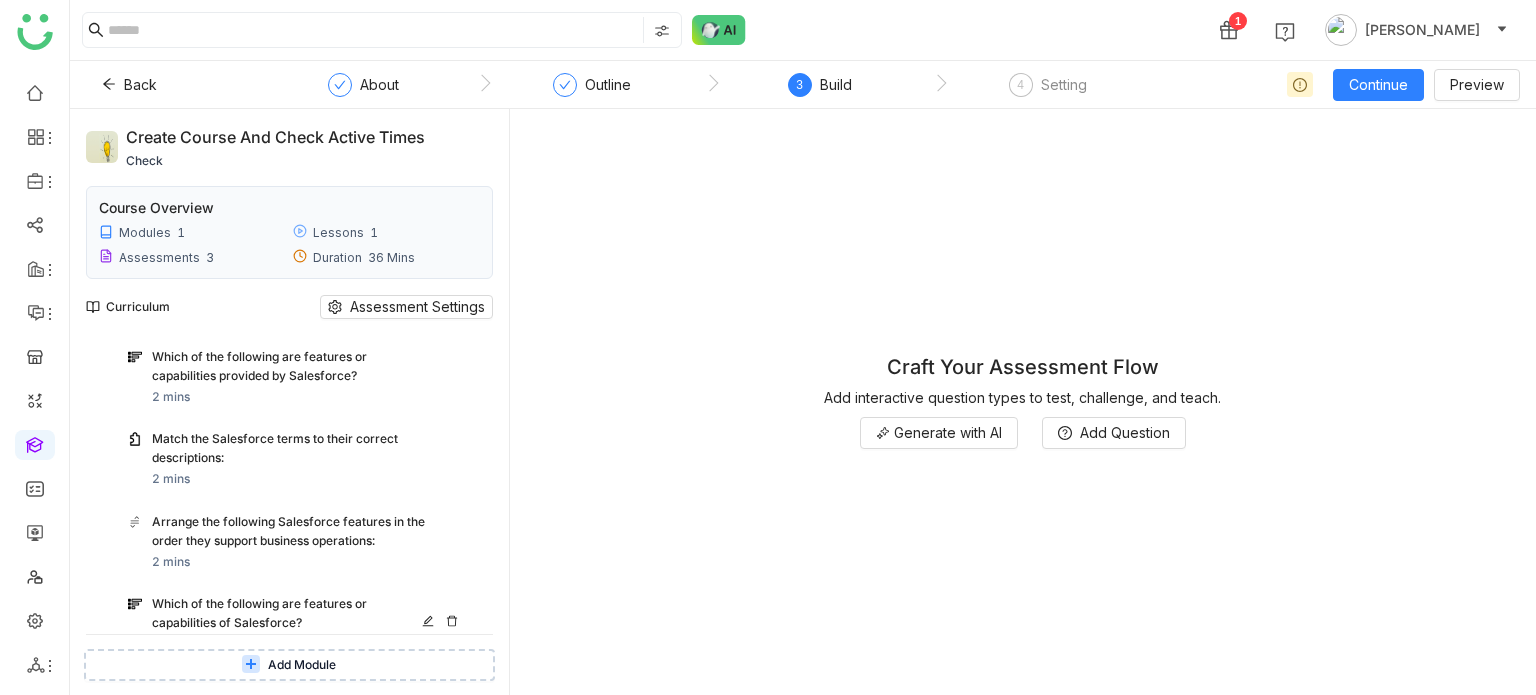 scroll, scrollTop: 1749, scrollLeft: 0, axis: vertical 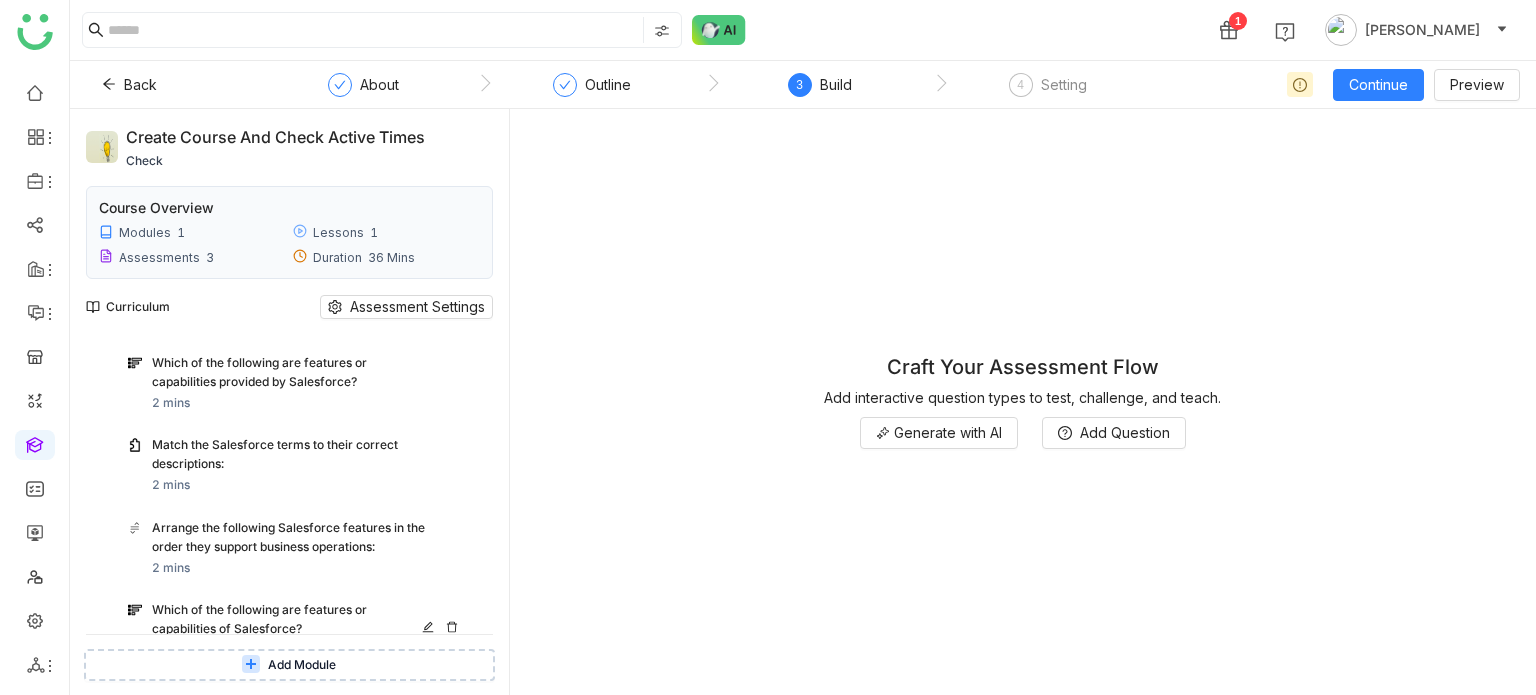 click on "Match the Salesforce terms to their correct descriptions:" at bounding box center [290, 455] 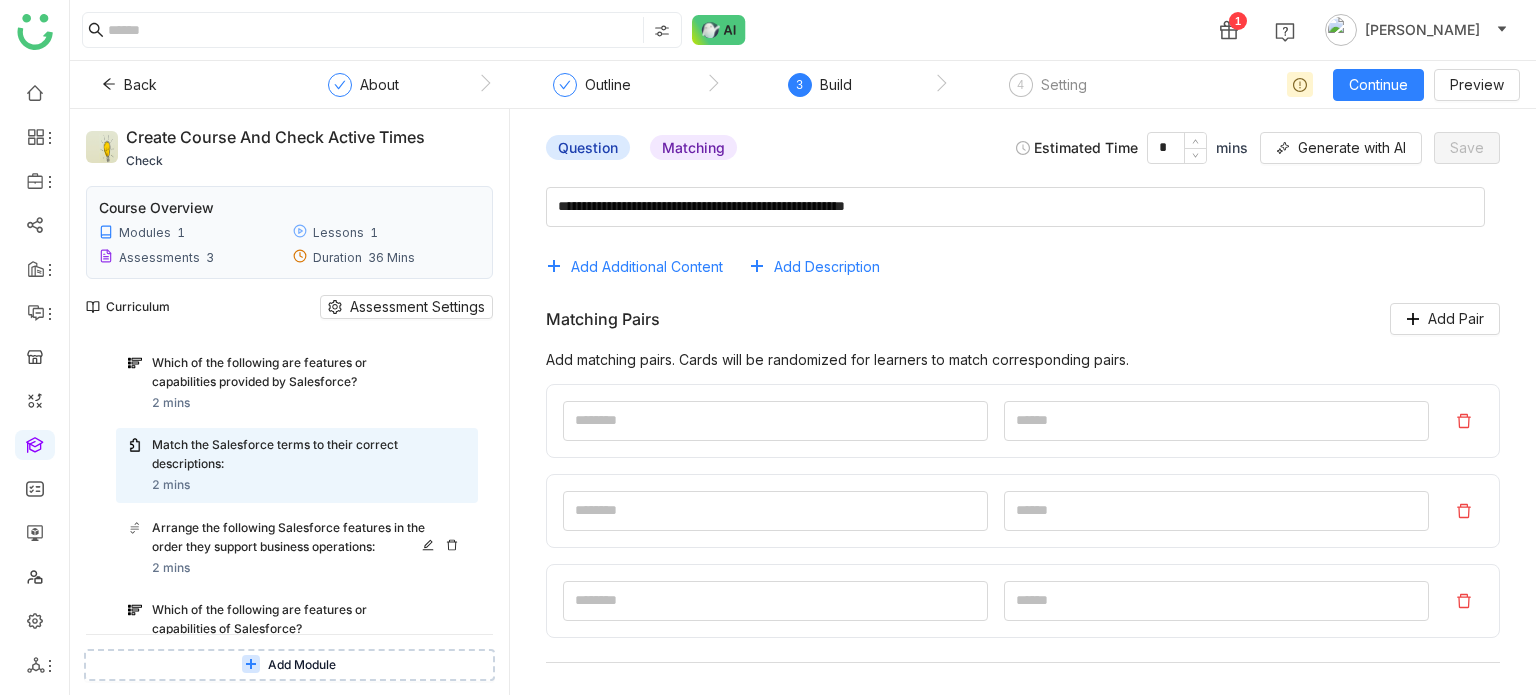 click on "Arrange the following Salesforce features in the order they support business operations:" at bounding box center (290, 538) 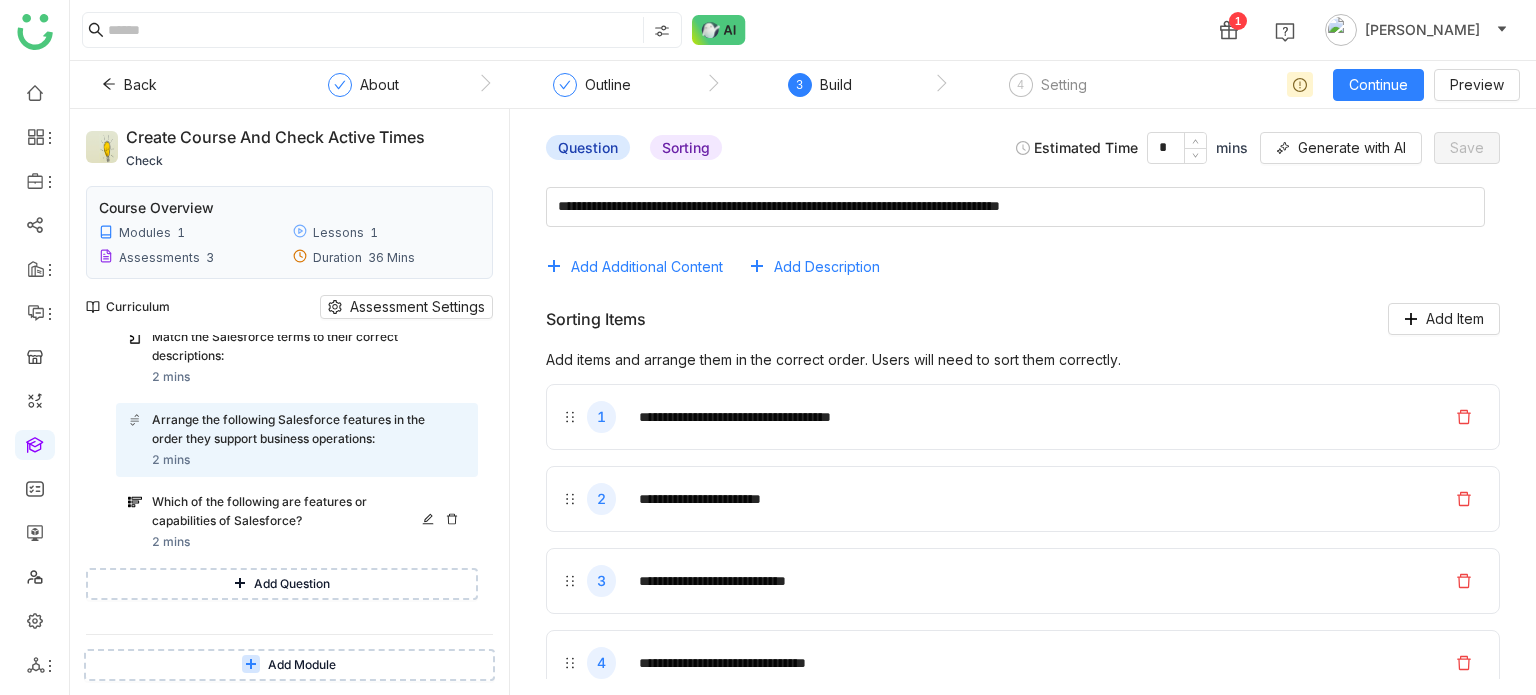 click on "Which of the following are features or capabilities of Salesforce?" at bounding box center (290, 512) 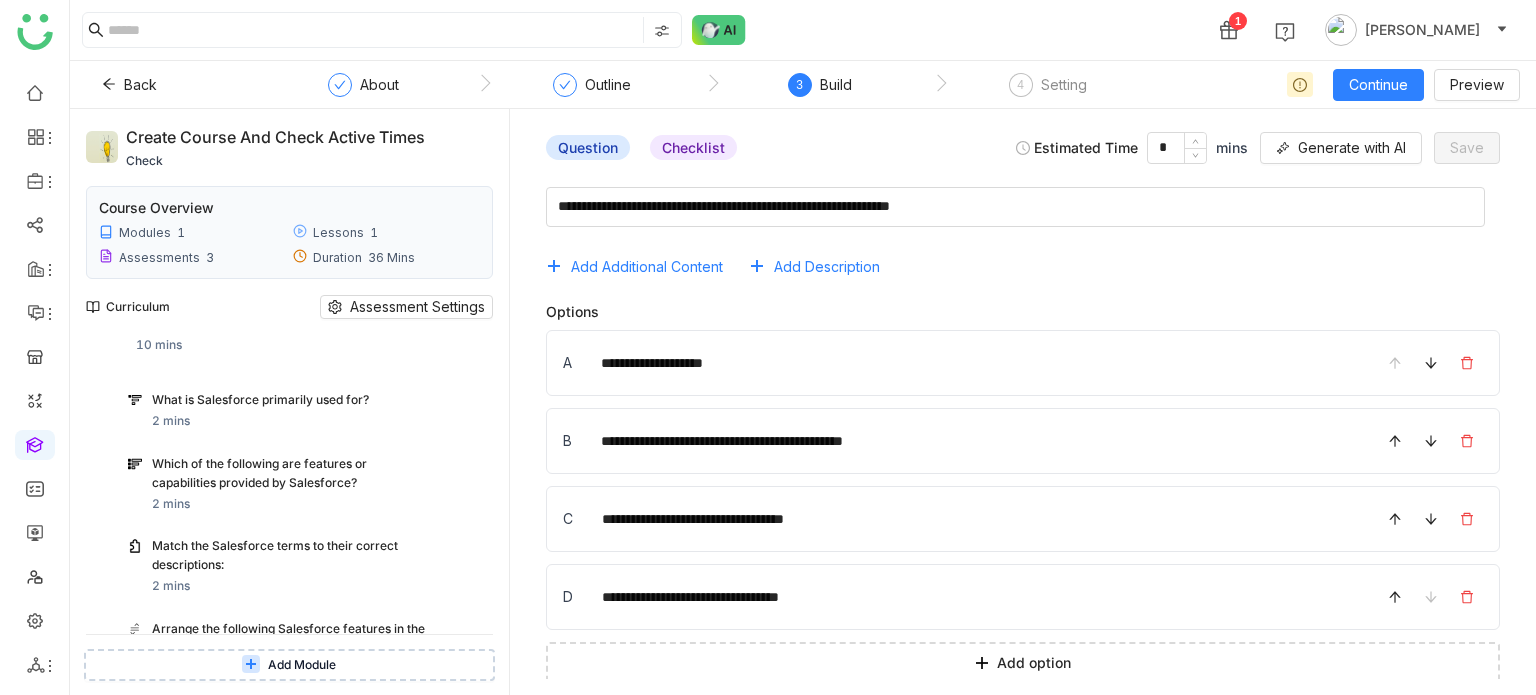 scroll, scrollTop: 1647, scrollLeft: 0, axis: vertical 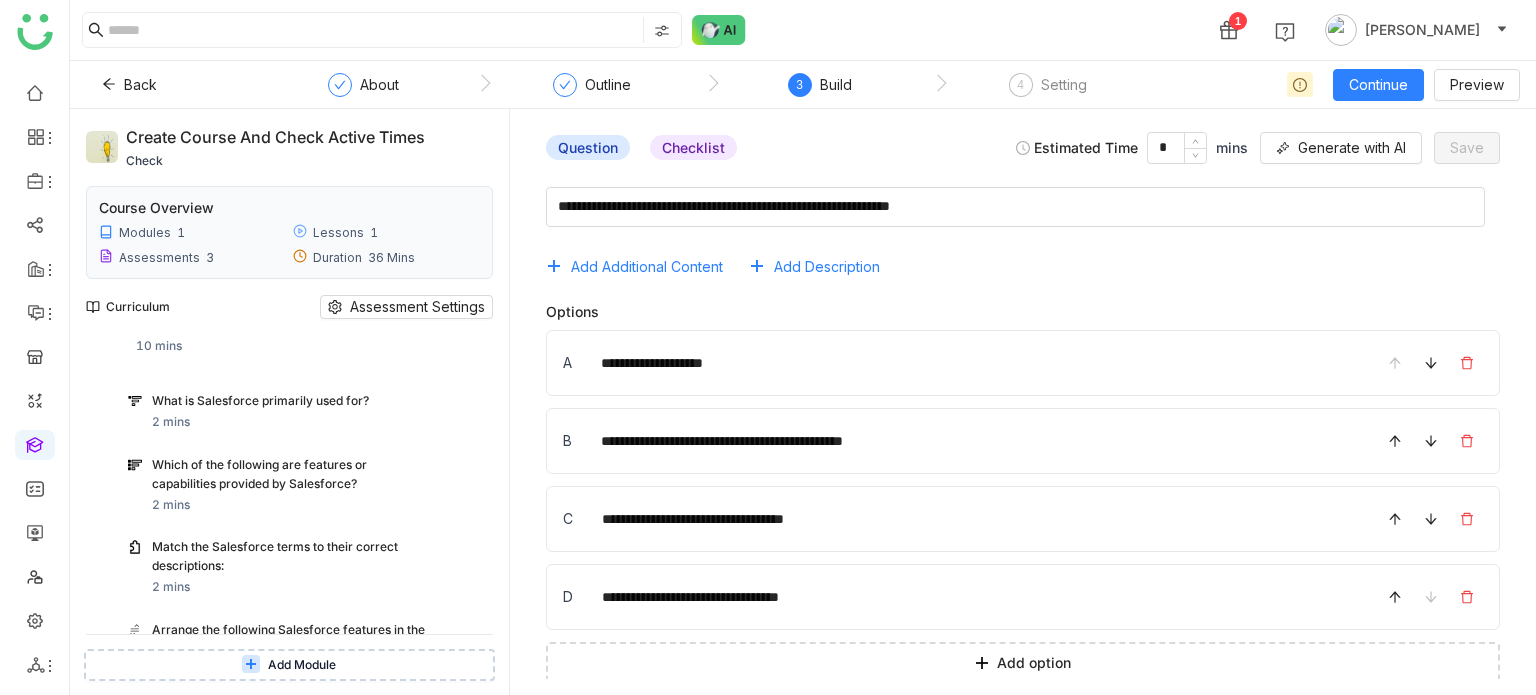click on "Which of the following are features or capabilities provided by Salesforce?   2 mins" at bounding box center (309, 485) 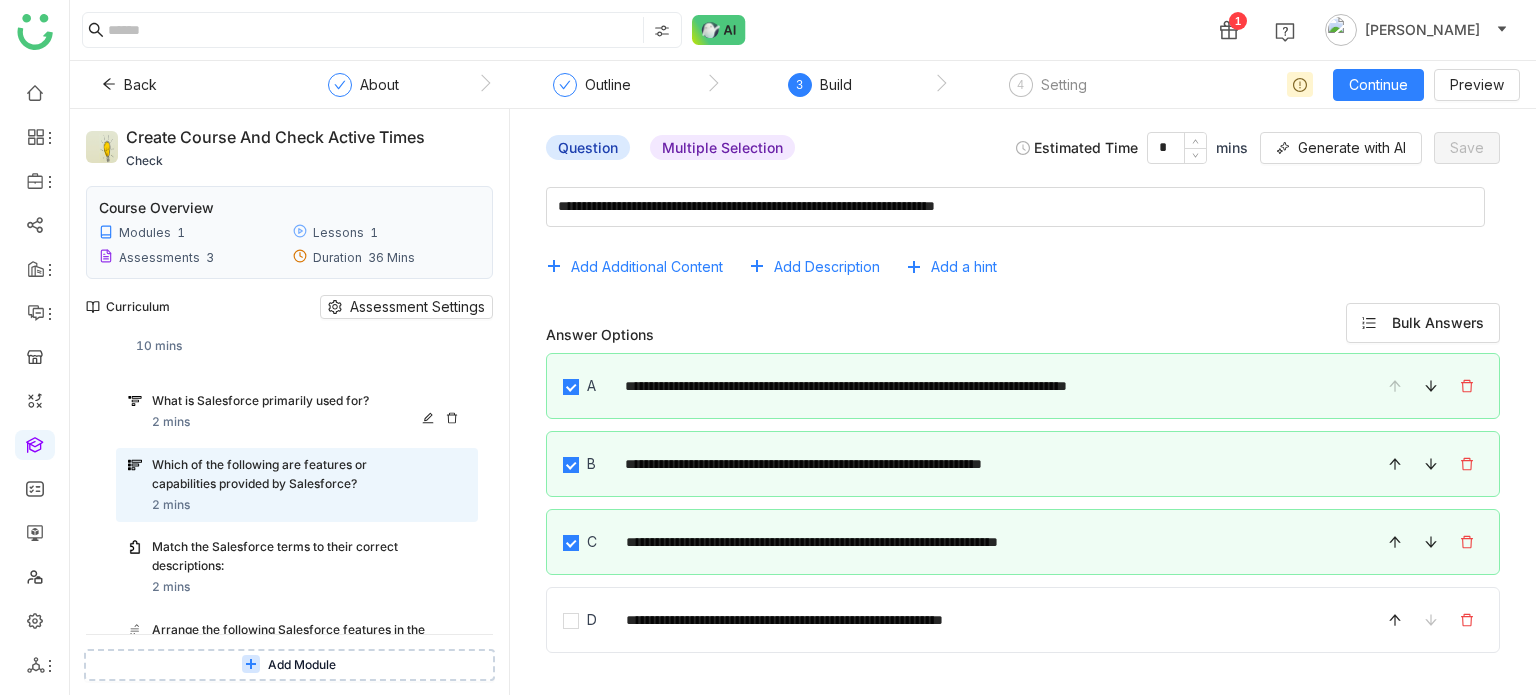 click on "What is Salesforce primarily used for?" at bounding box center (290, 401) 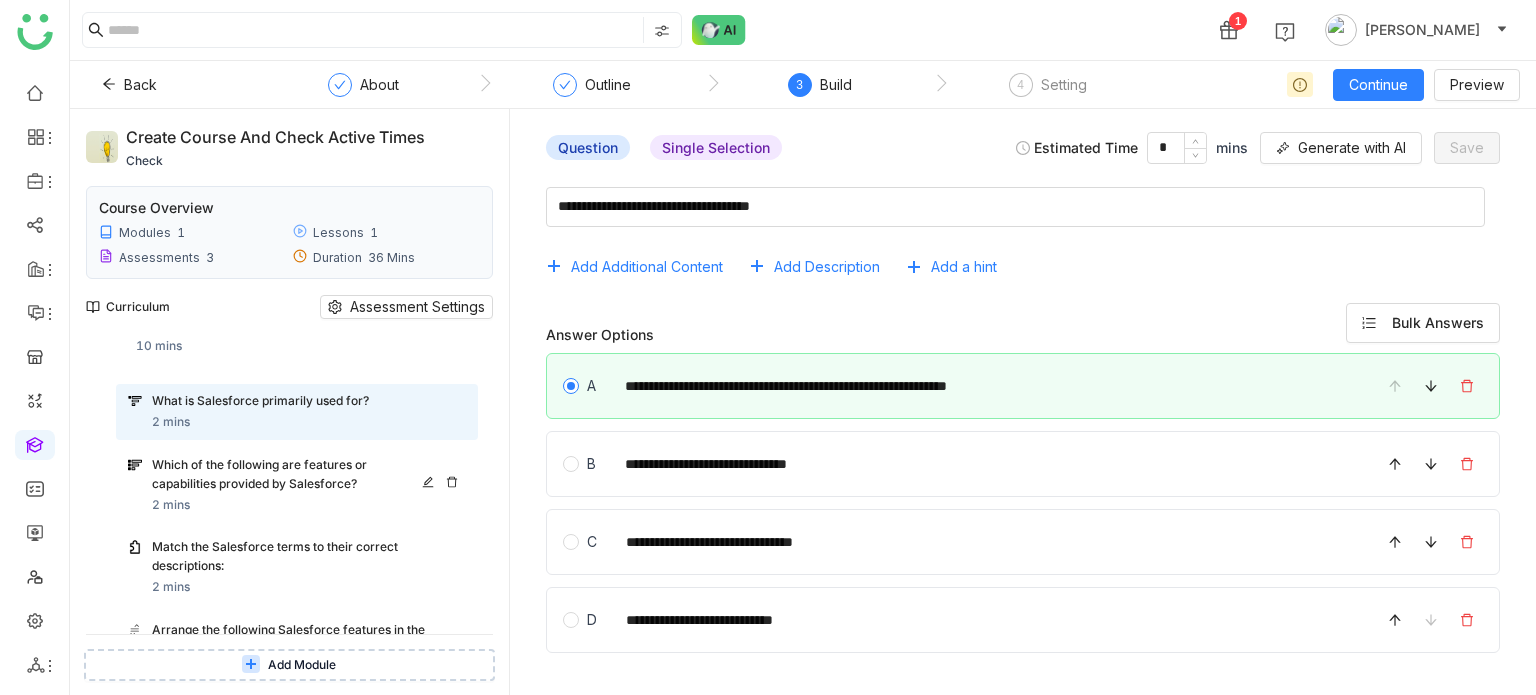 click on "Which of the following are features or capabilities provided by Salesforce?" at bounding box center (290, 475) 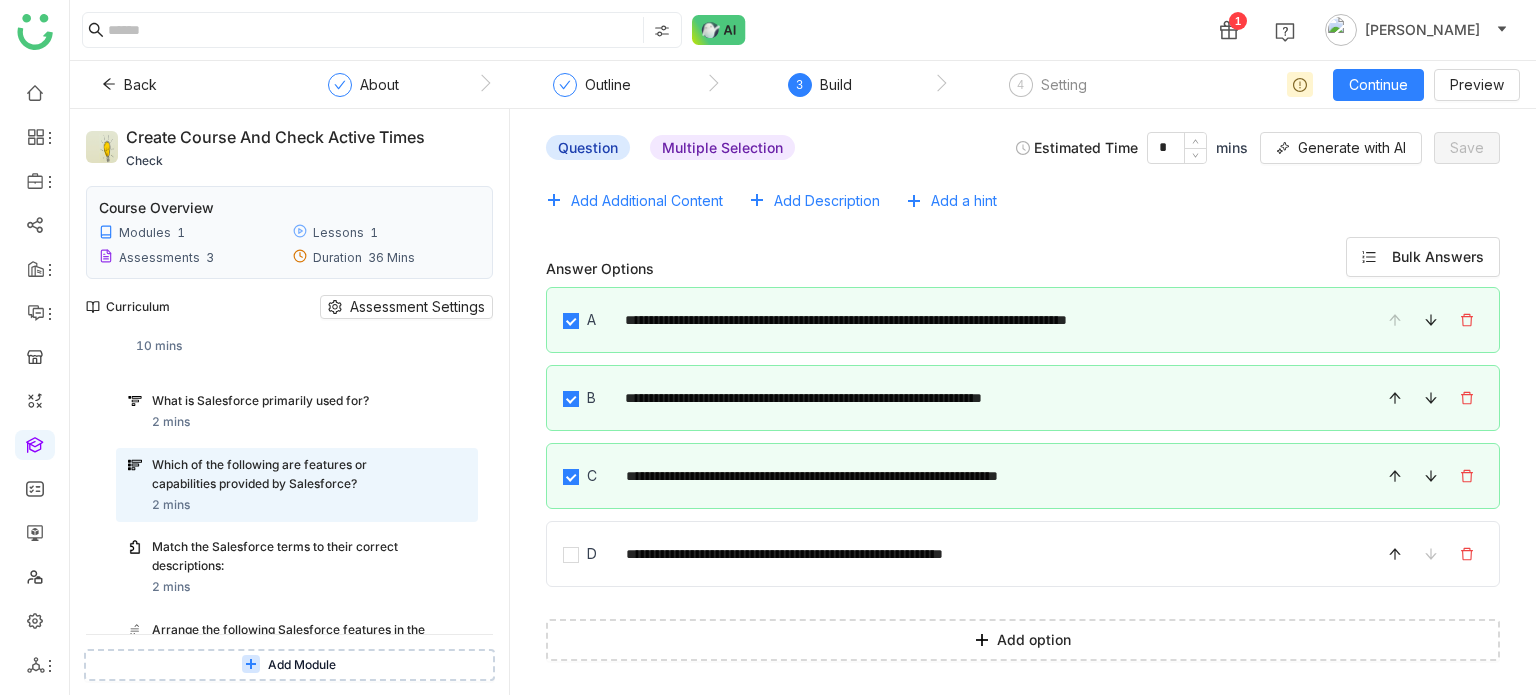 scroll, scrollTop: 0, scrollLeft: 0, axis: both 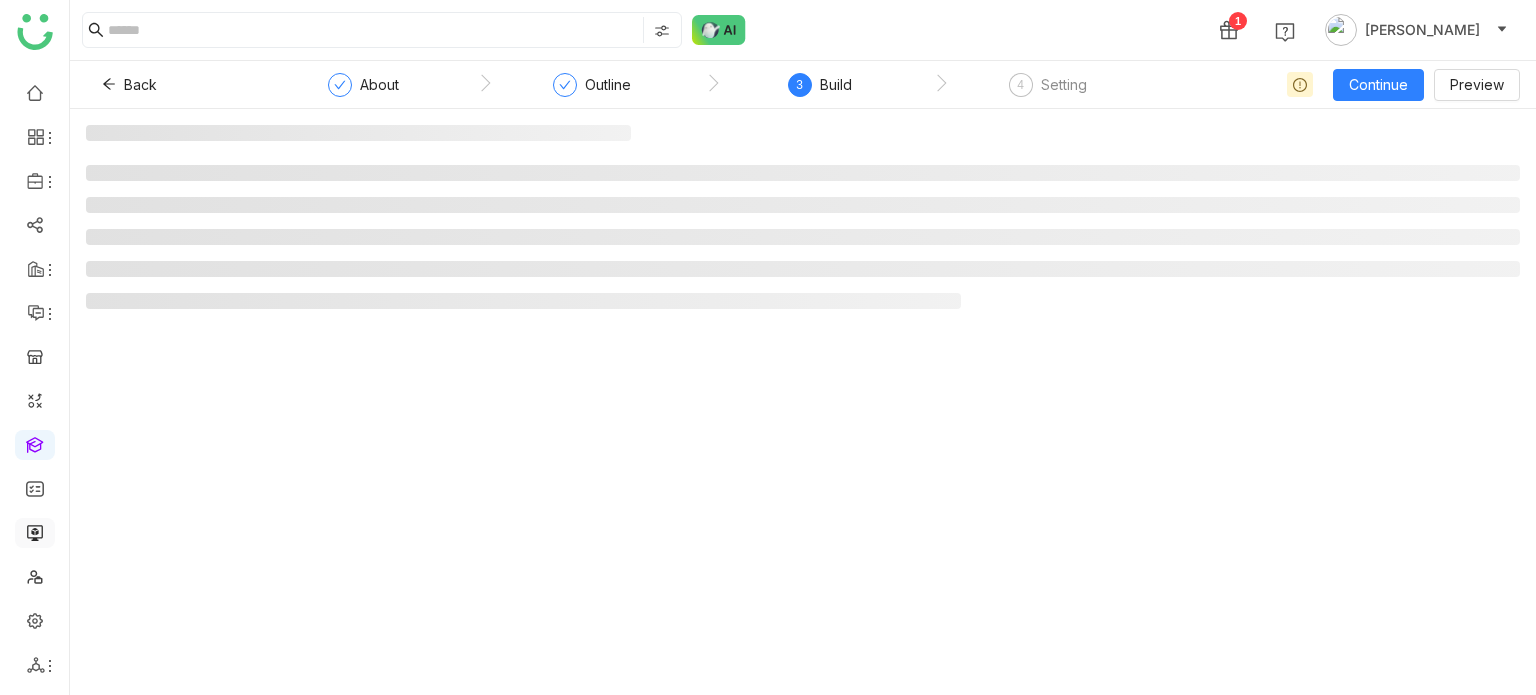 click at bounding box center [35, 531] 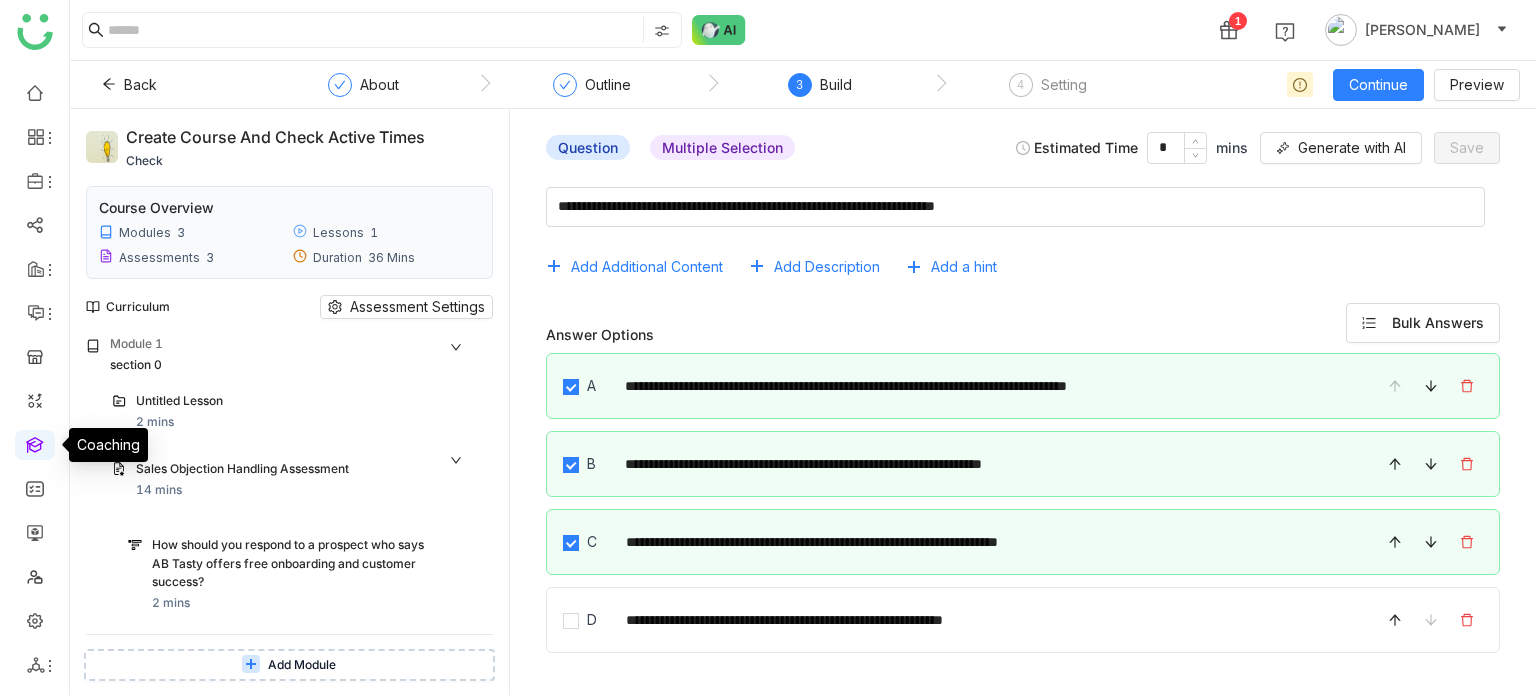 click at bounding box center (35, 443) 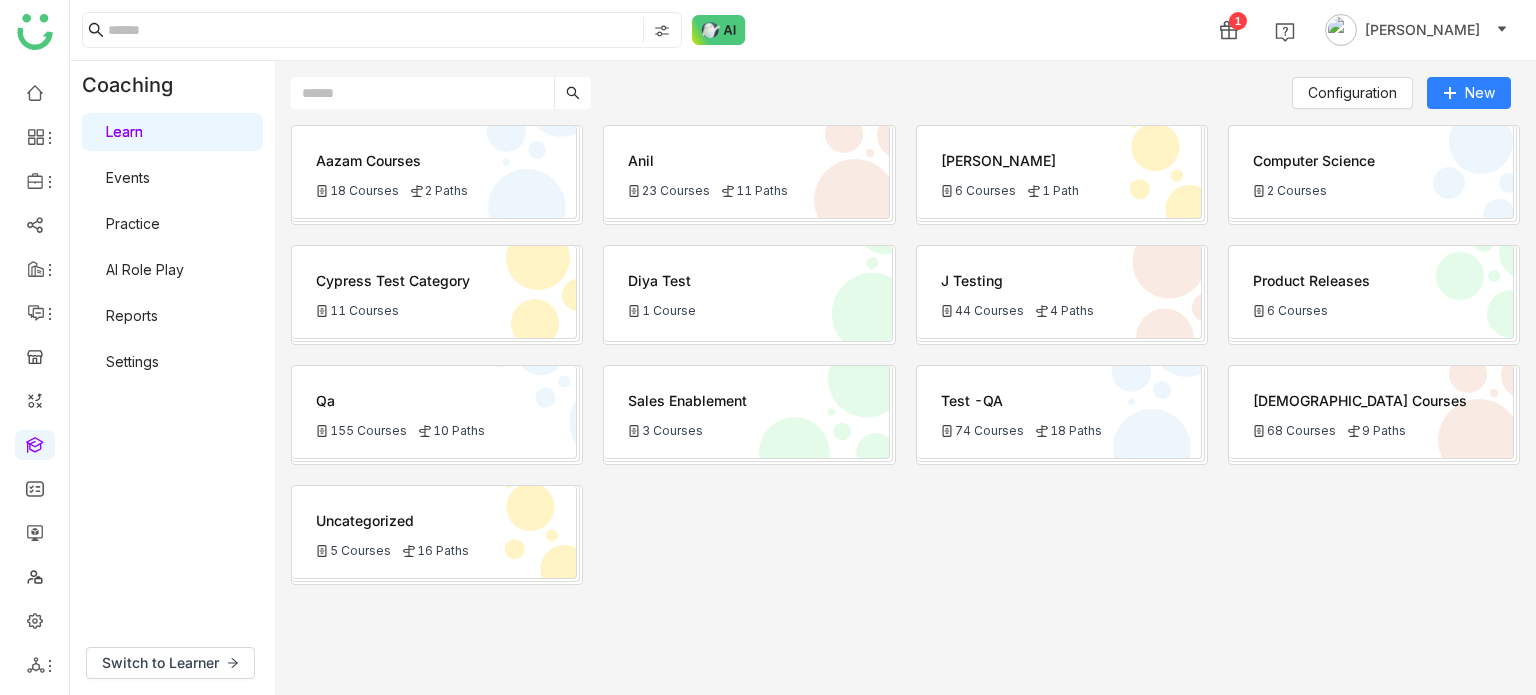 click on "Learn   Events   Practice   AI Role Play   Reports   Settings" 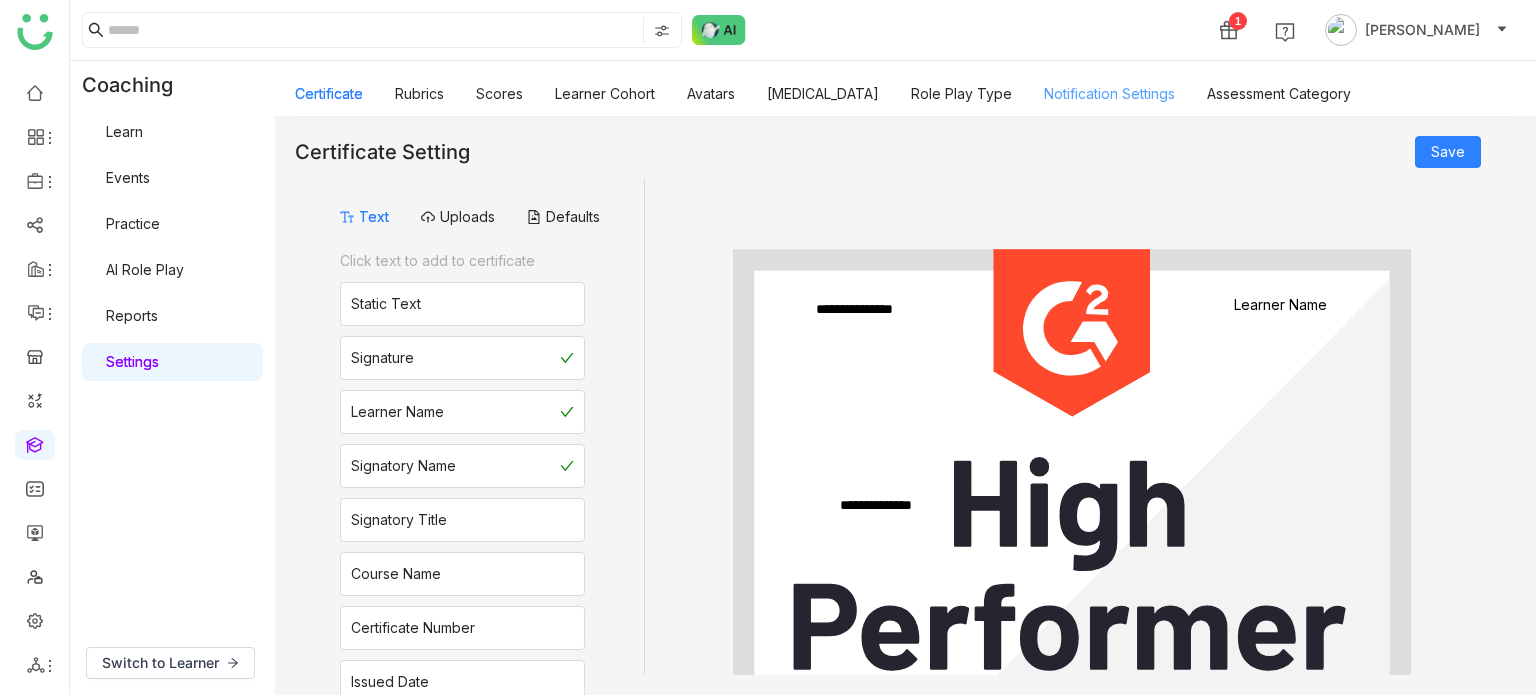 click on "Notification Settings" at bounding box center (1109, 93) 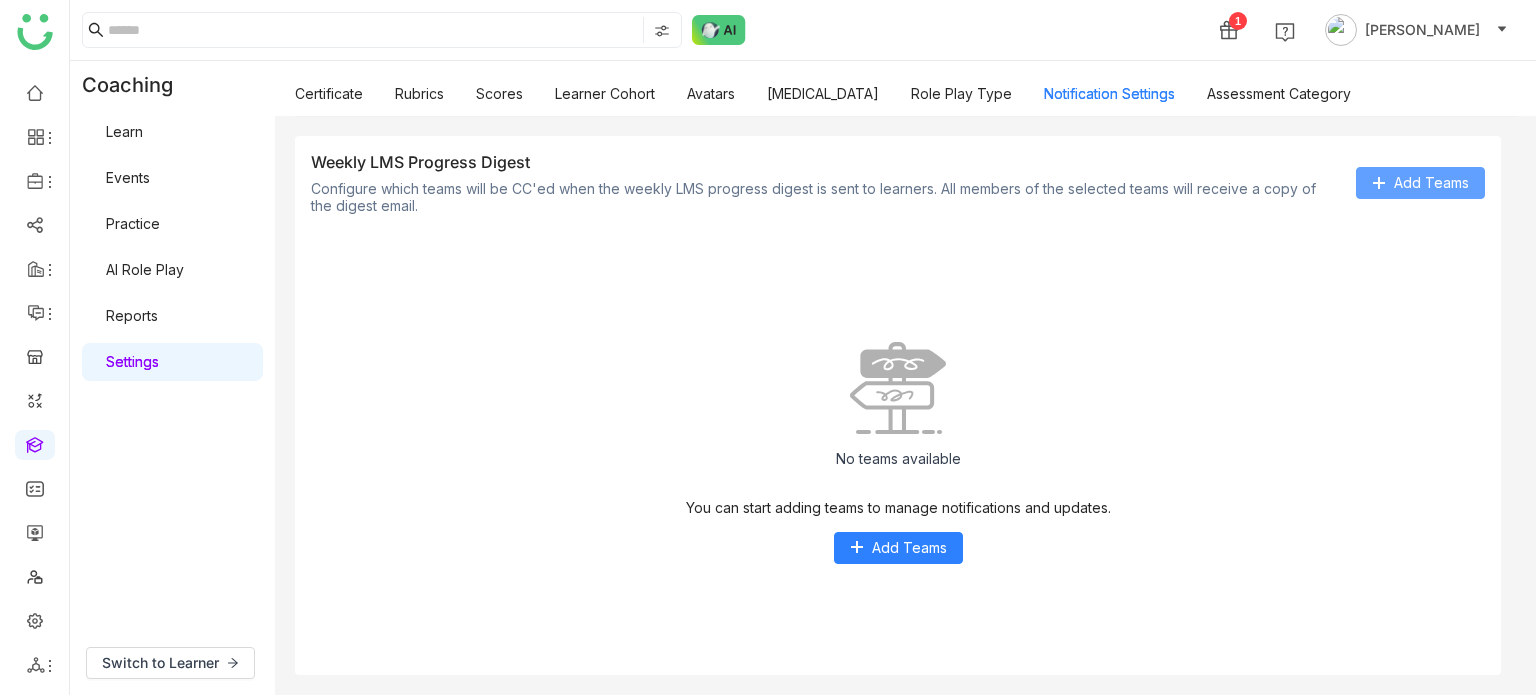 click on "Add Teams" 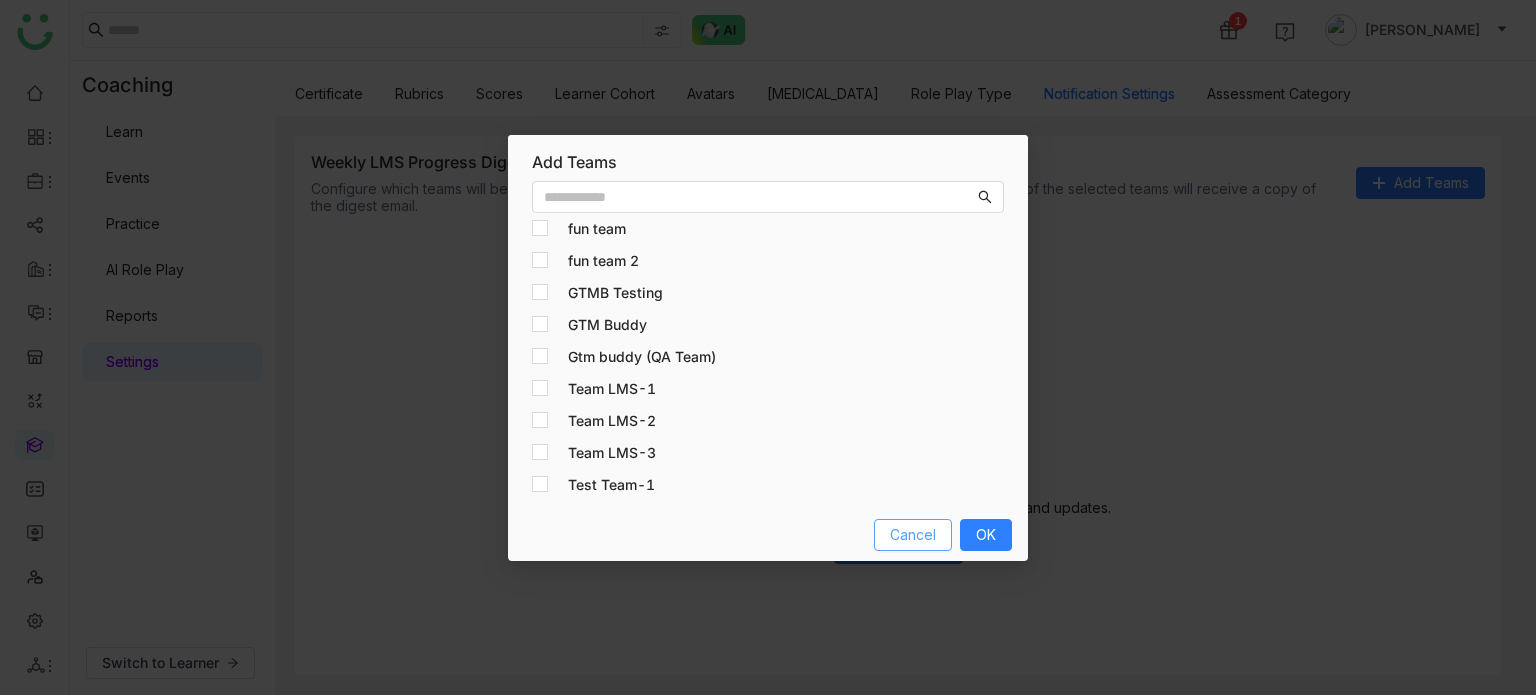 click on "Cancel" at bounding box center (913, 535) 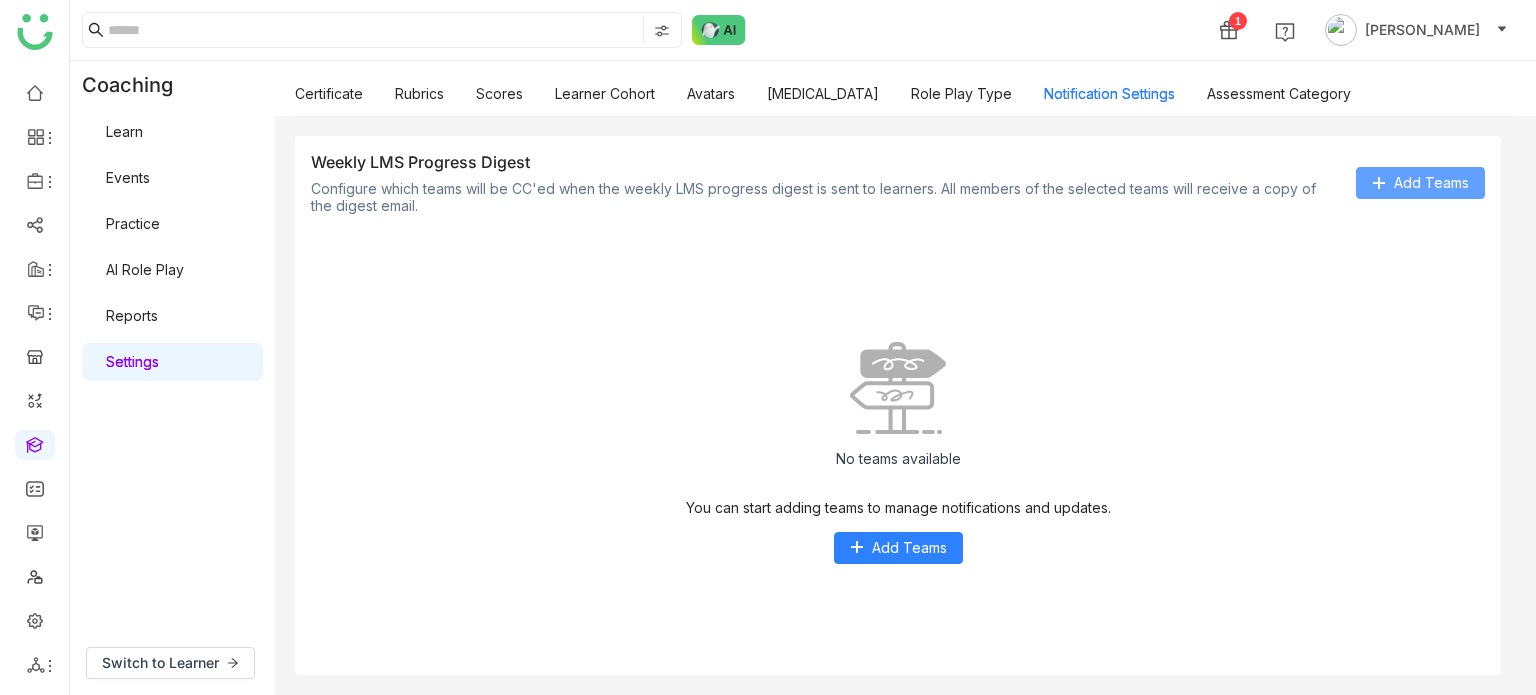 click on "Add Teams" 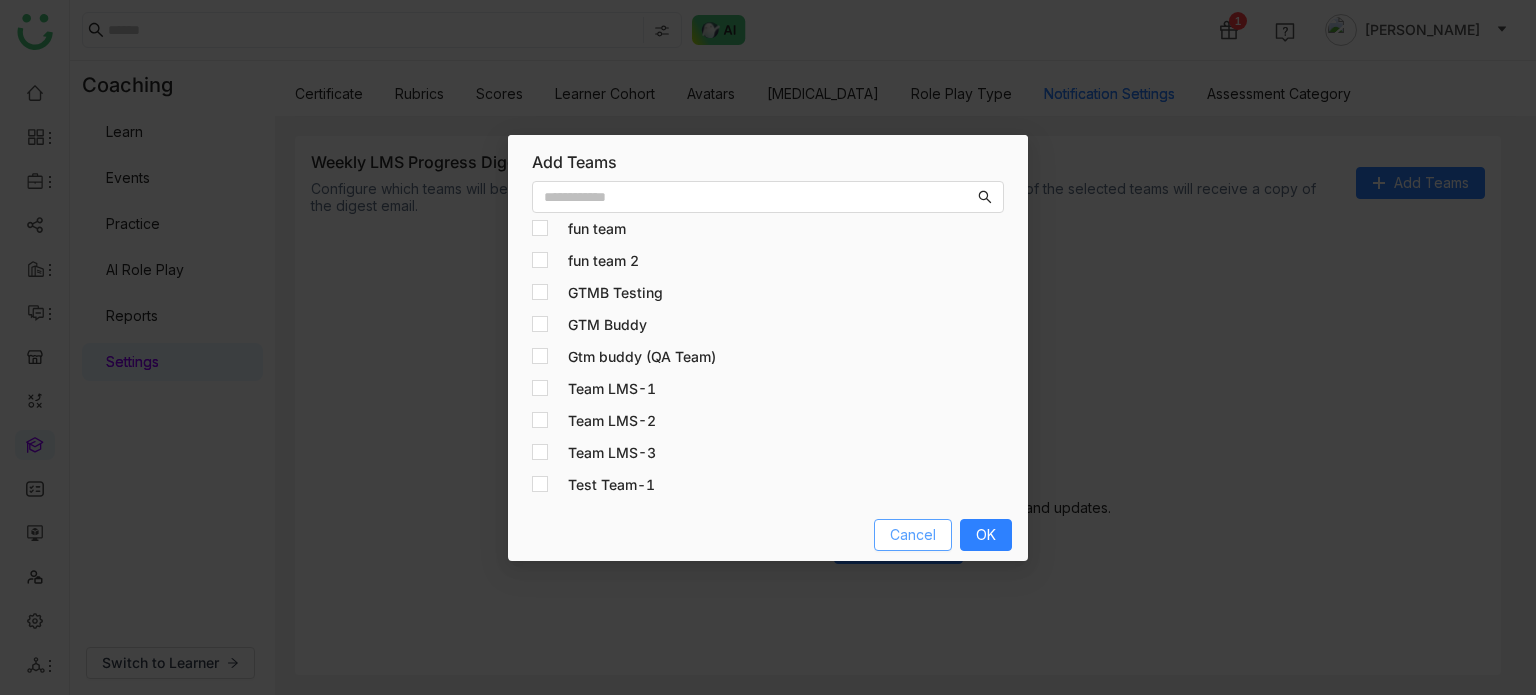 click on "Cancel" at bounding box center (913, 535) 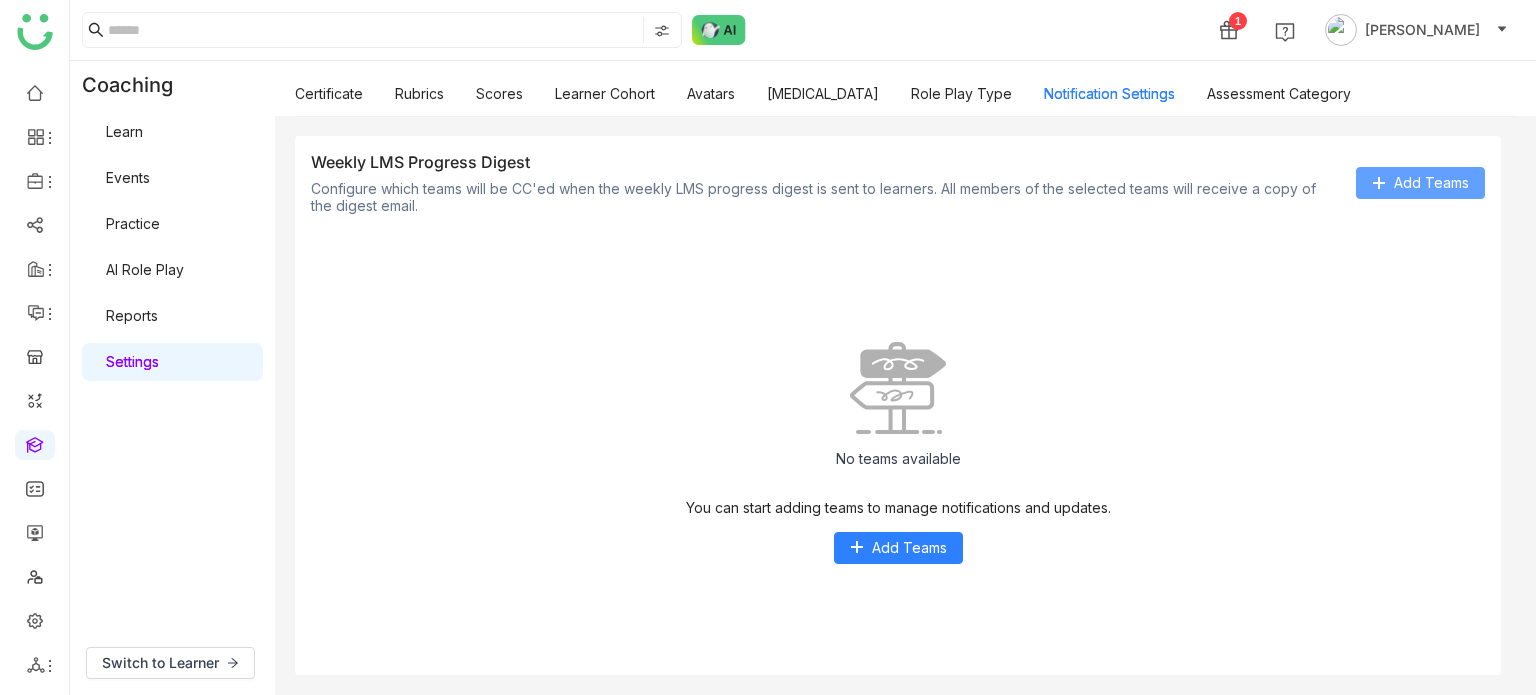 click 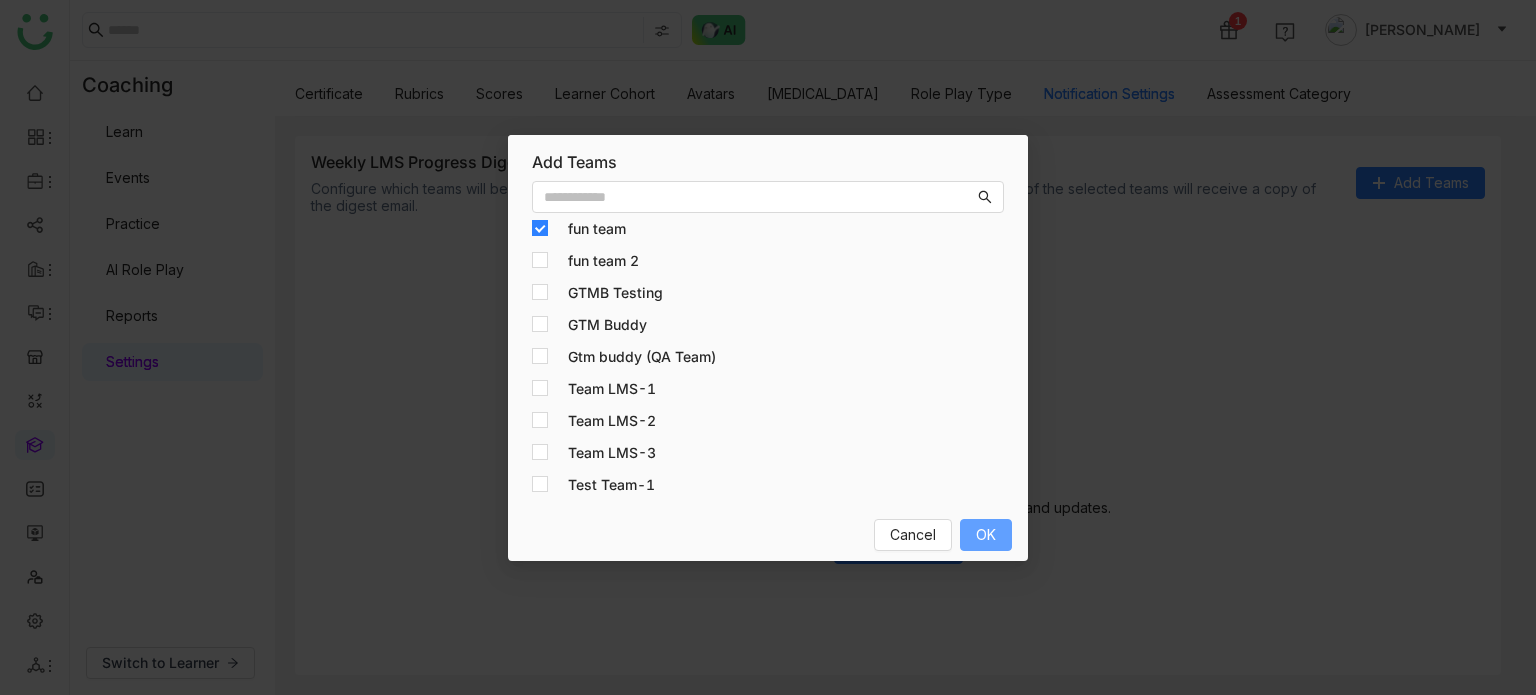 click on "OK" at bounding box center [986, 535] 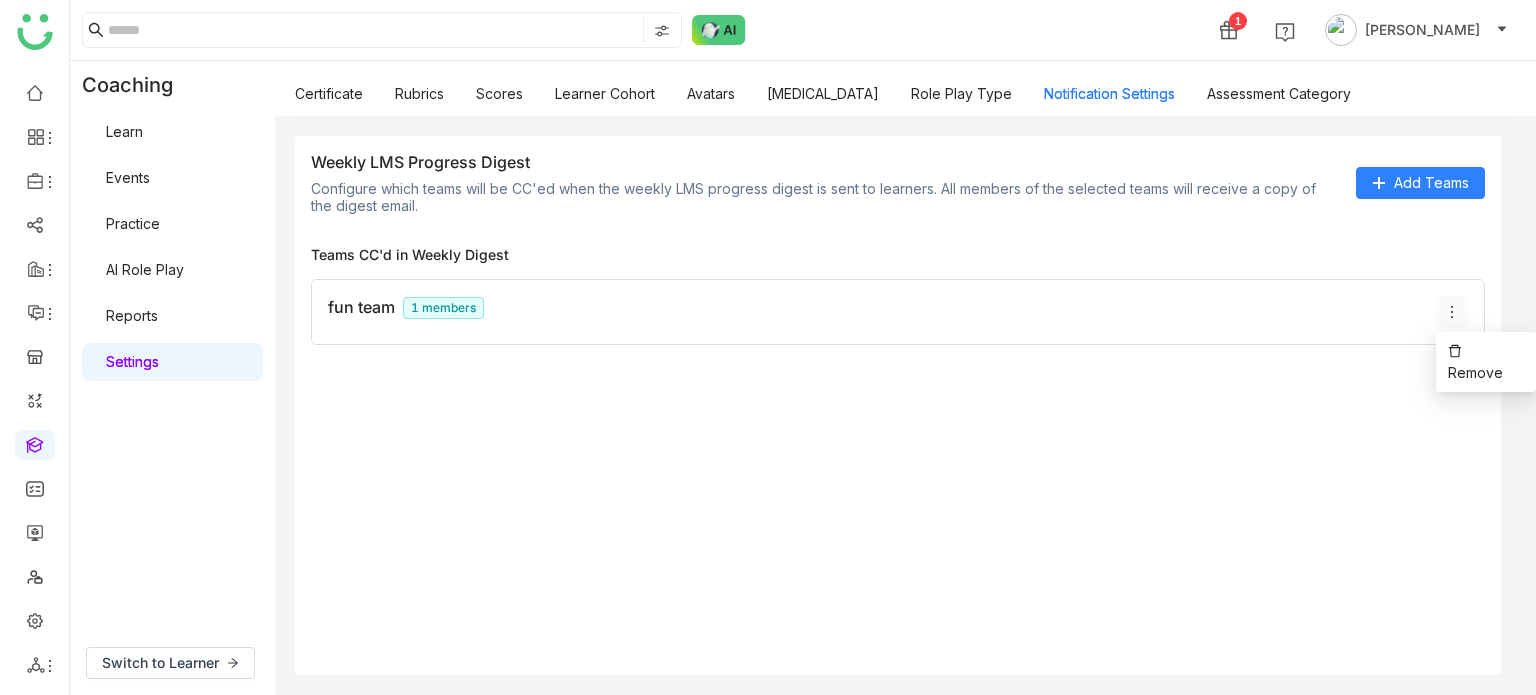 click 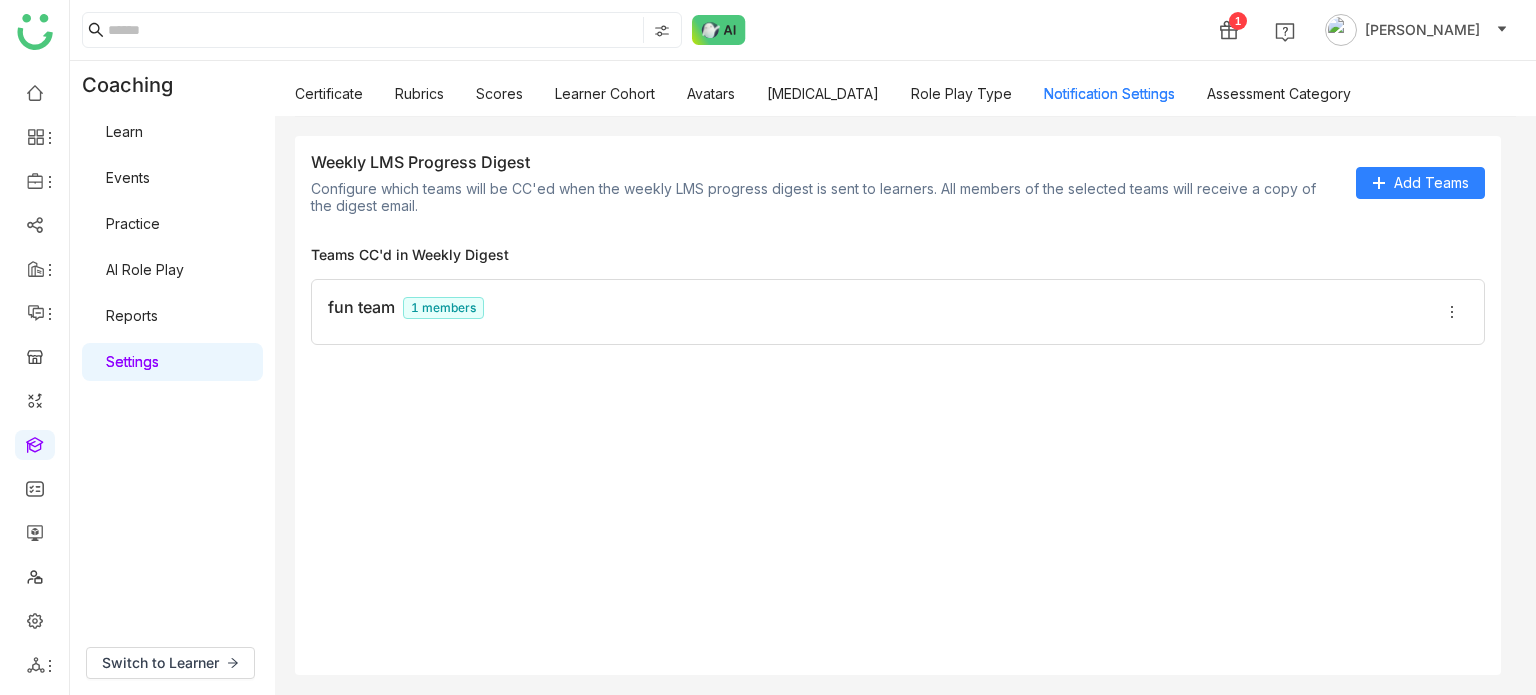 click on "Teams CC'd in Weekly Digest  fun team   1 members" 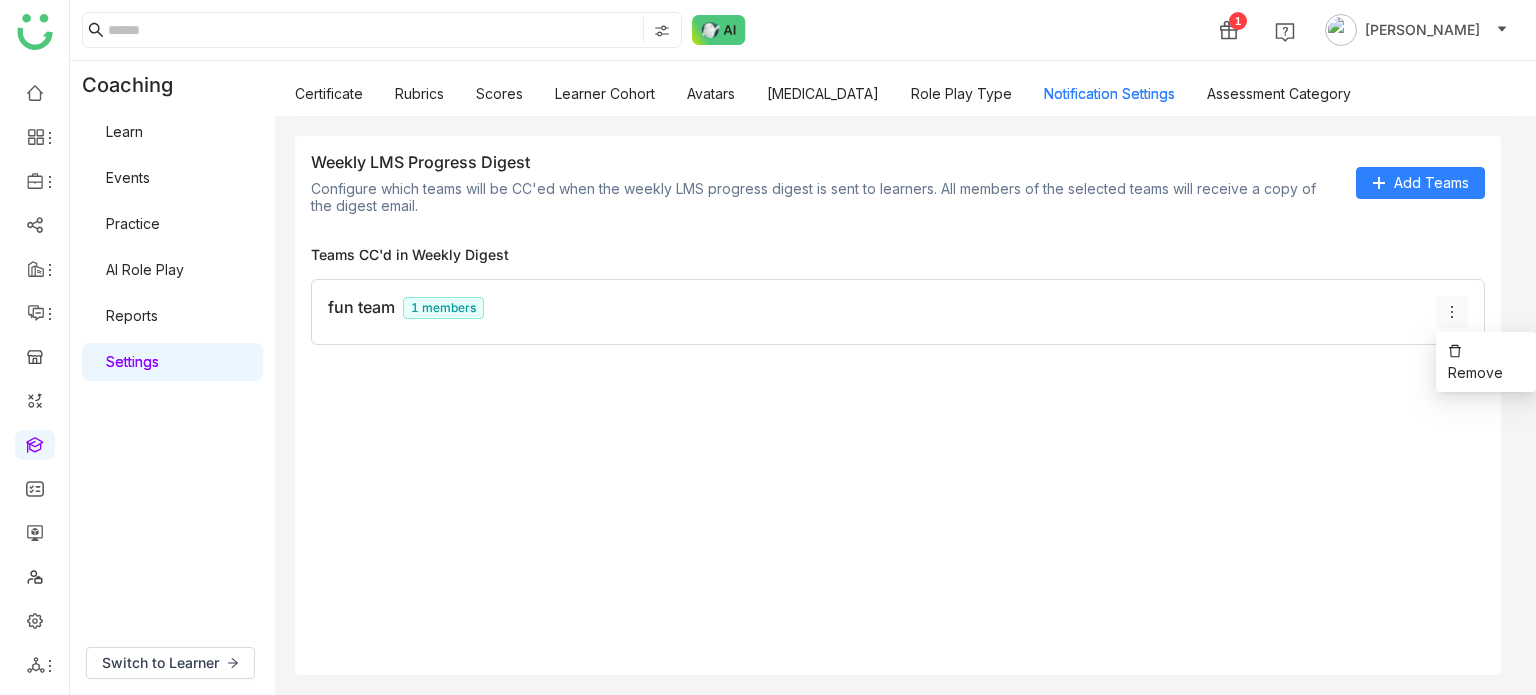 click 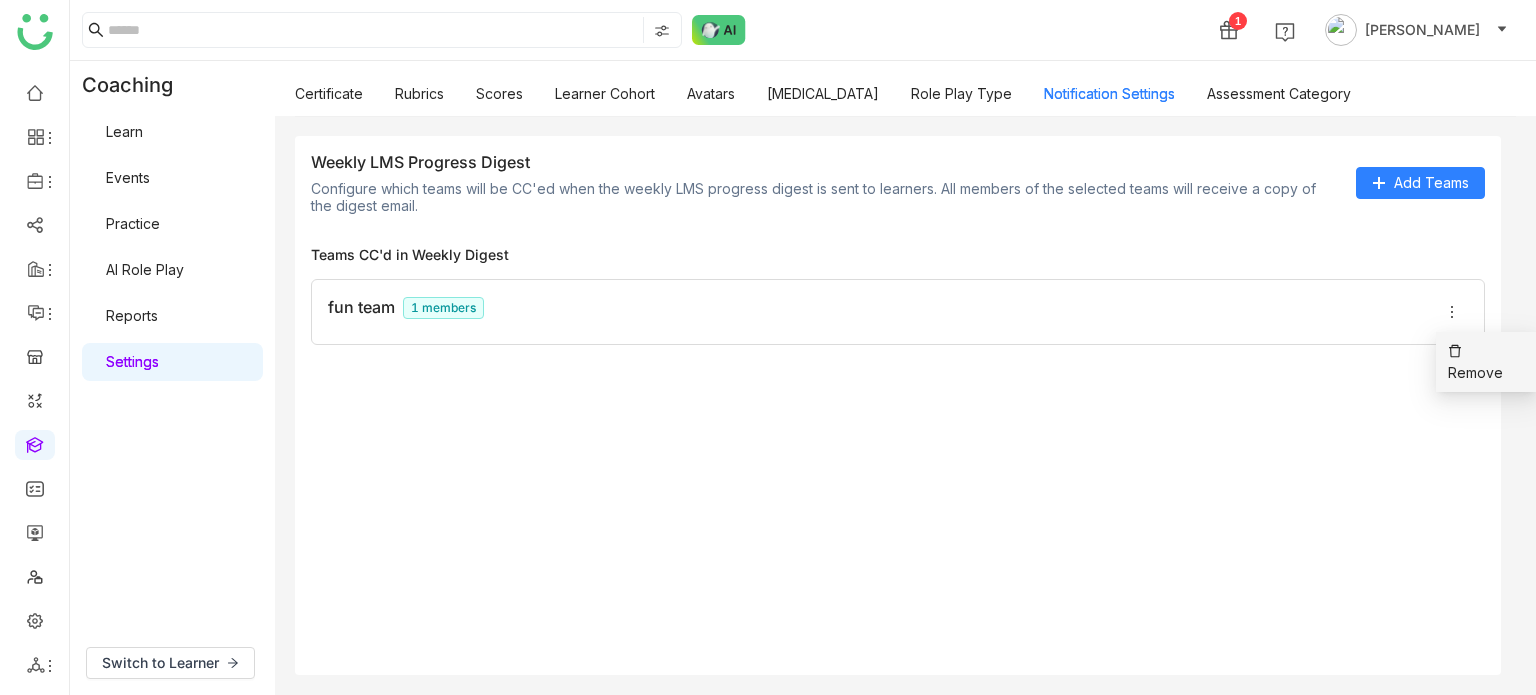 click 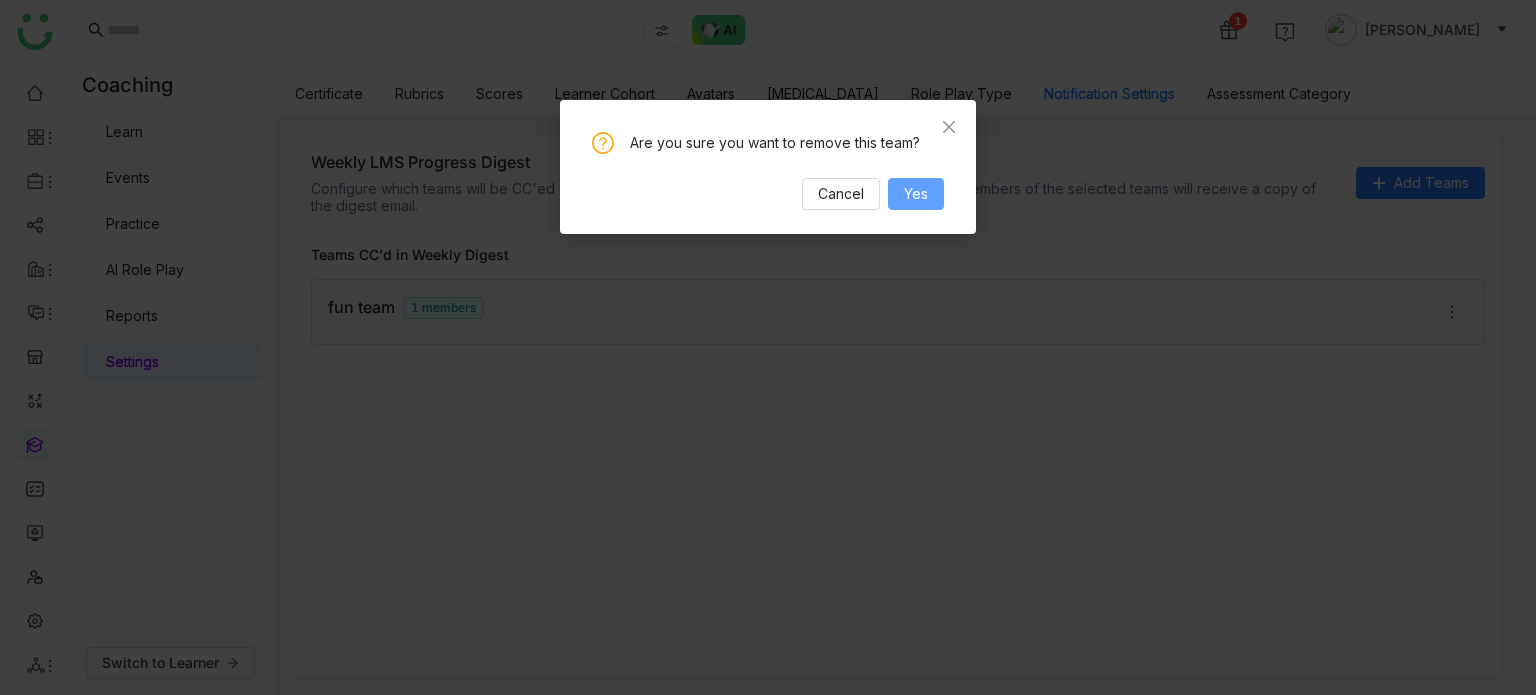 click on "Yes" at bounding box center (916, 194) 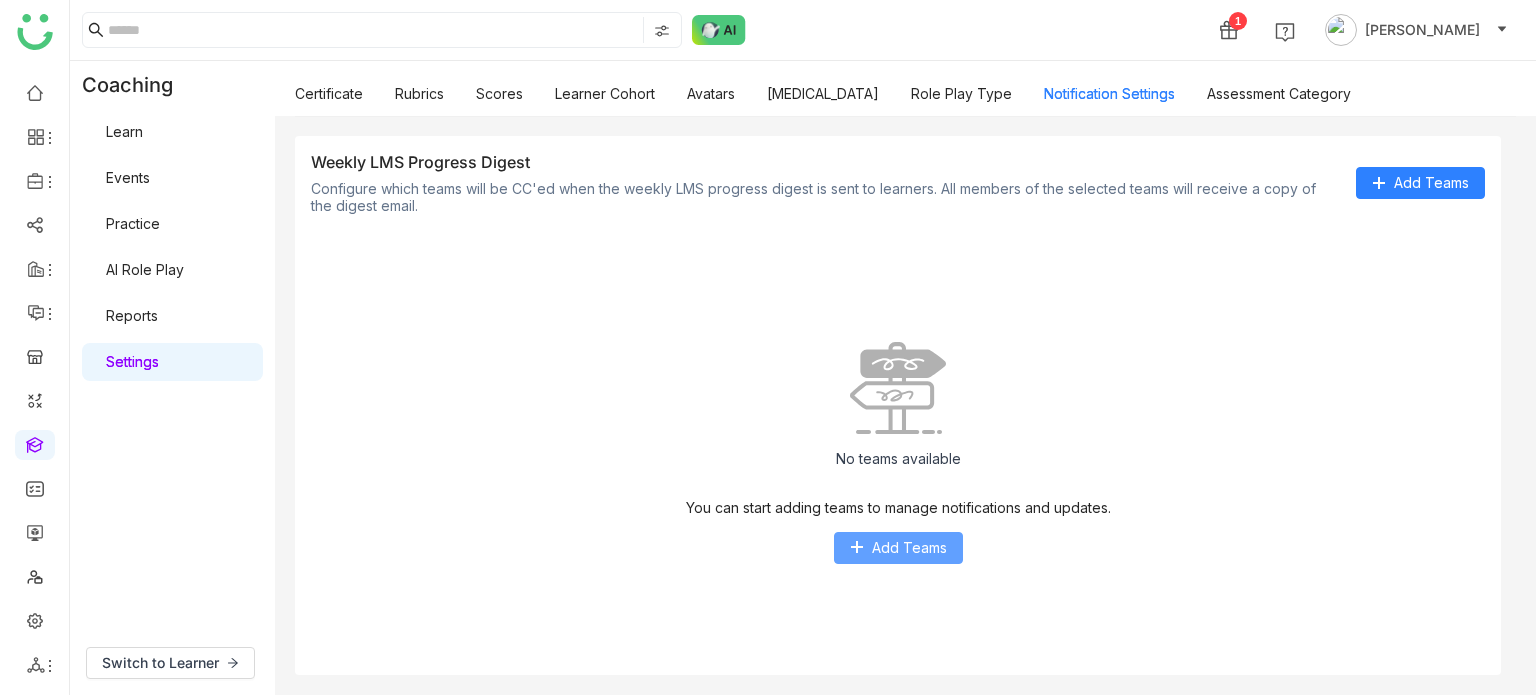click on "Add Teams" 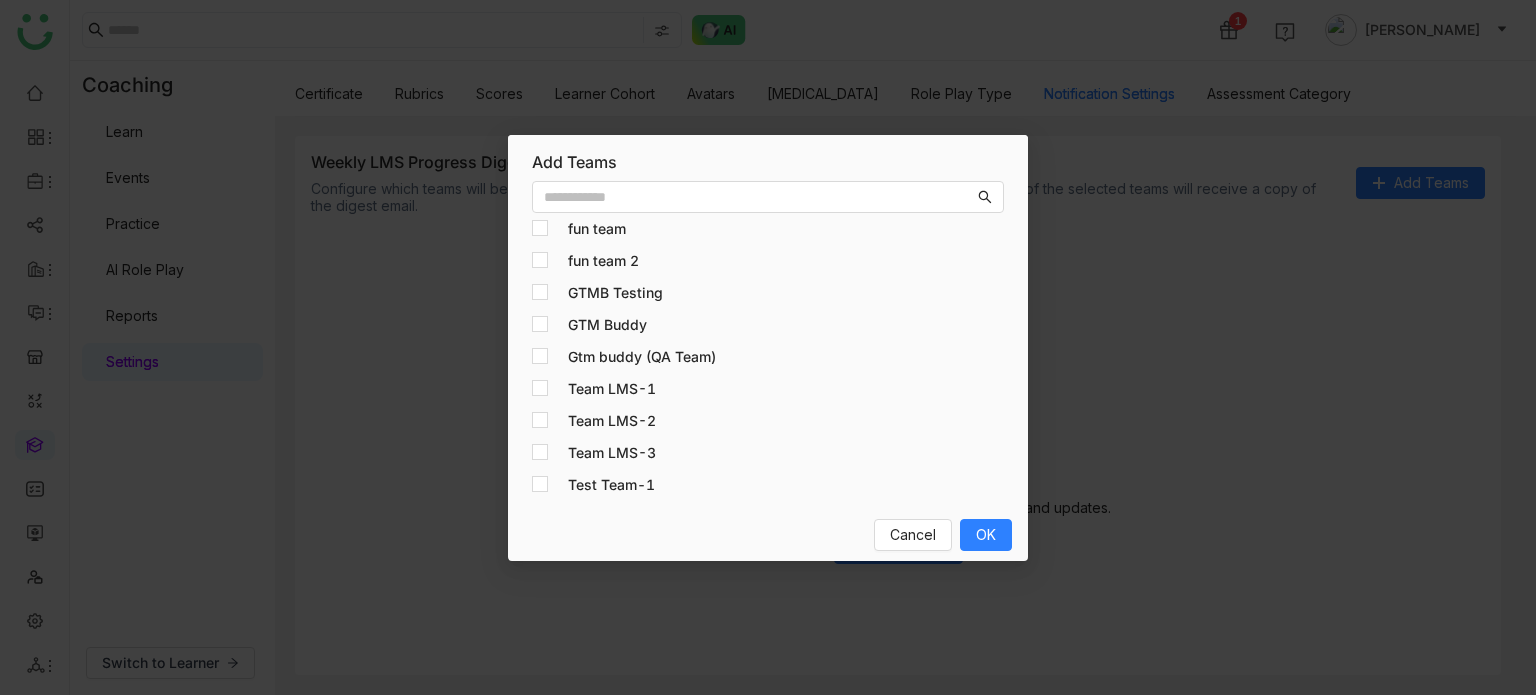 click on "fun team   fun team 2   GTMB Testing    GTM Buddy   Gtm buddy (QA Team)   Team LMS-1   Team LMS-2   Team LMS-3   Test Team-1" at bounding box center (768, 341) 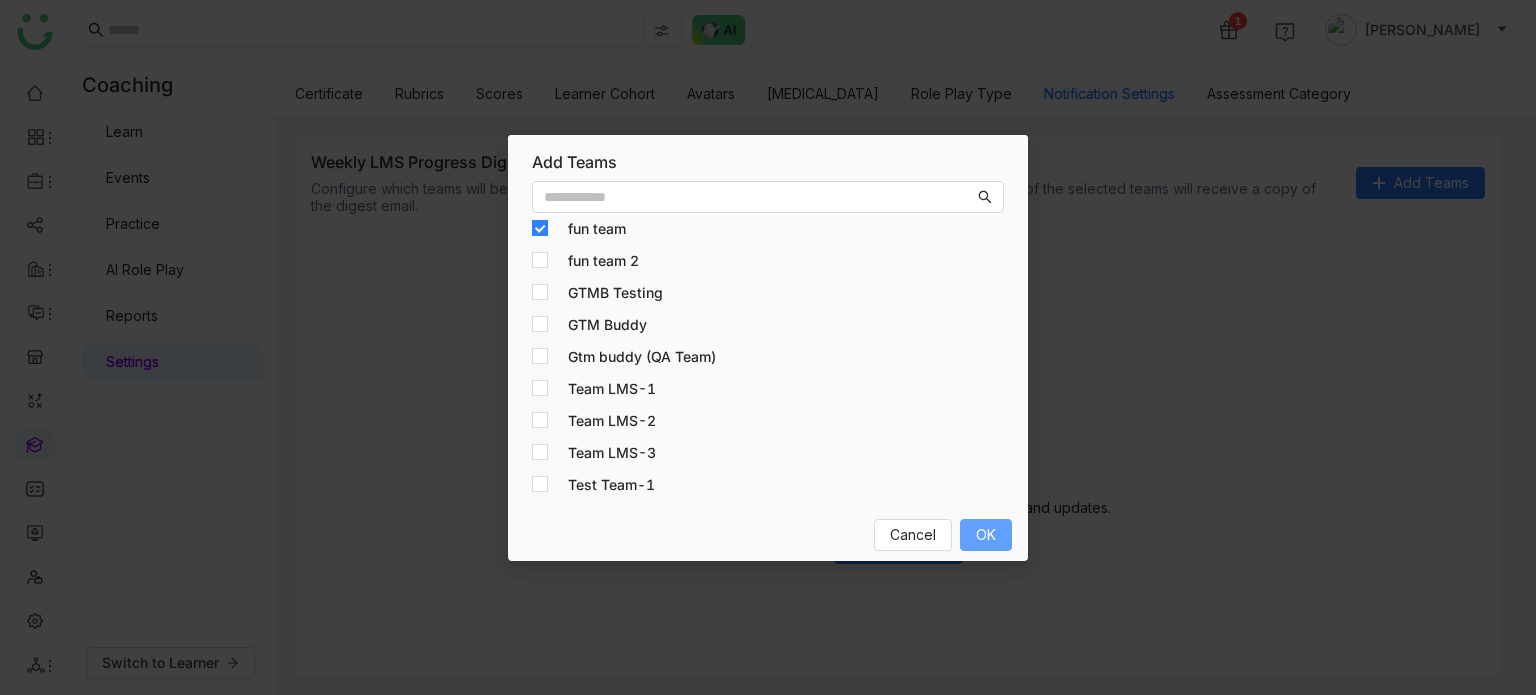 click on "OK" at bounding box center [986, 535] 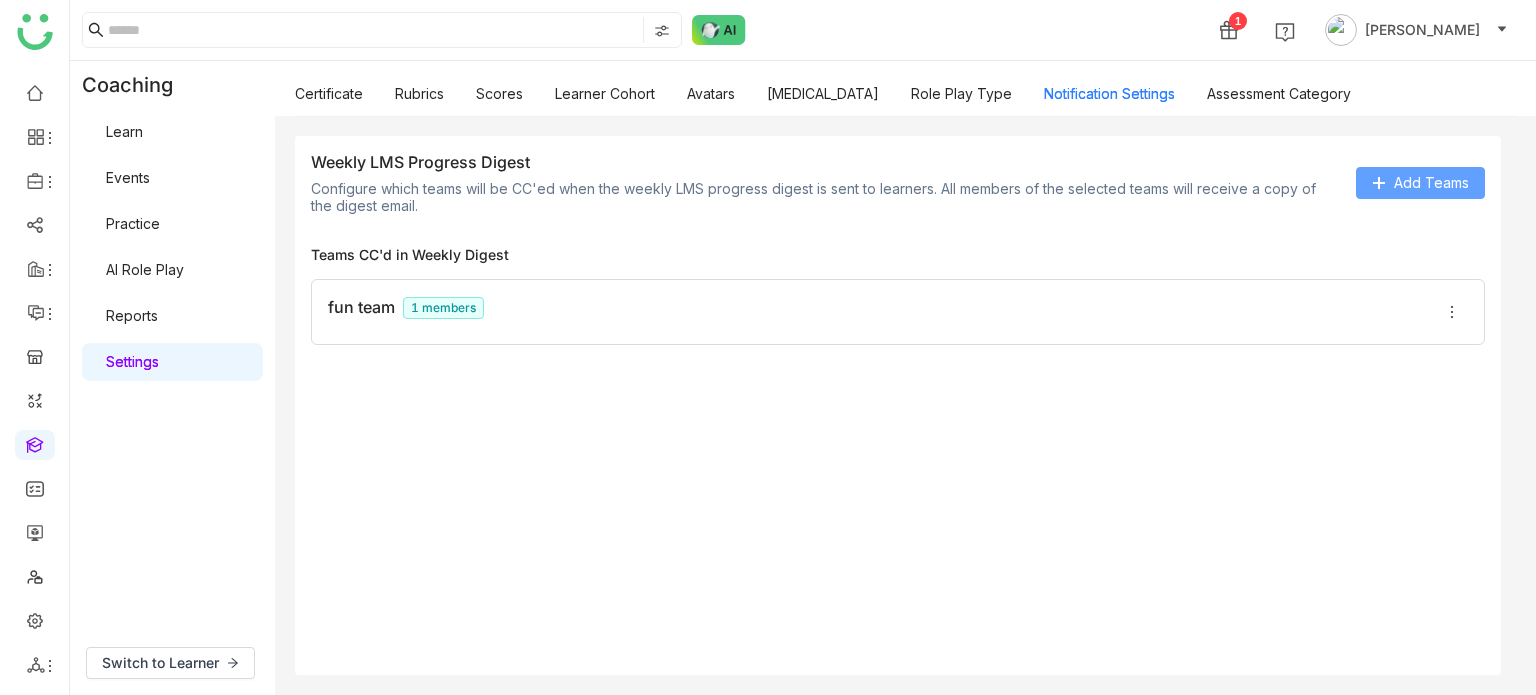click on "Add Teams" 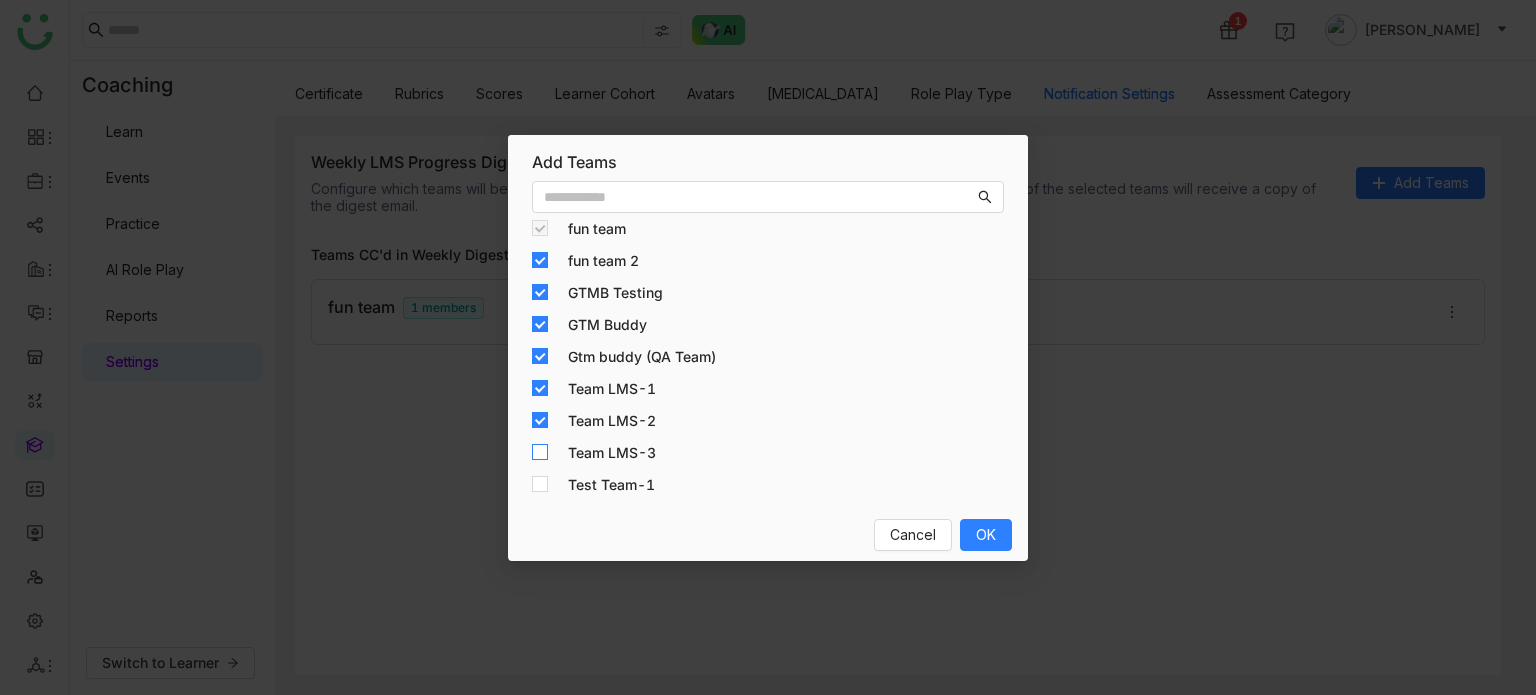 click at bounding box center (540, 453) 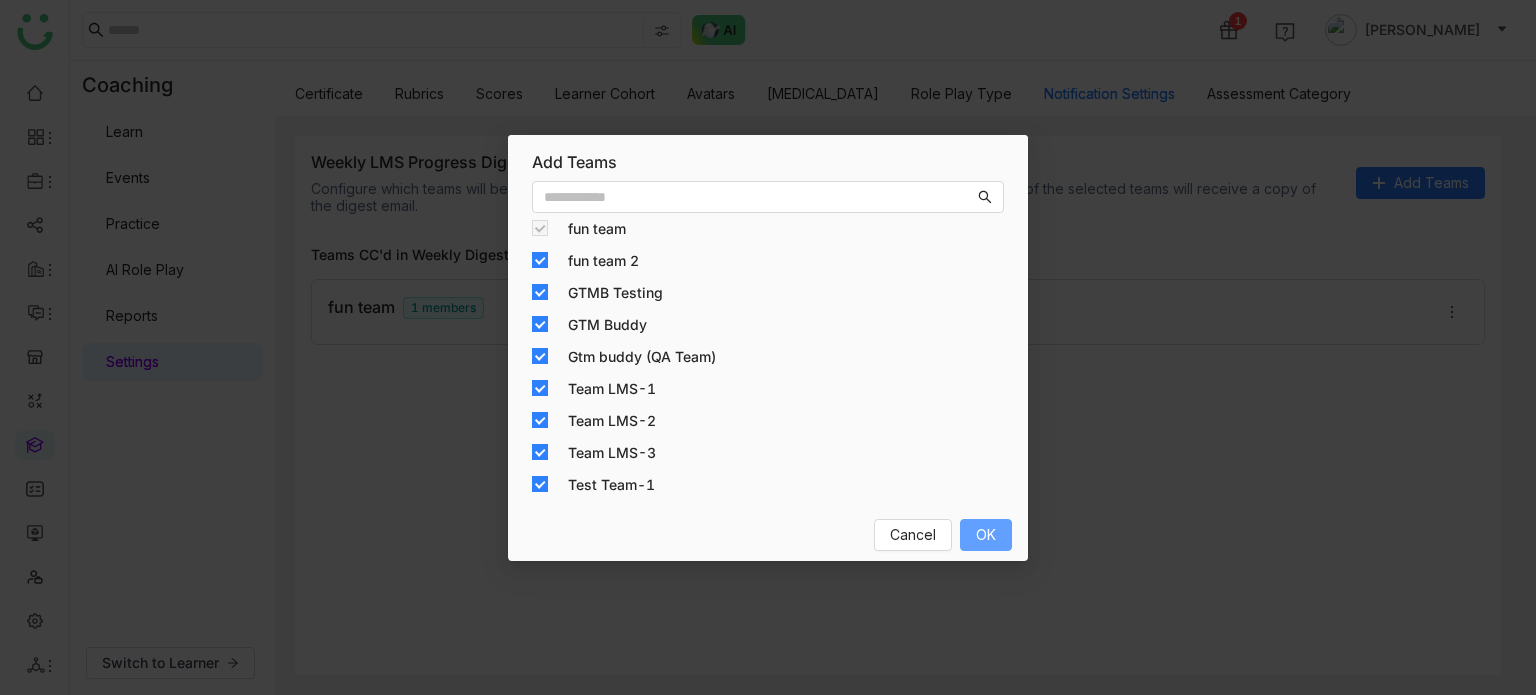click on "OK" at bounding box center (986, 535) 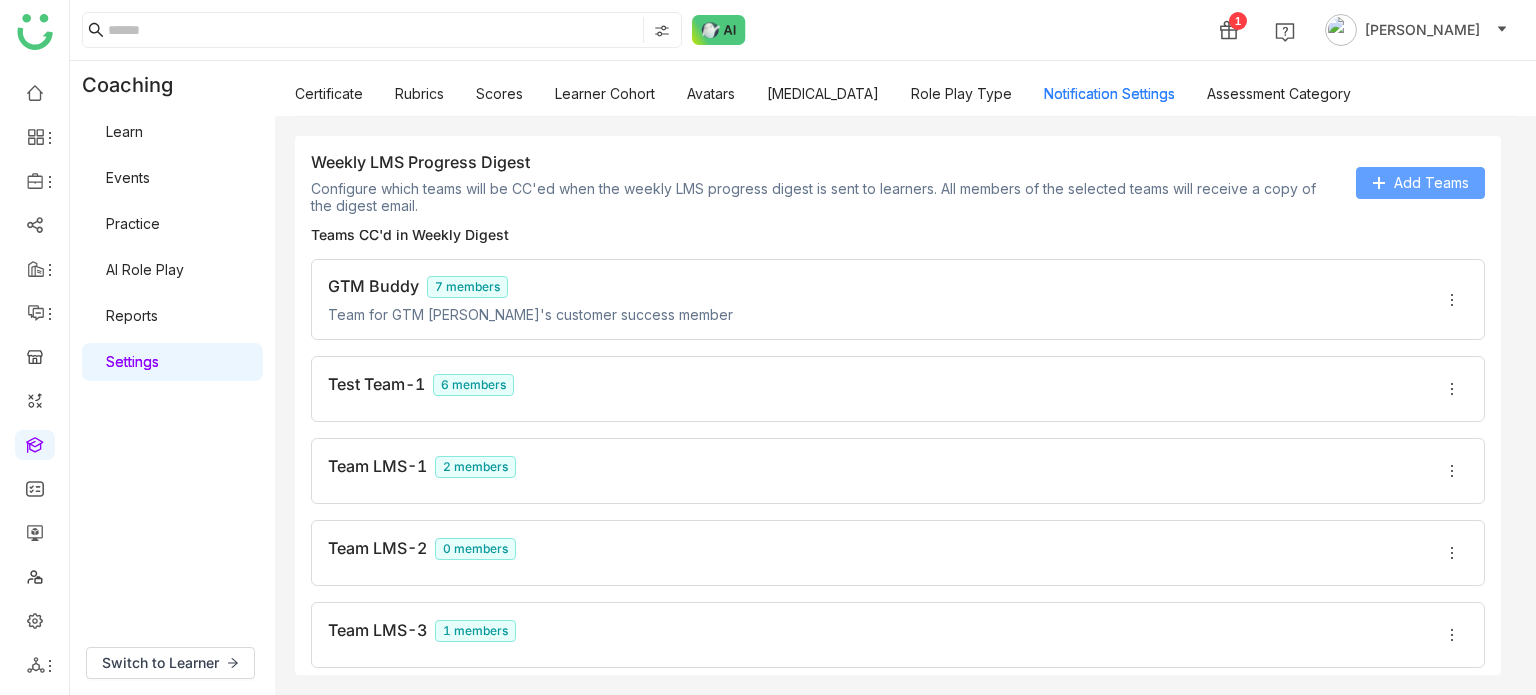 scroll, scrollTop: 0, scrollLeft: 0, axis: both 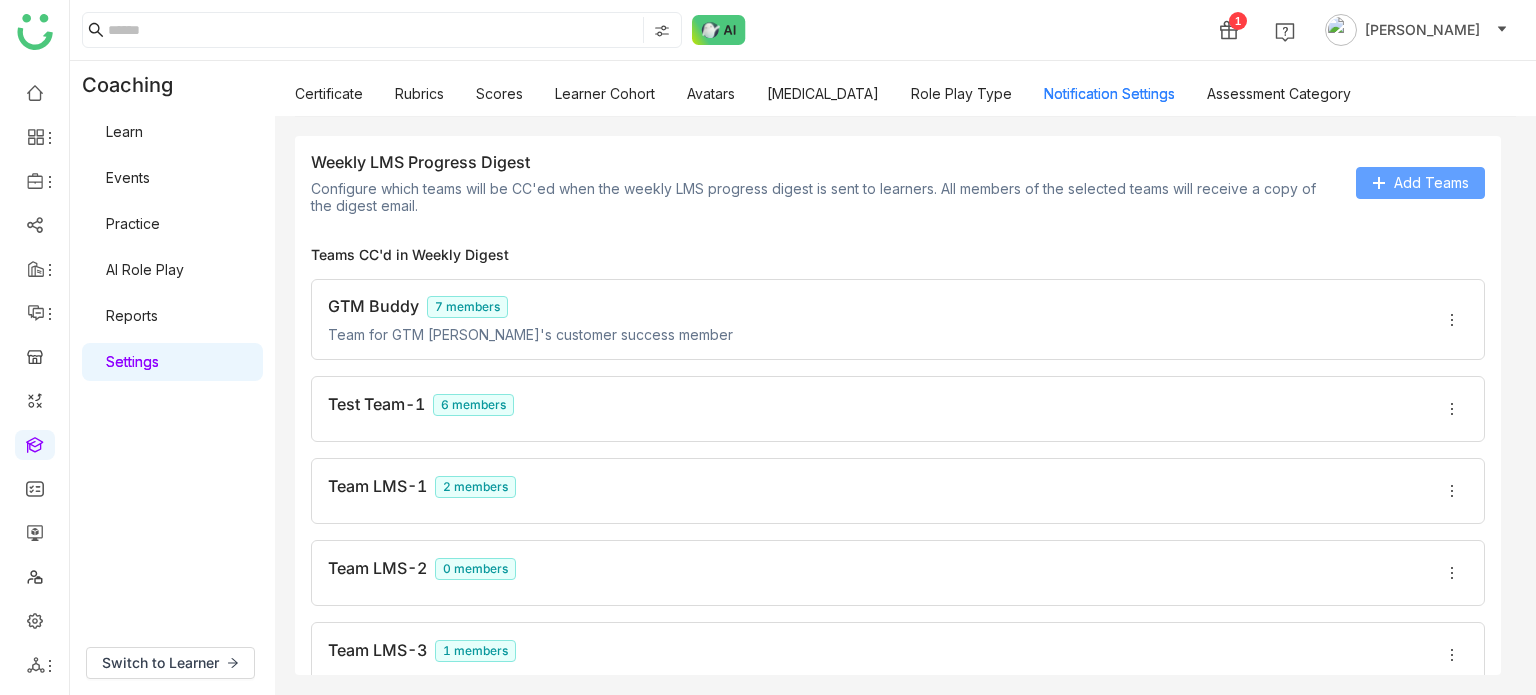 click on "Weekly LMS Progress Digest  Configure which teams will be CC'ed when the weekly LMS progress digest is sent to learners. All members of the selected teams will receive a copy of the digest email. Add Teams" 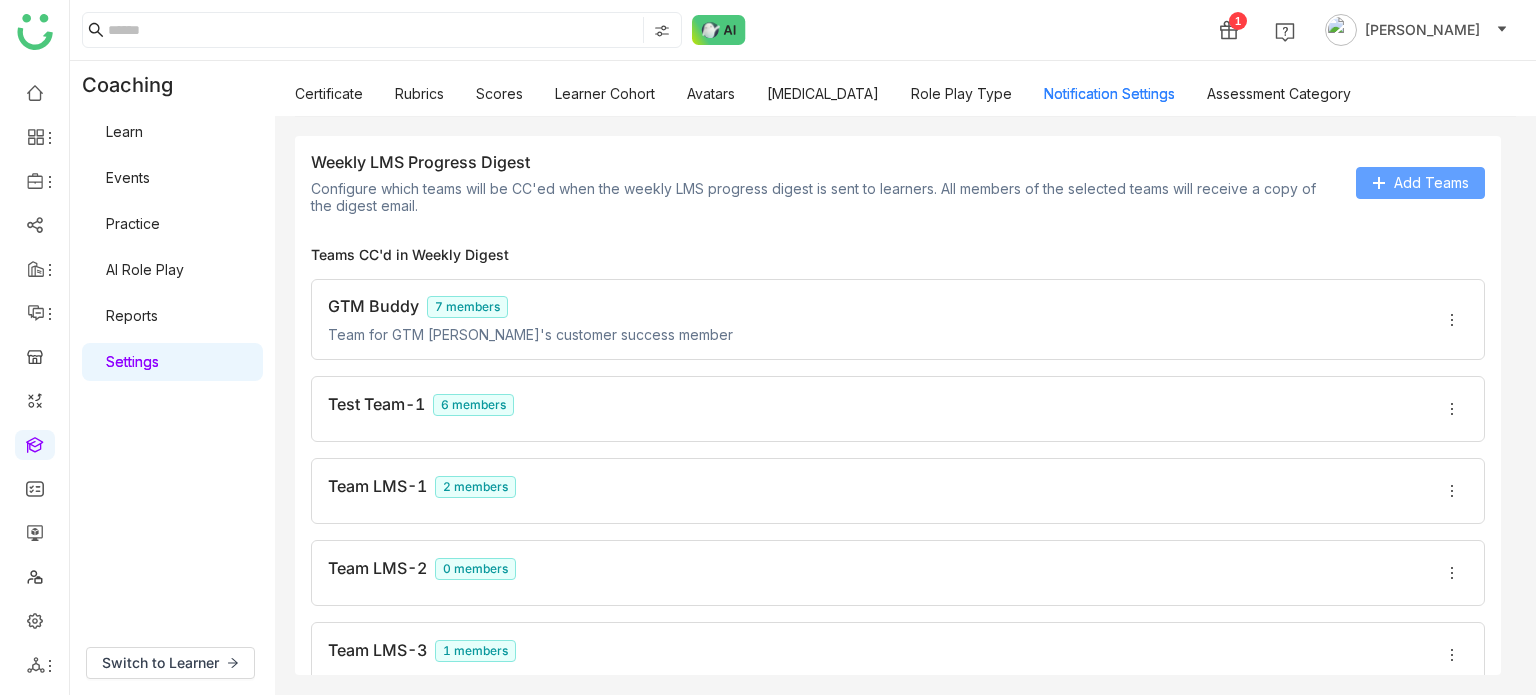 click on "Add Teams" 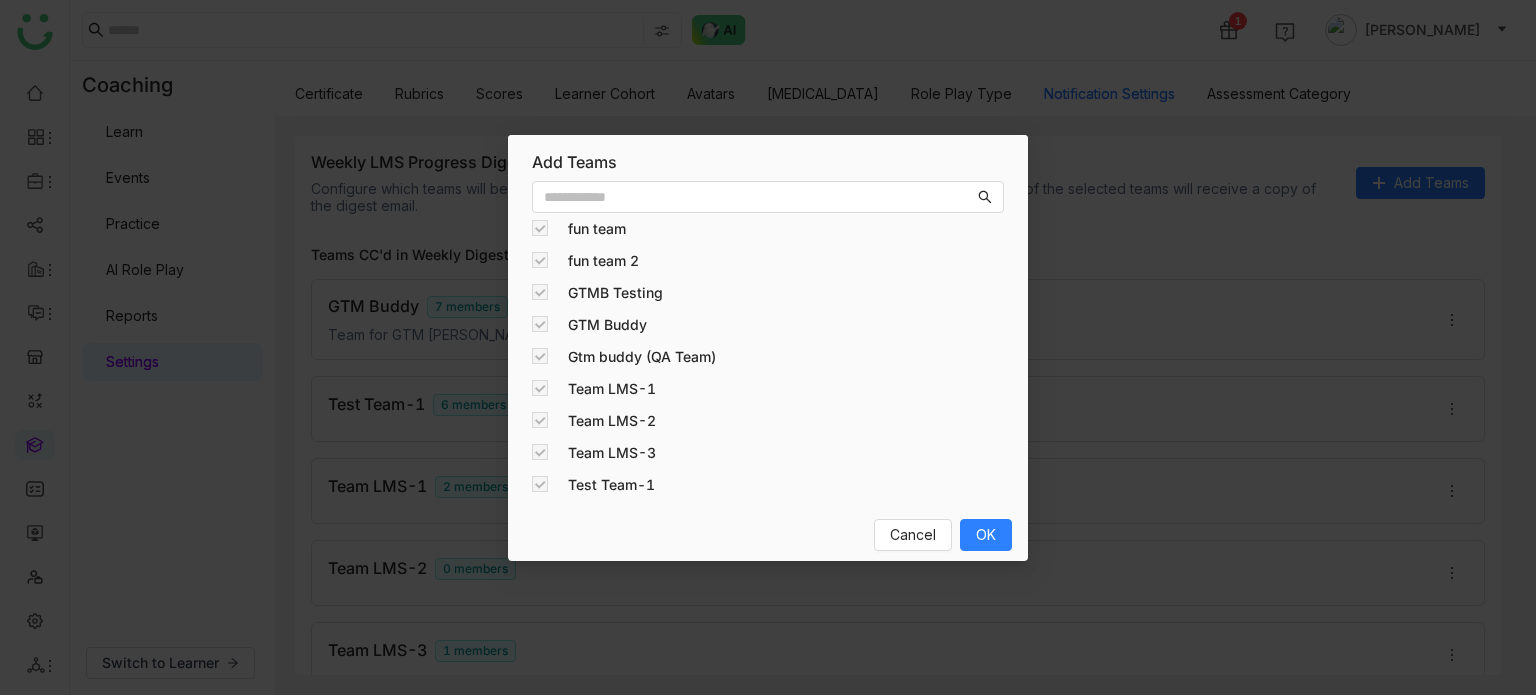 click at bounding box center (540, 228) 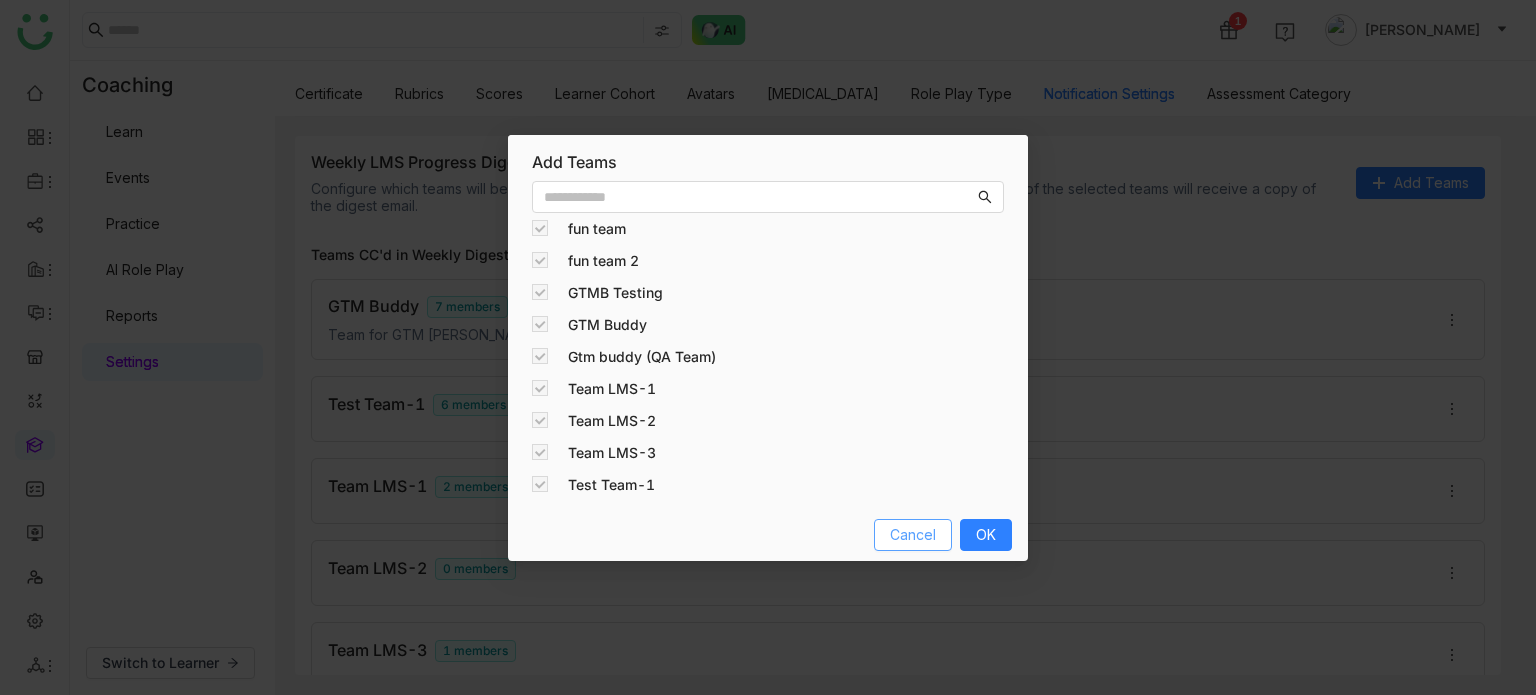 click on "Cancel" at bounding box center (913, 535) 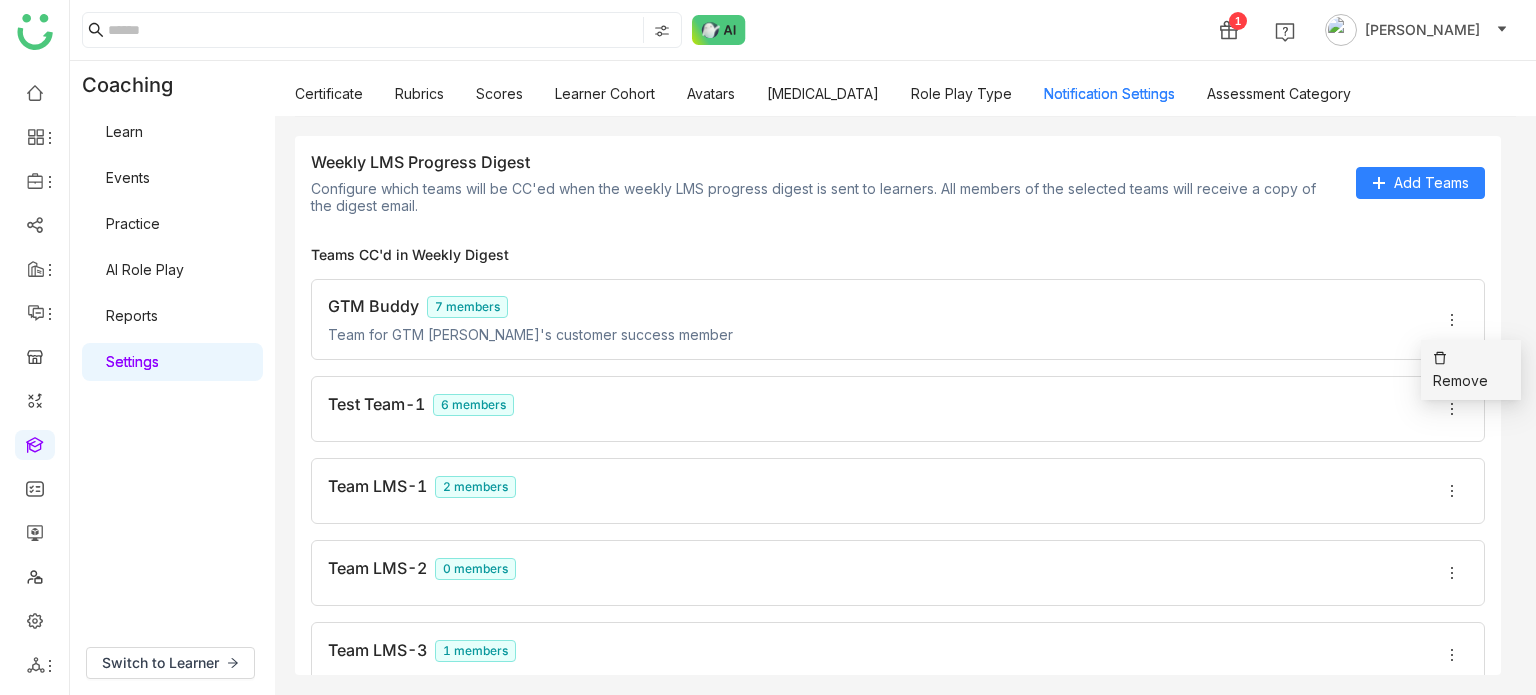 click on "Remove" at bounding box center (1471, 370) 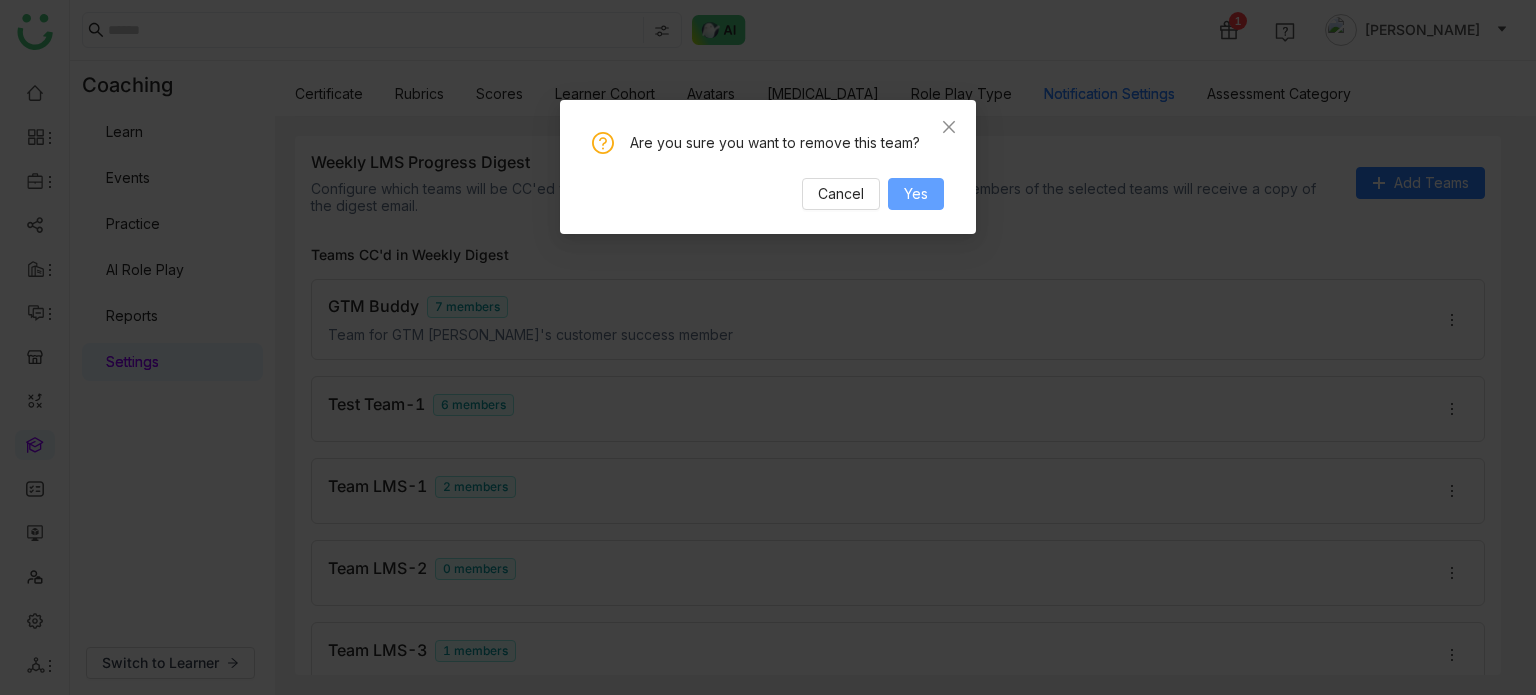 click on "Yes" at bounding box center [916, 194] 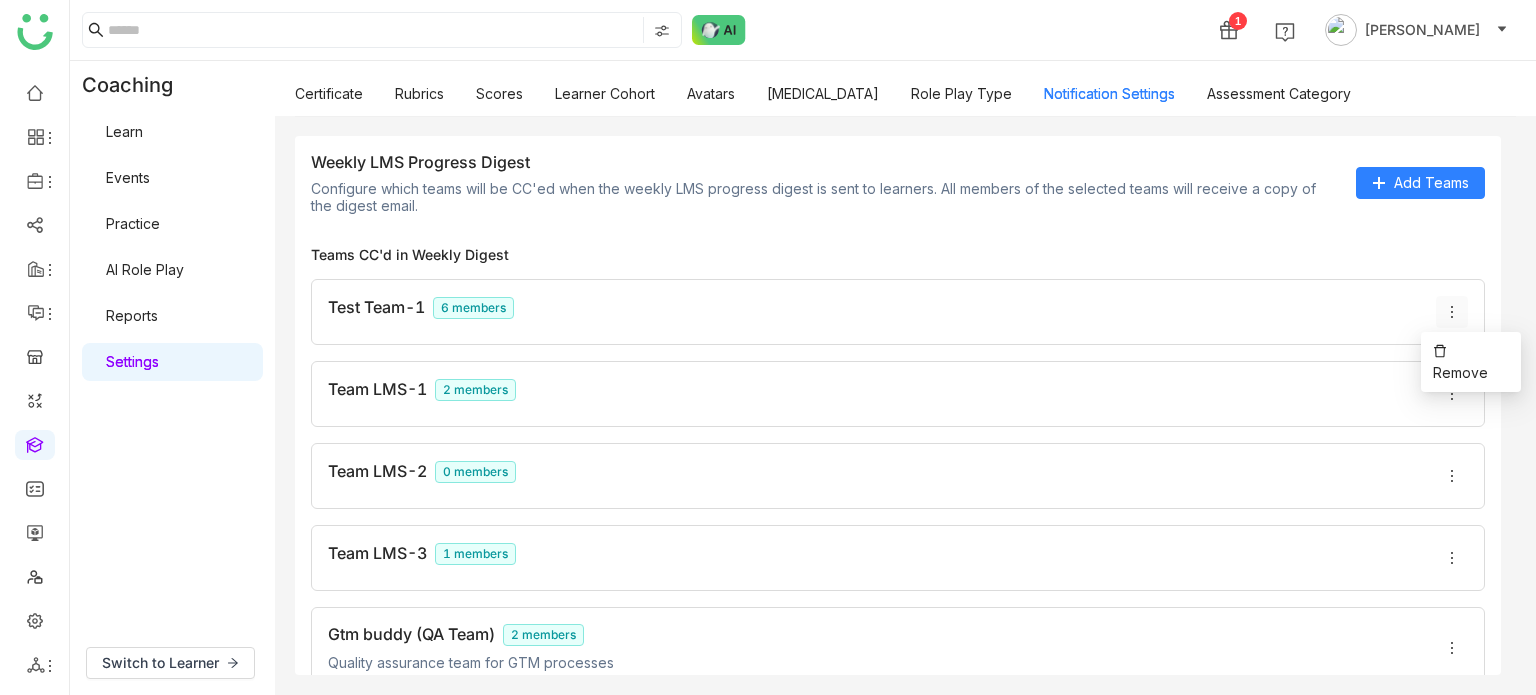click 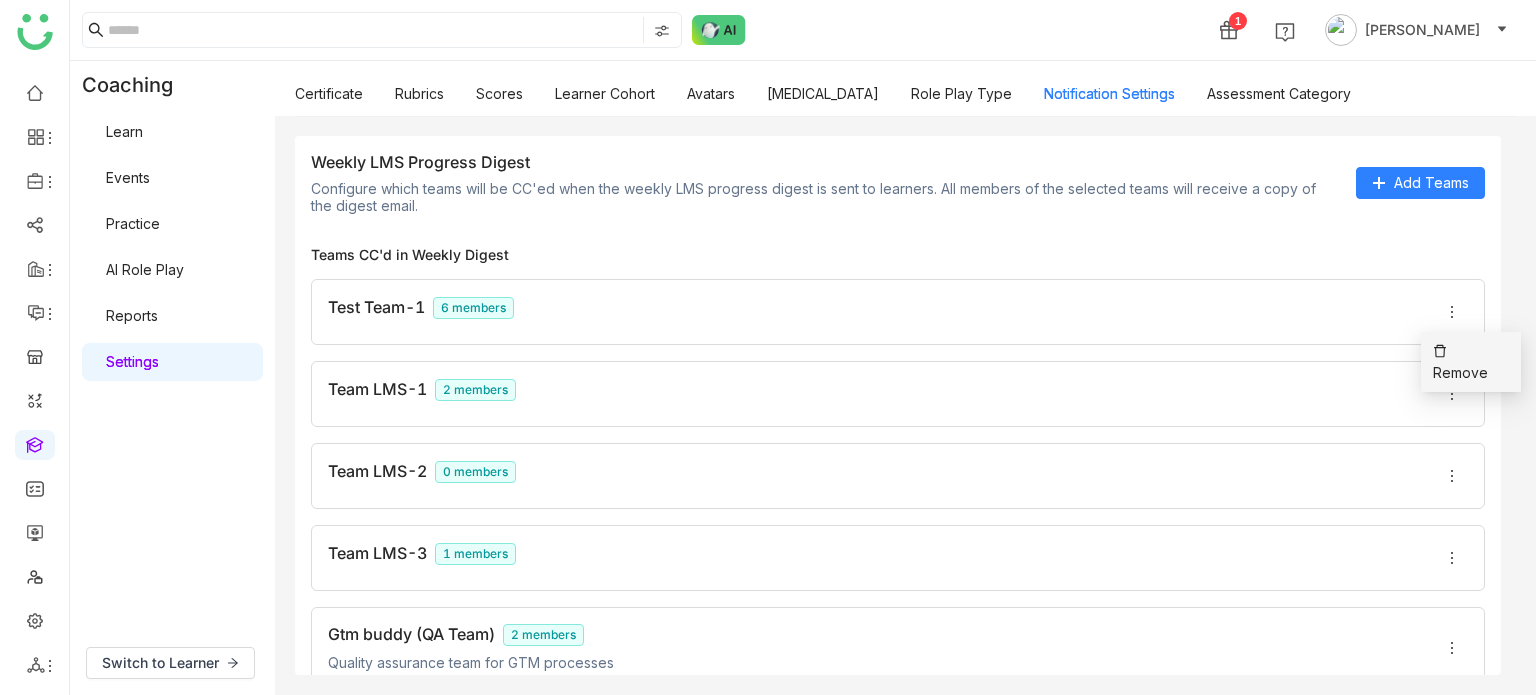 click 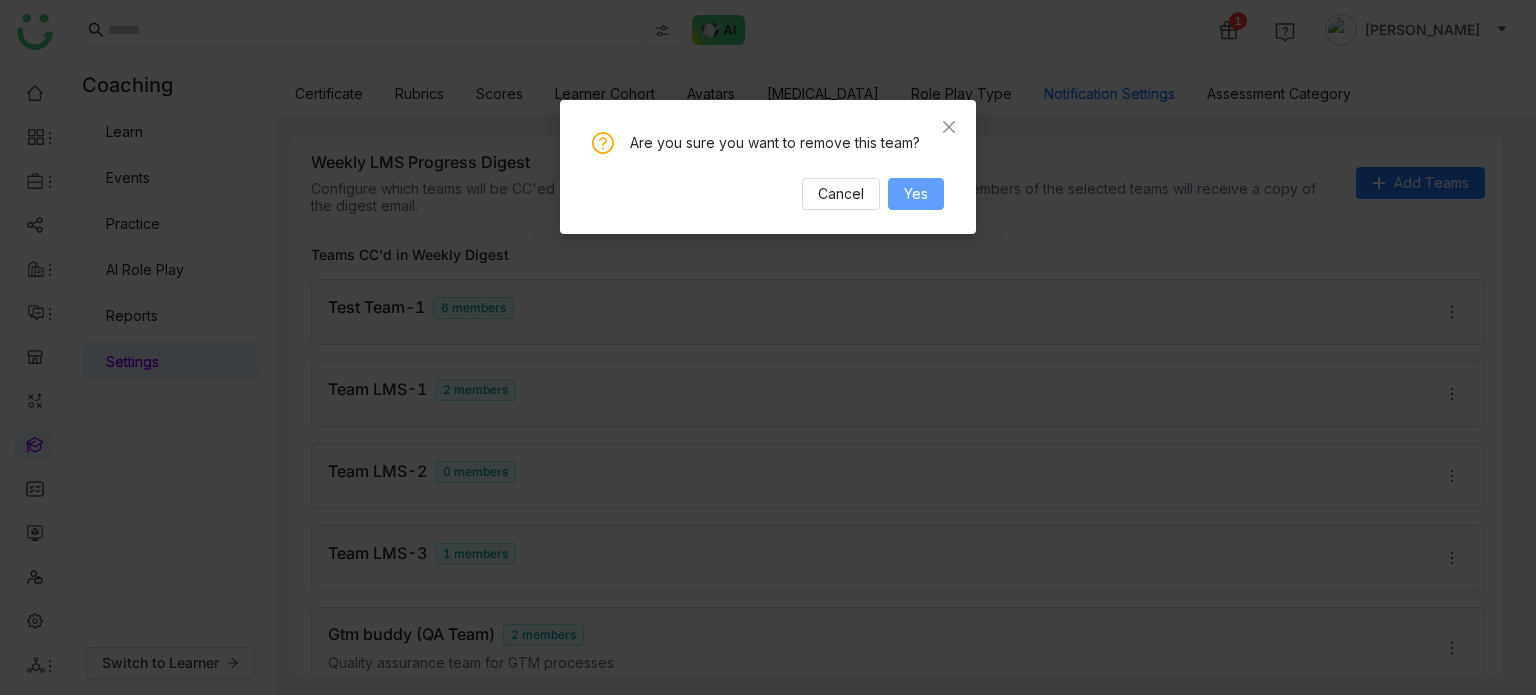 click on "Yes" at bounding box center [916, 194] 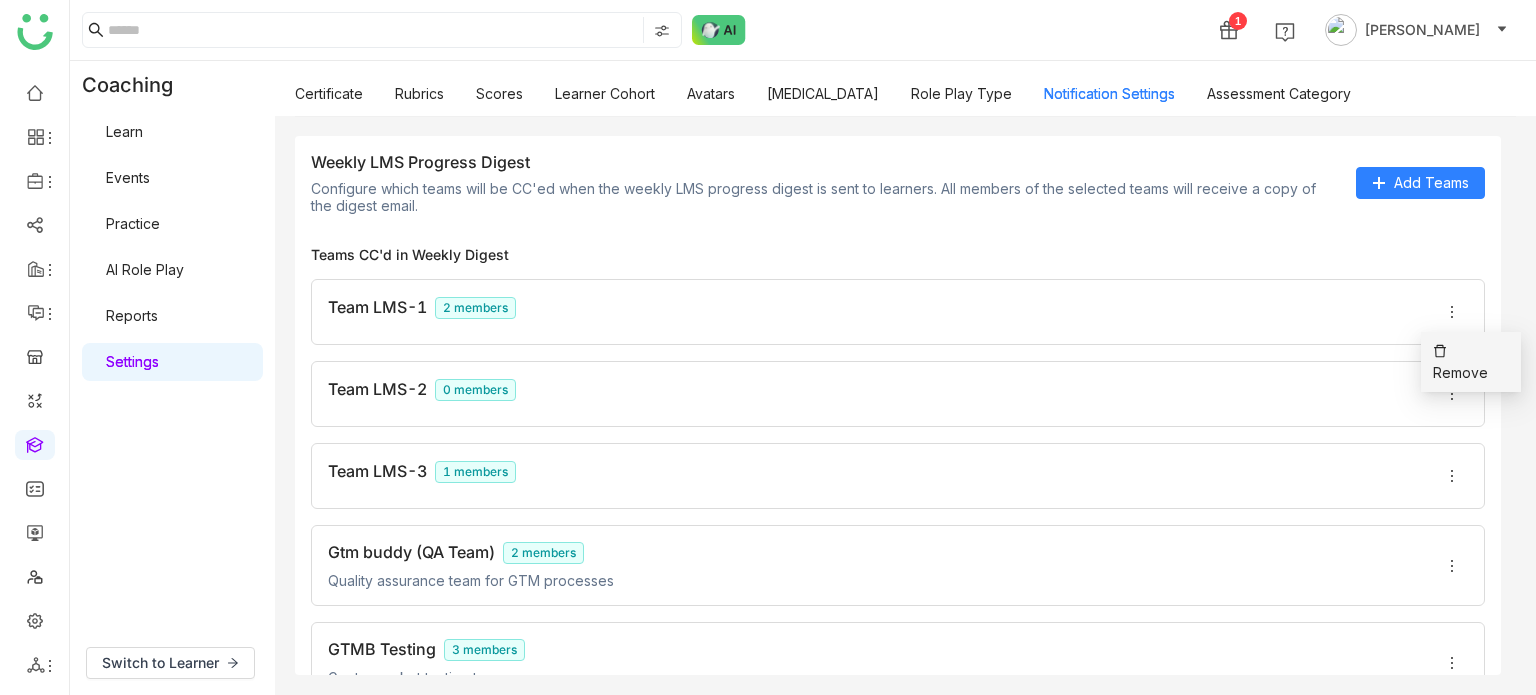 click 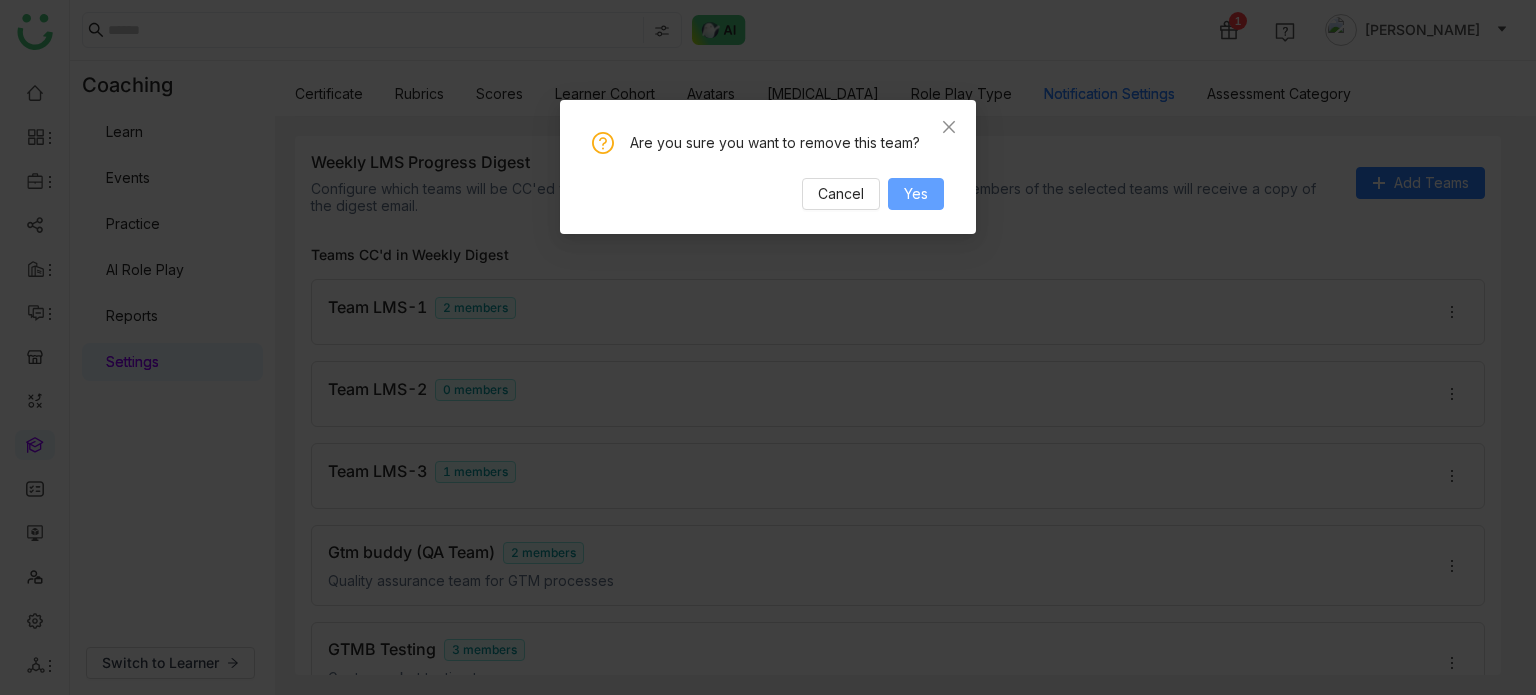click on "Yes" at bounding box center (916, 194) 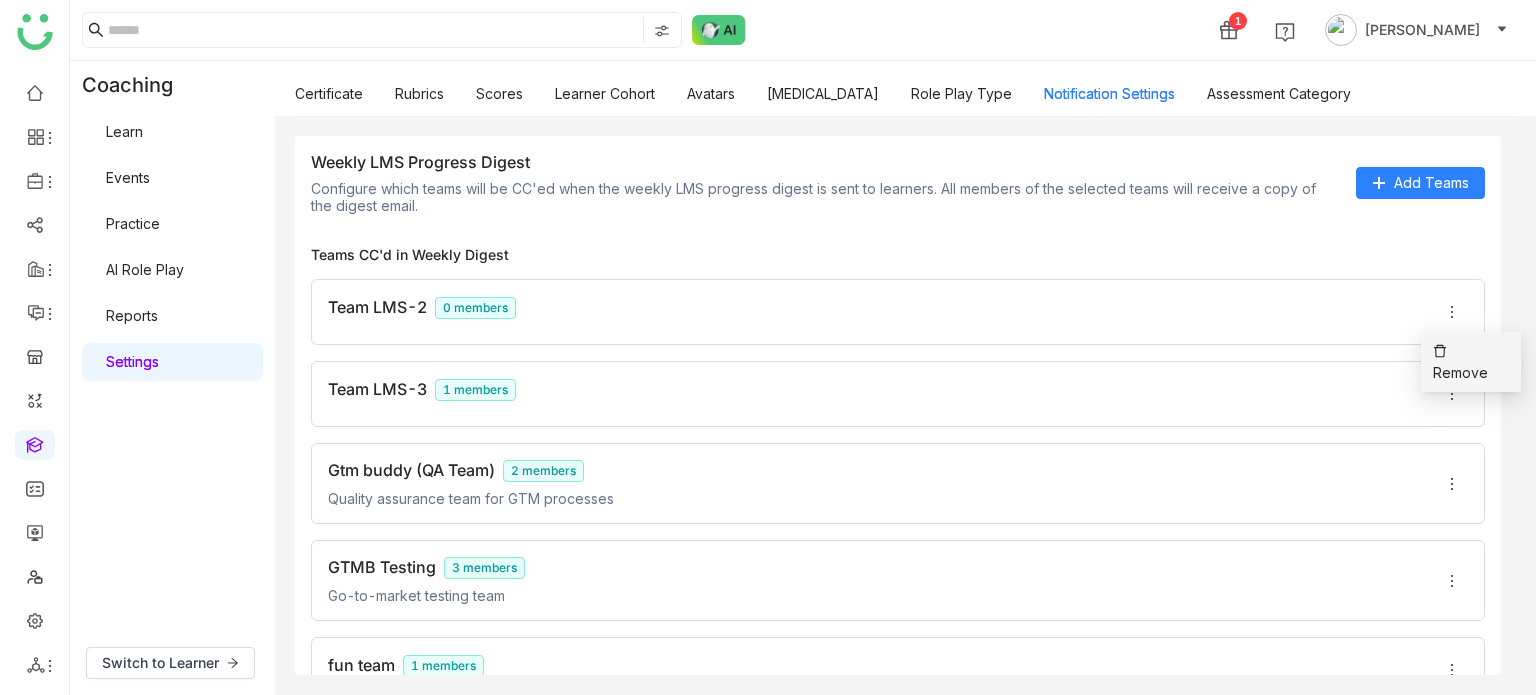 click on "Remove" at bounding box center (1471, 362) 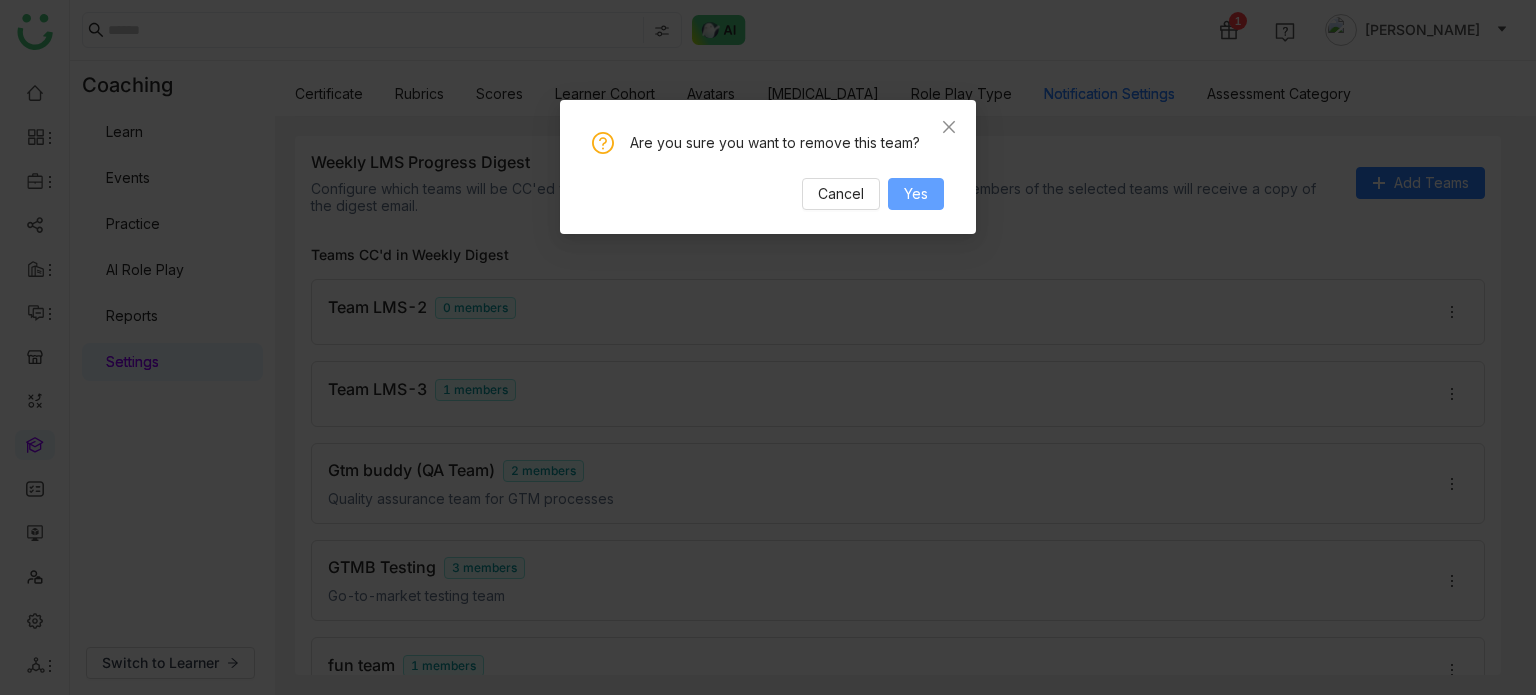 click on "Yes" at bounding box center [916, 194] 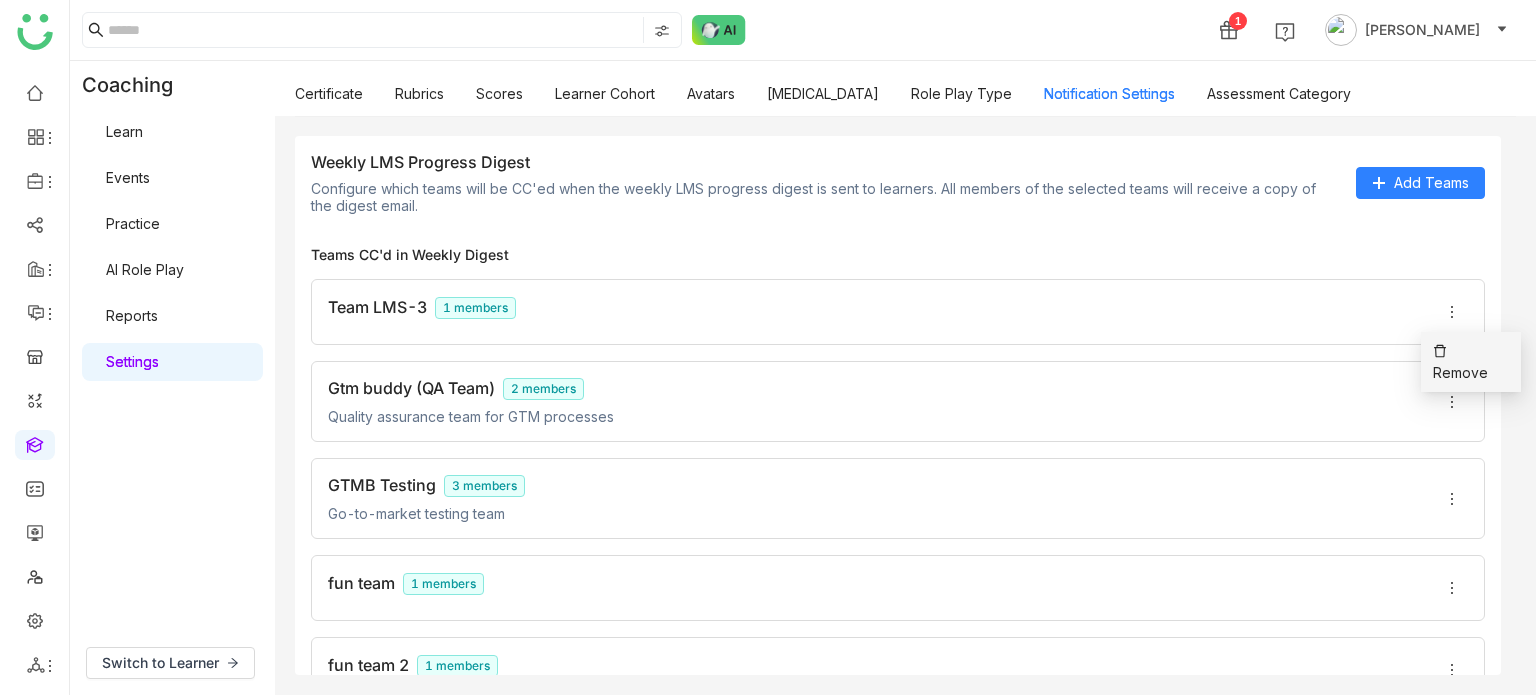 click 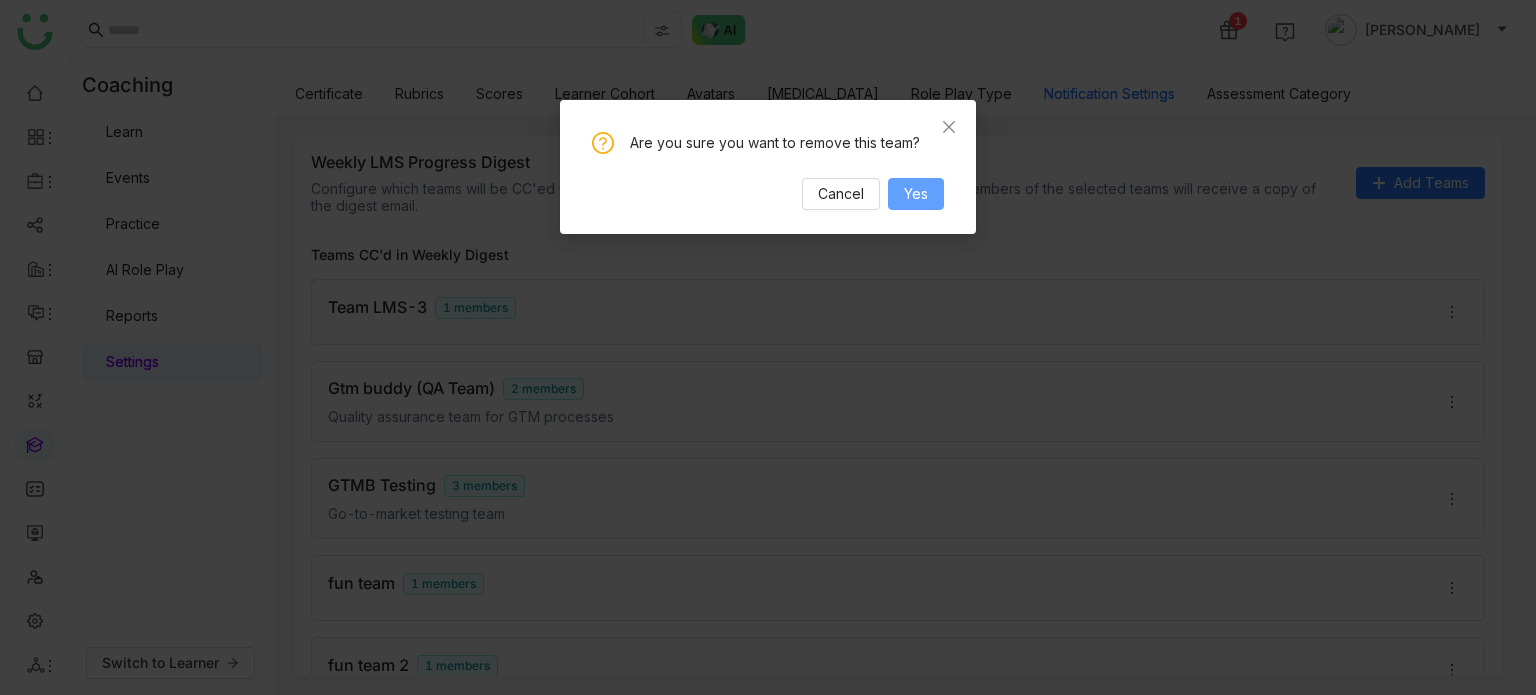 click on "Yes" at bounding box center [916, 194] 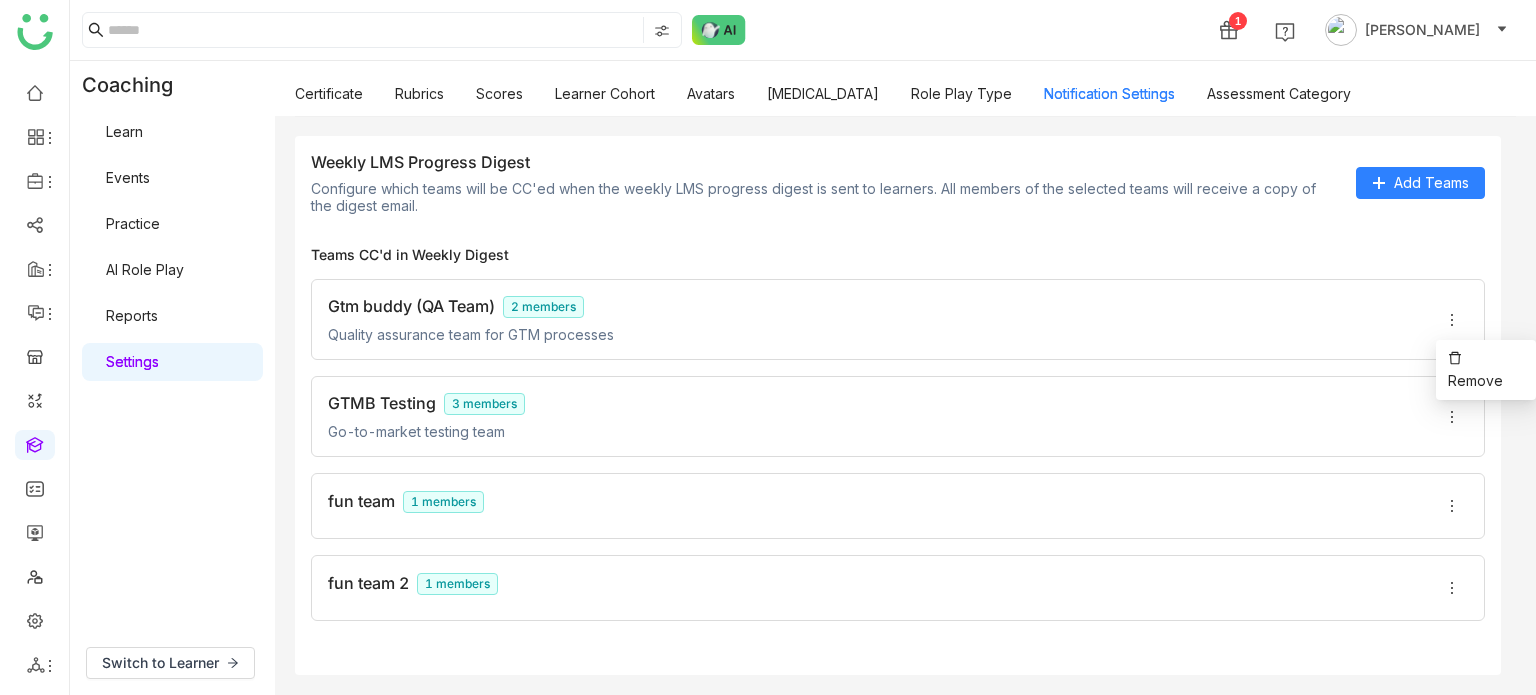 click on "Remove" at bounding box center (1486, 370) 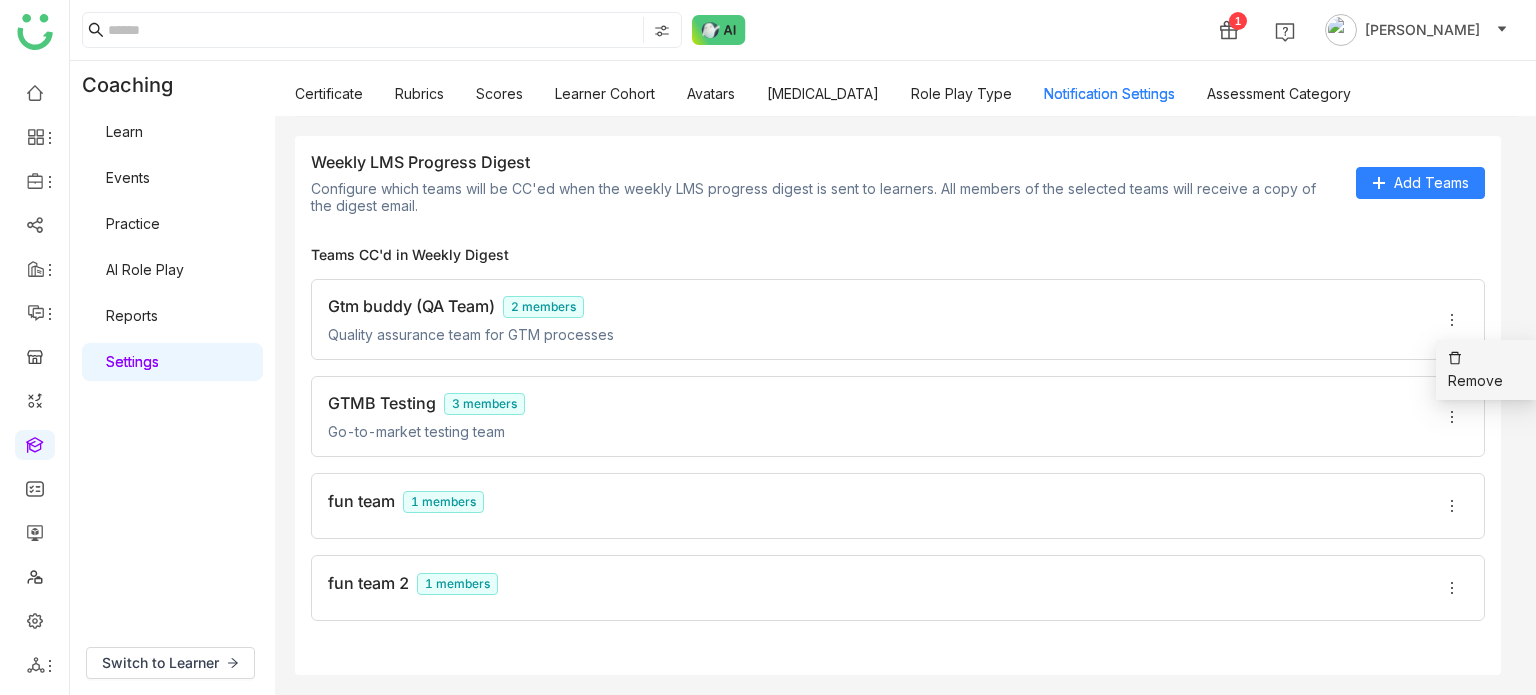 click 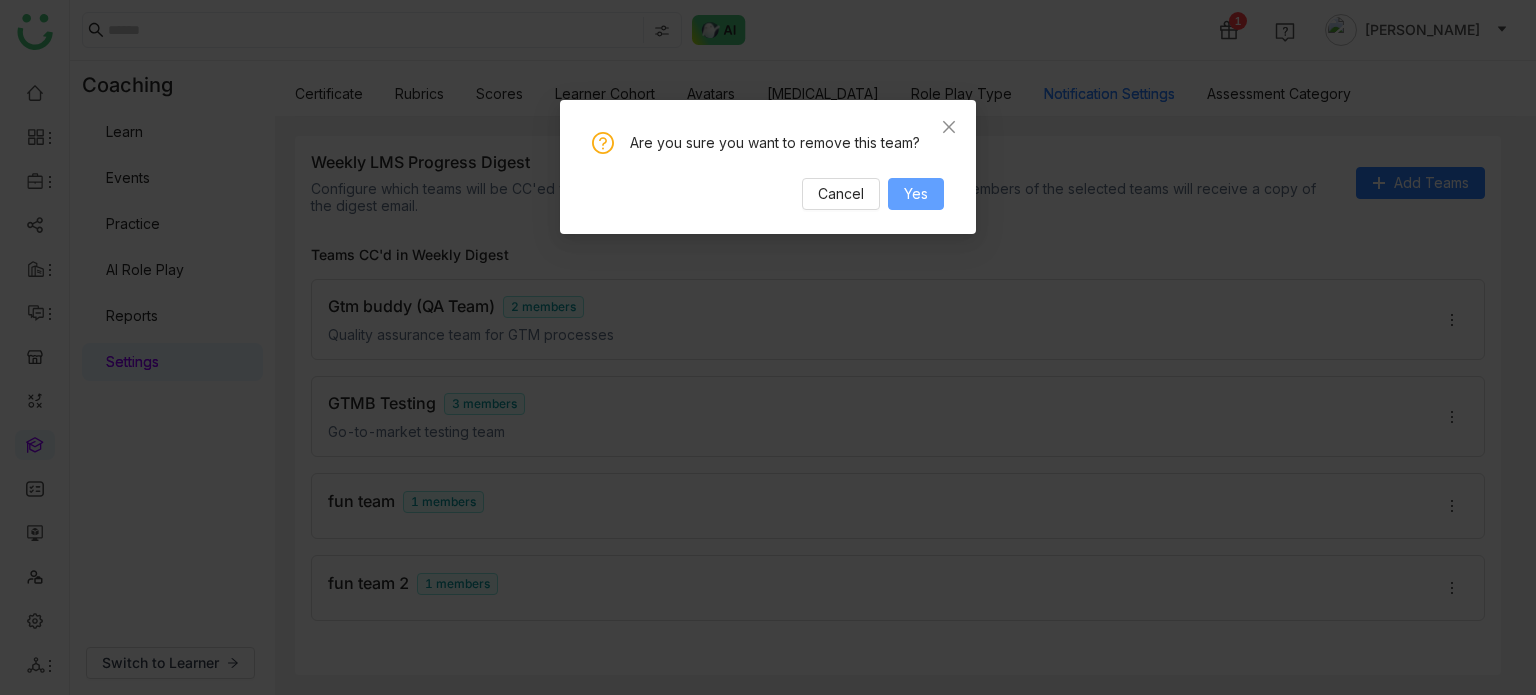 click on "Yes" at bounding box center [916, 194] 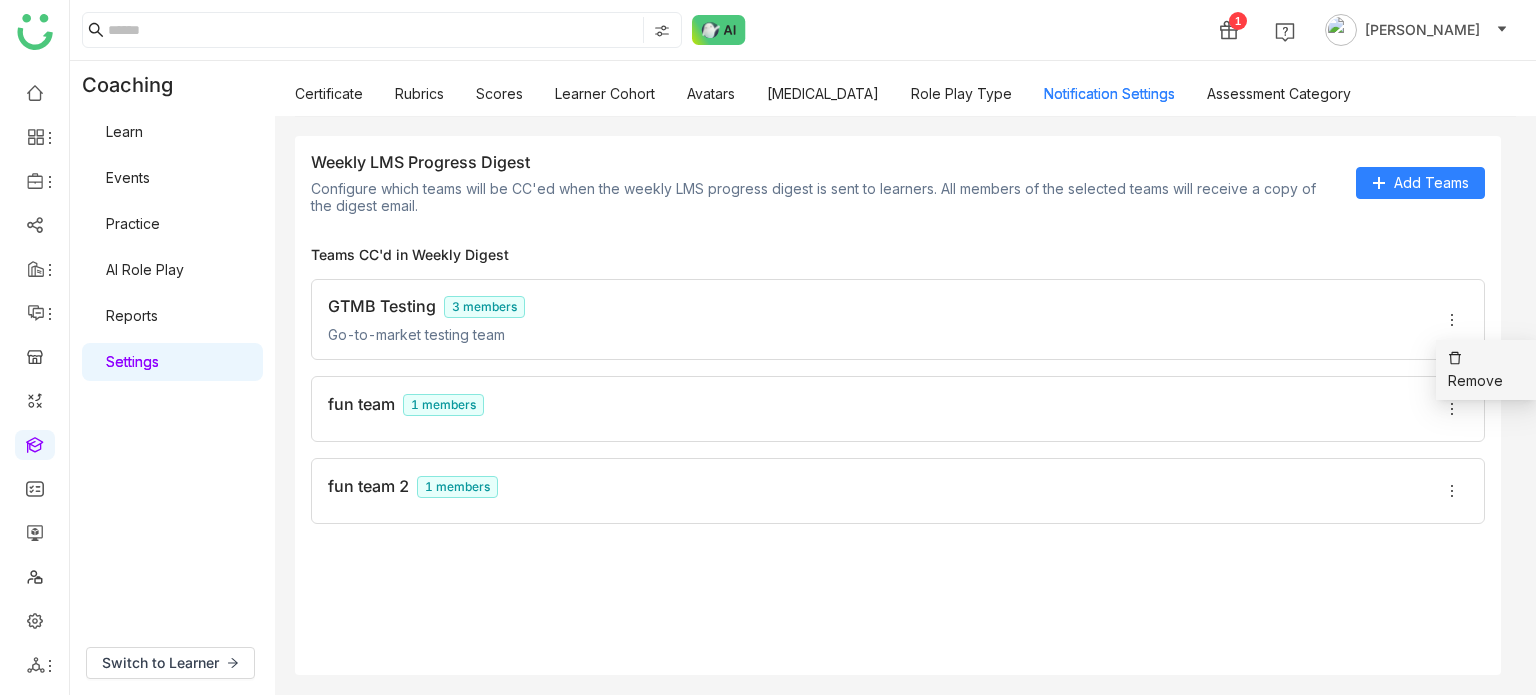 click on "Remove" at bounding box center (1486, 370) 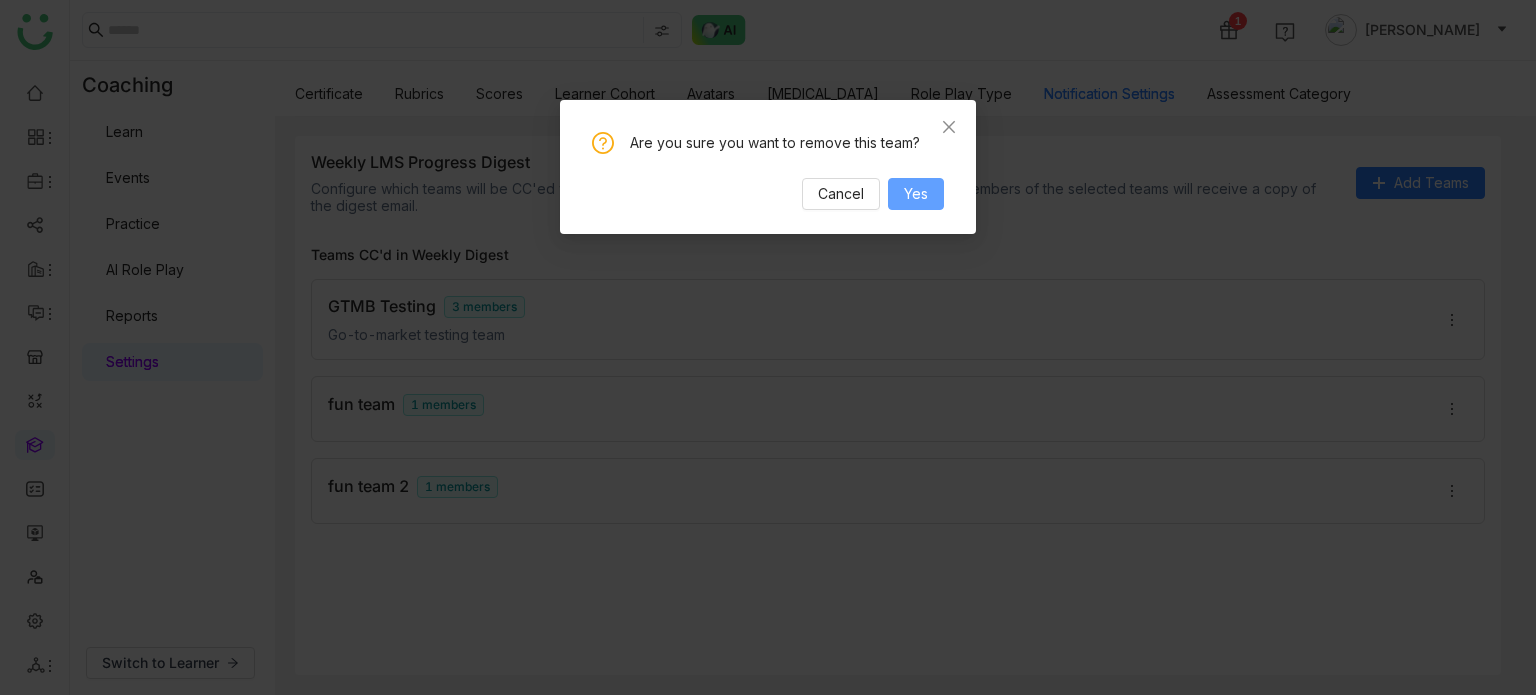 click on "Yes" at bounding box center [916, 194] 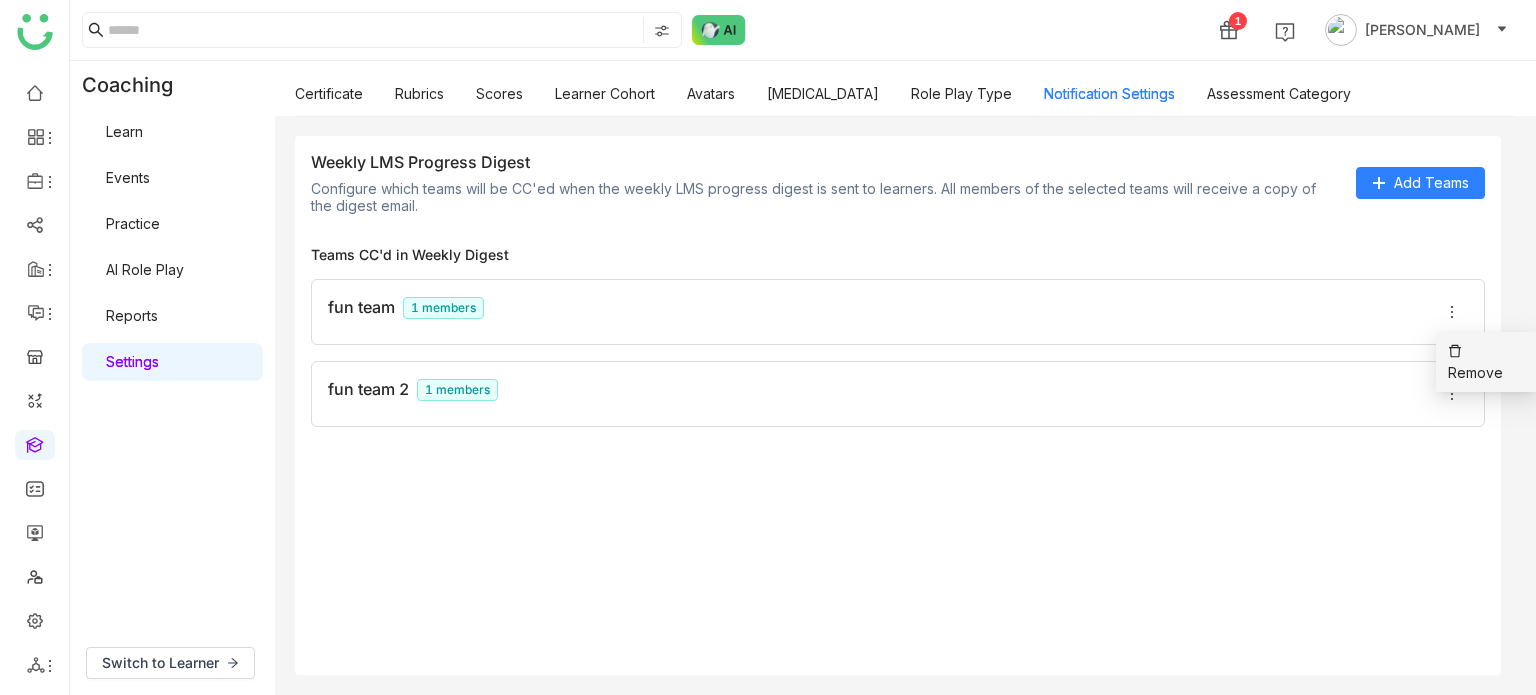 click on "Remove" at bounding box center (1486, 362) 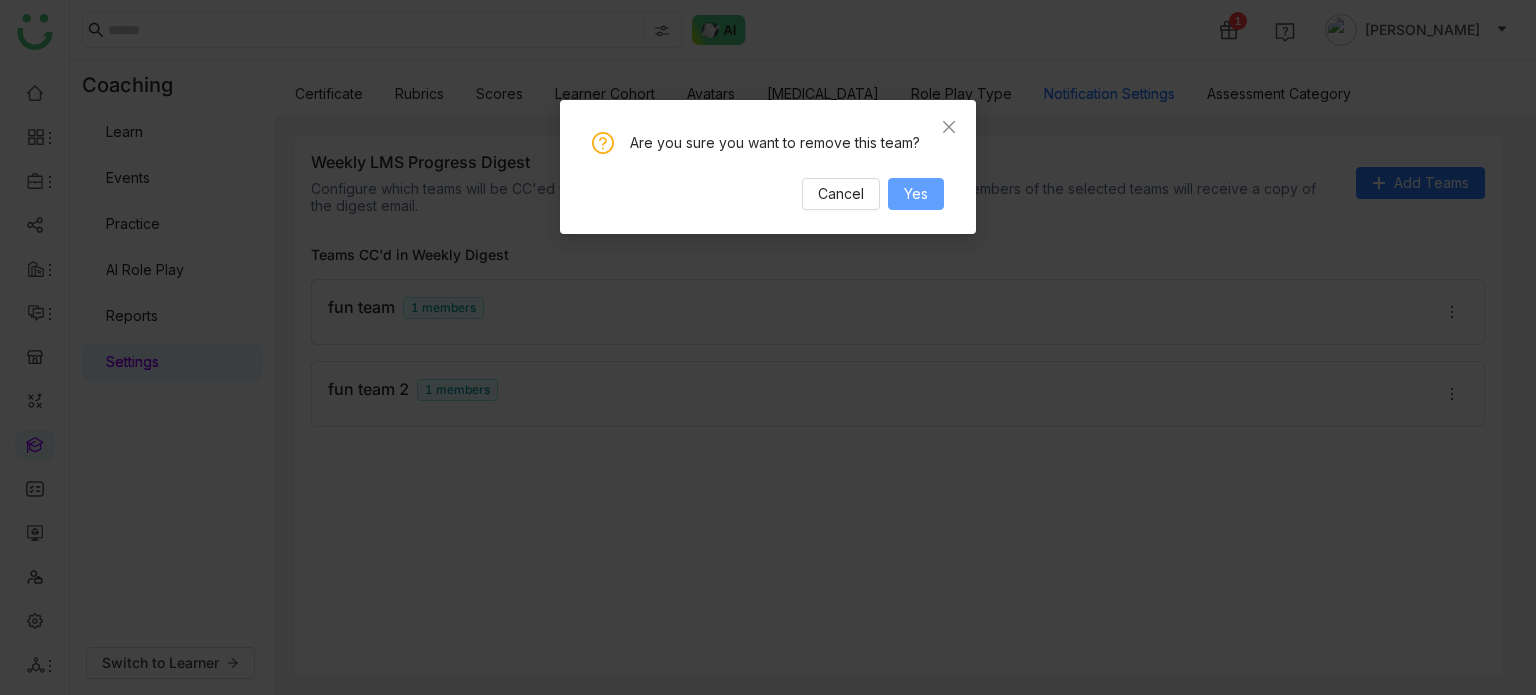 drag, startPoint x: 904, startPoint y: 177, endPoint x: 914, endPoint y: 184, distance: 12.206555 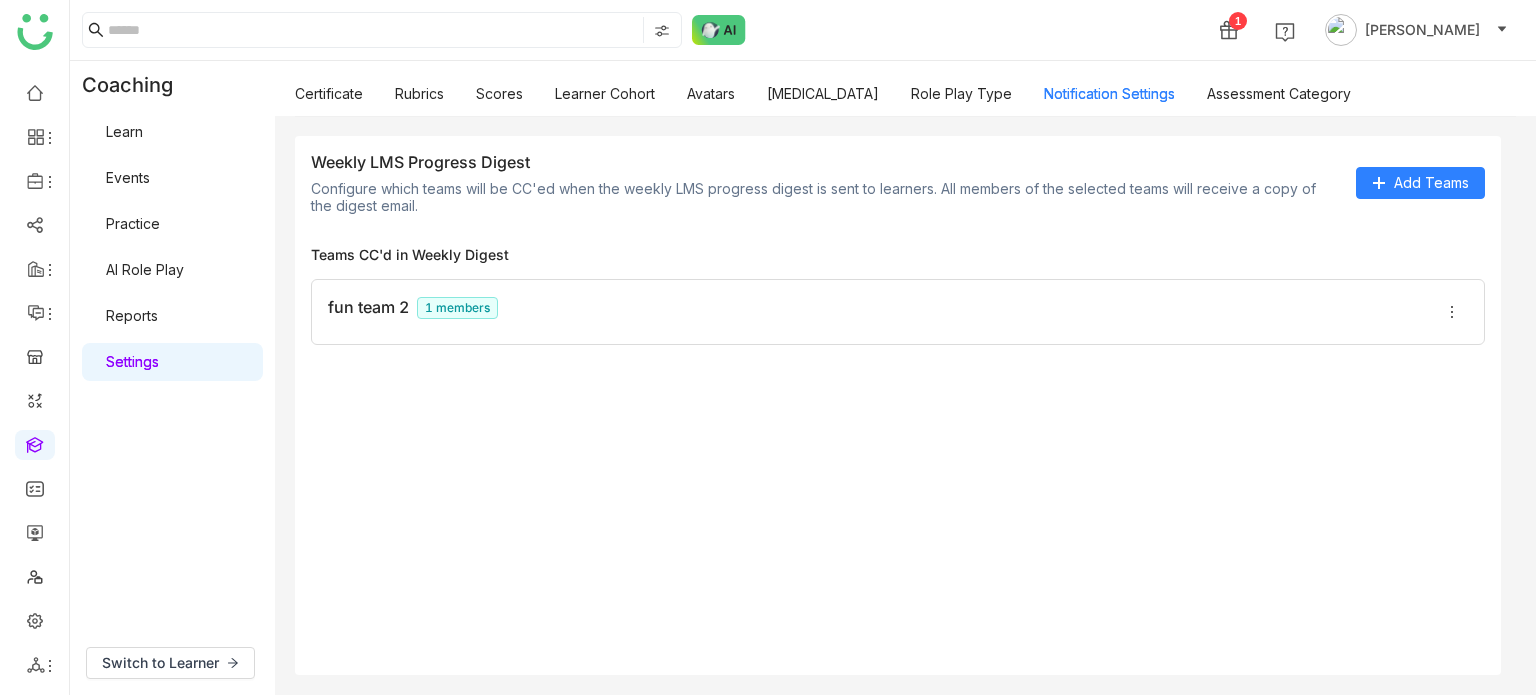click on "1 members" 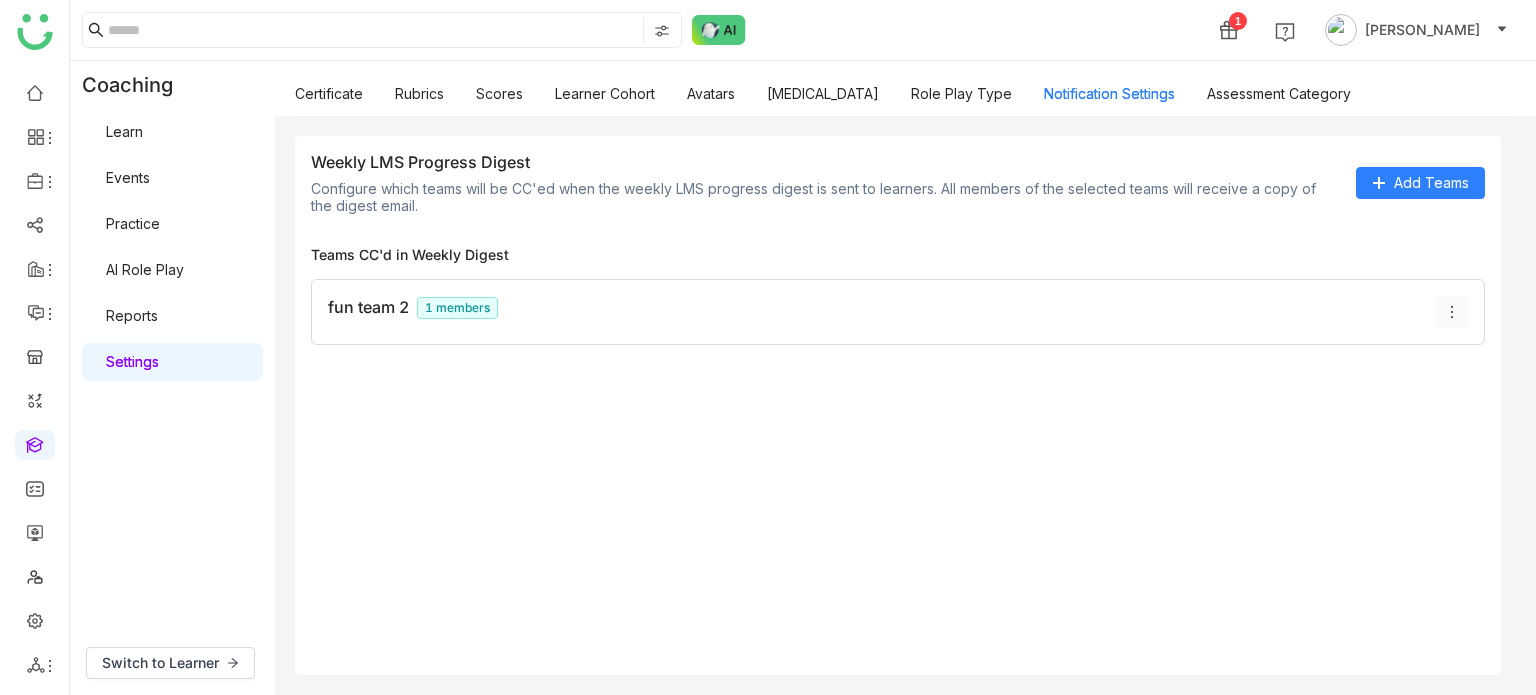 click on "fun team 2   1 members" 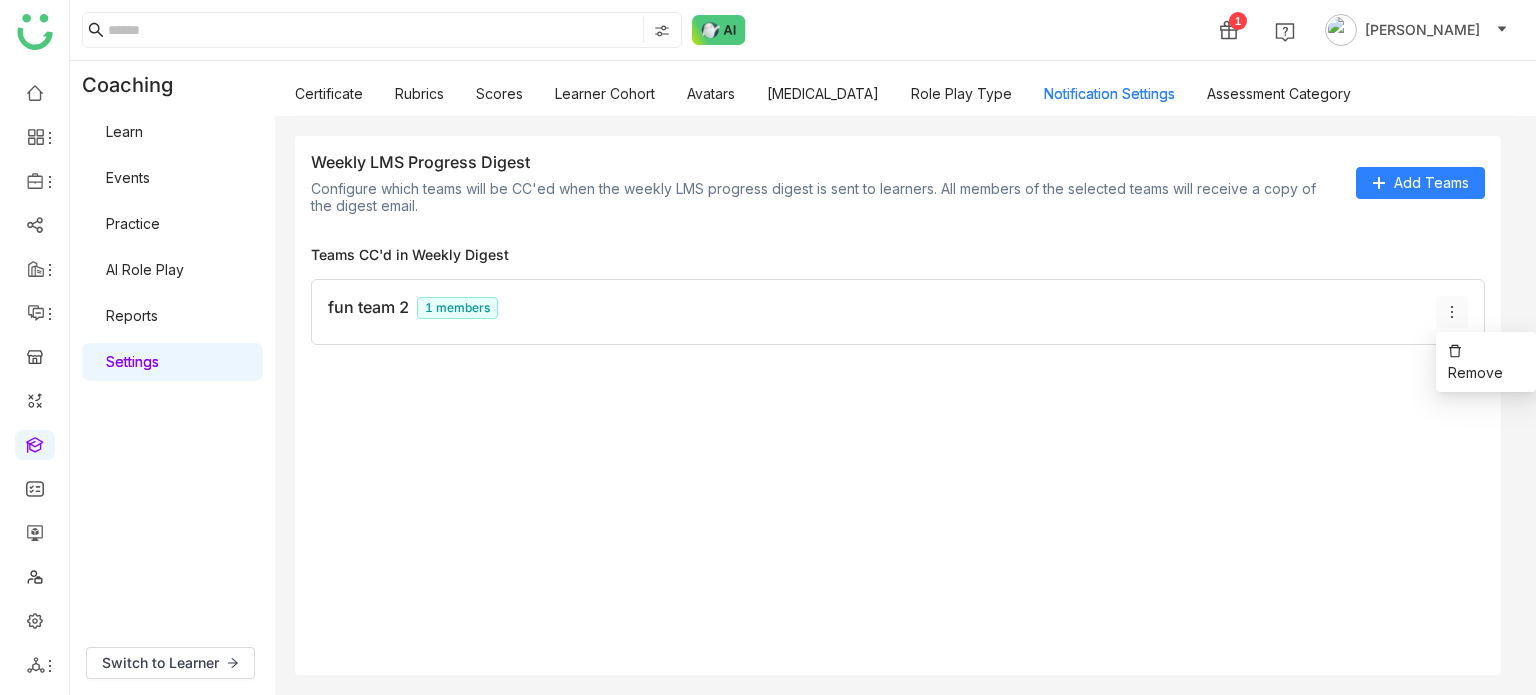 click 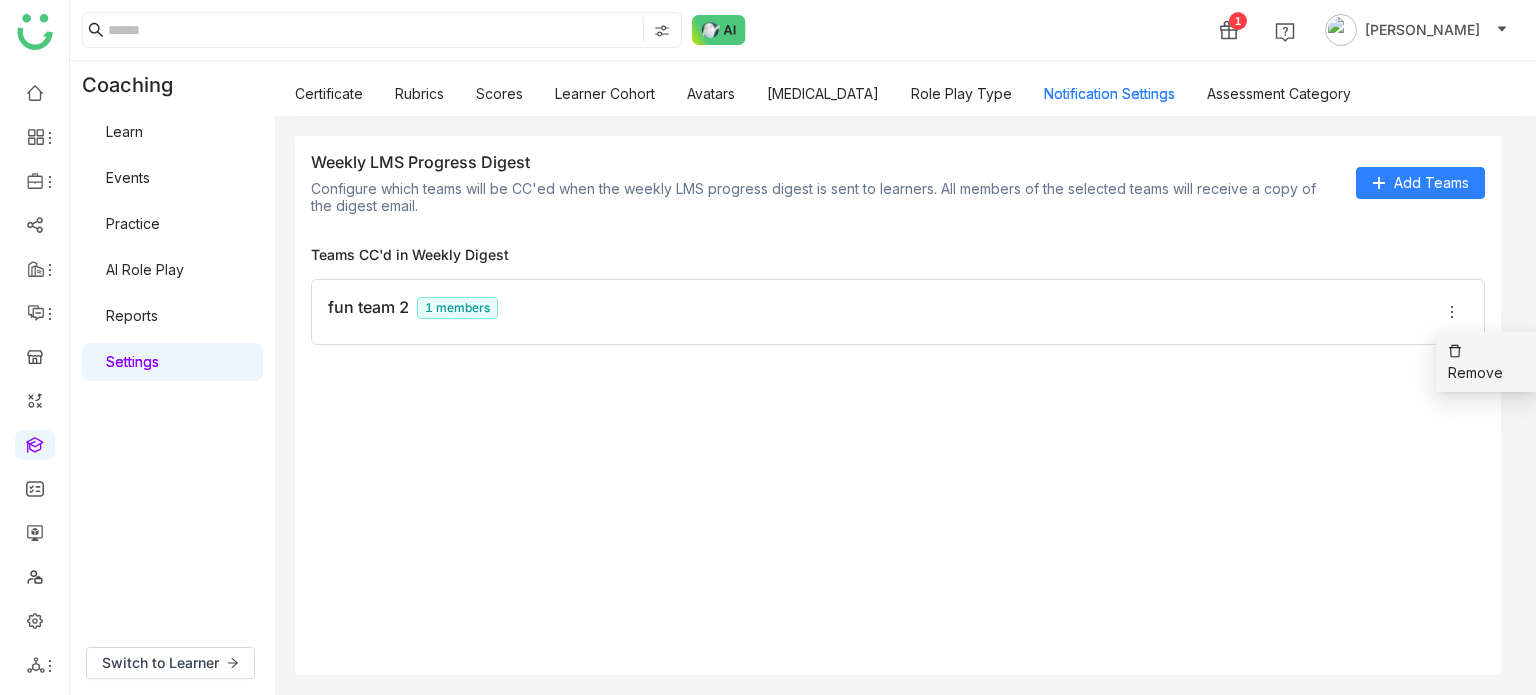 click 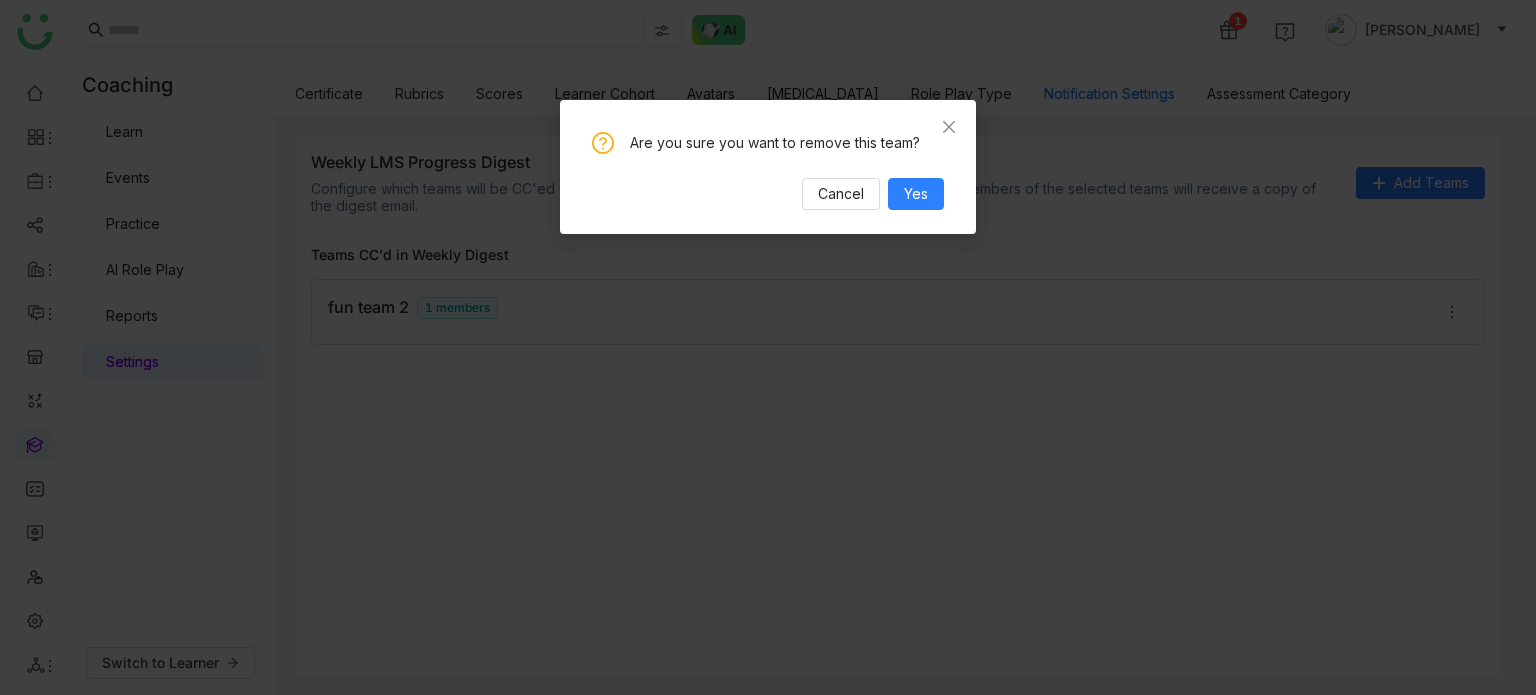 click on "Are you sure you want to remove this team?  Cancel   Yes" at bounding box center (768, 167) 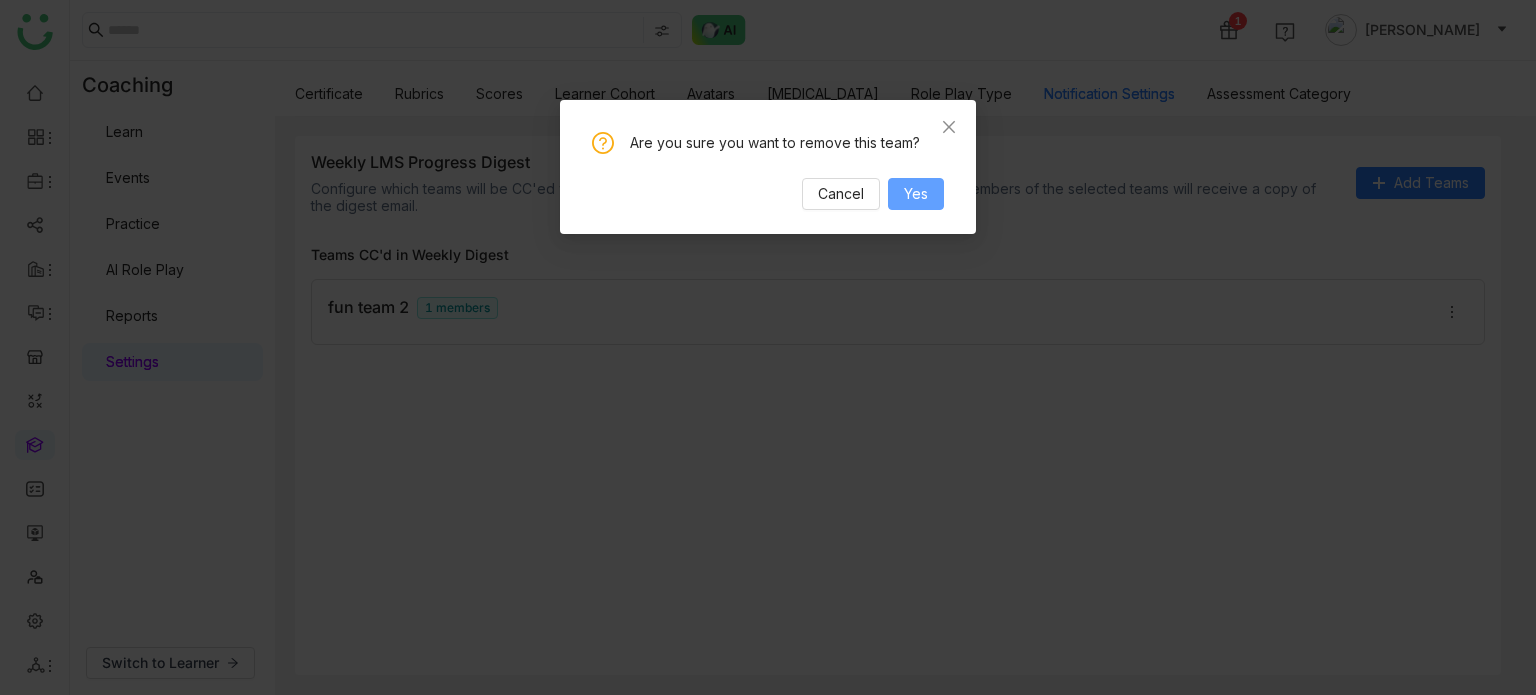 click on "Yes" at bounding box center (916, 194) 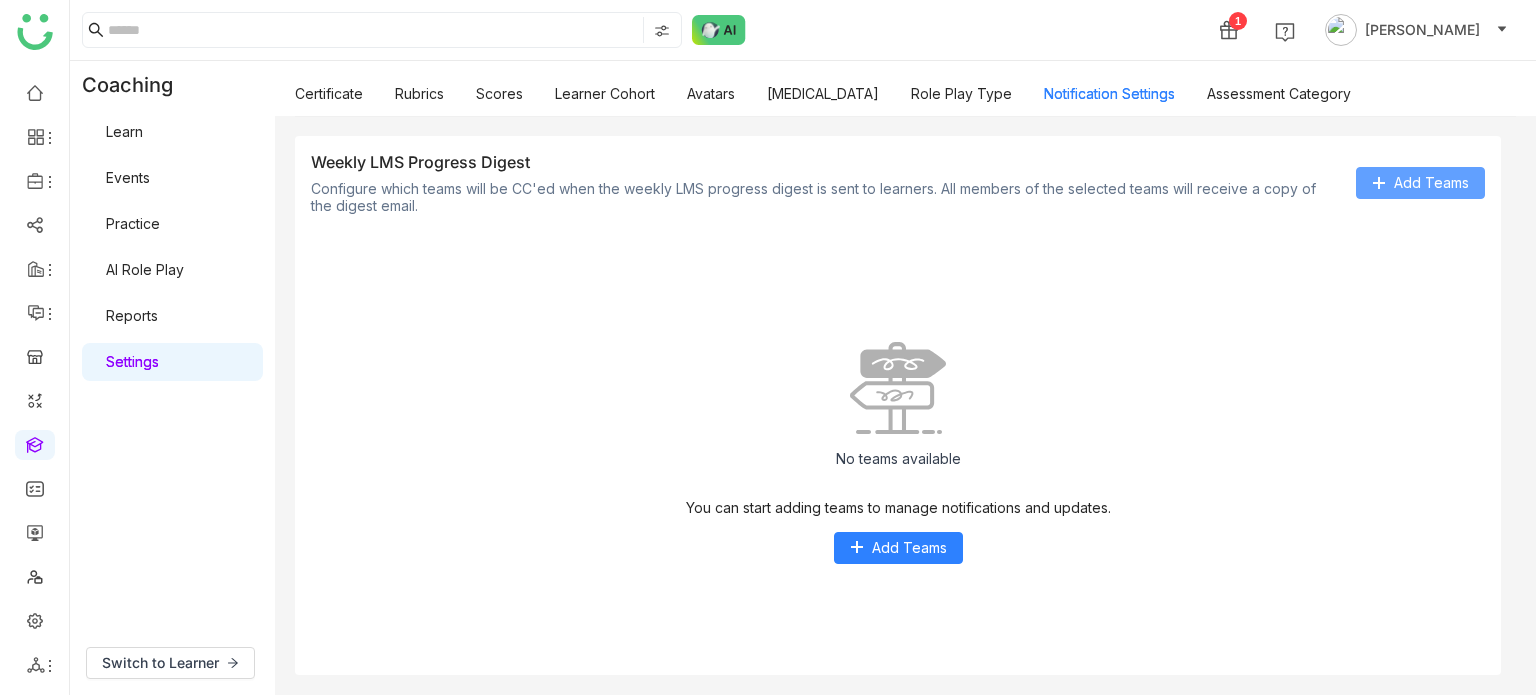 click on "Add Teams" 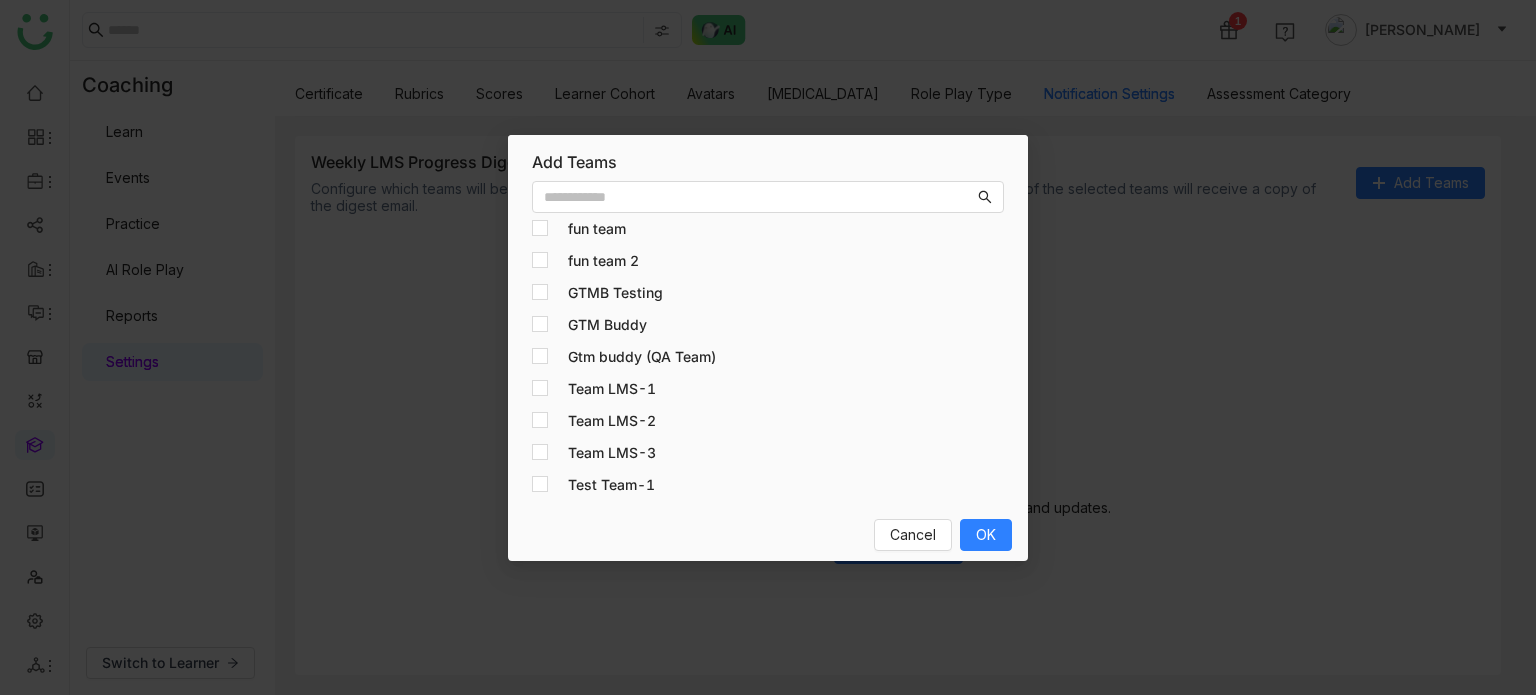 click on "Cancel   OK" at bounding box center [768, 535] 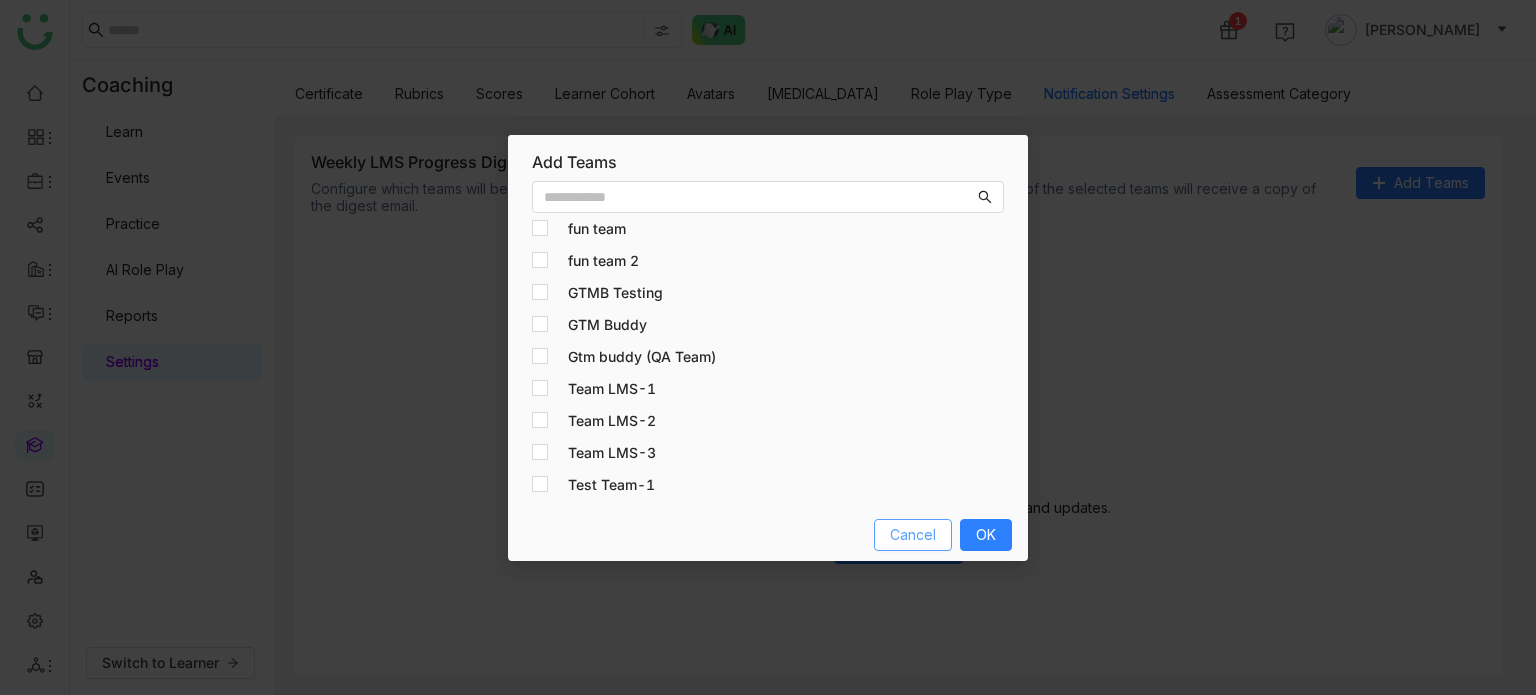 click on "Cancel" at bounding box center (913, 535) 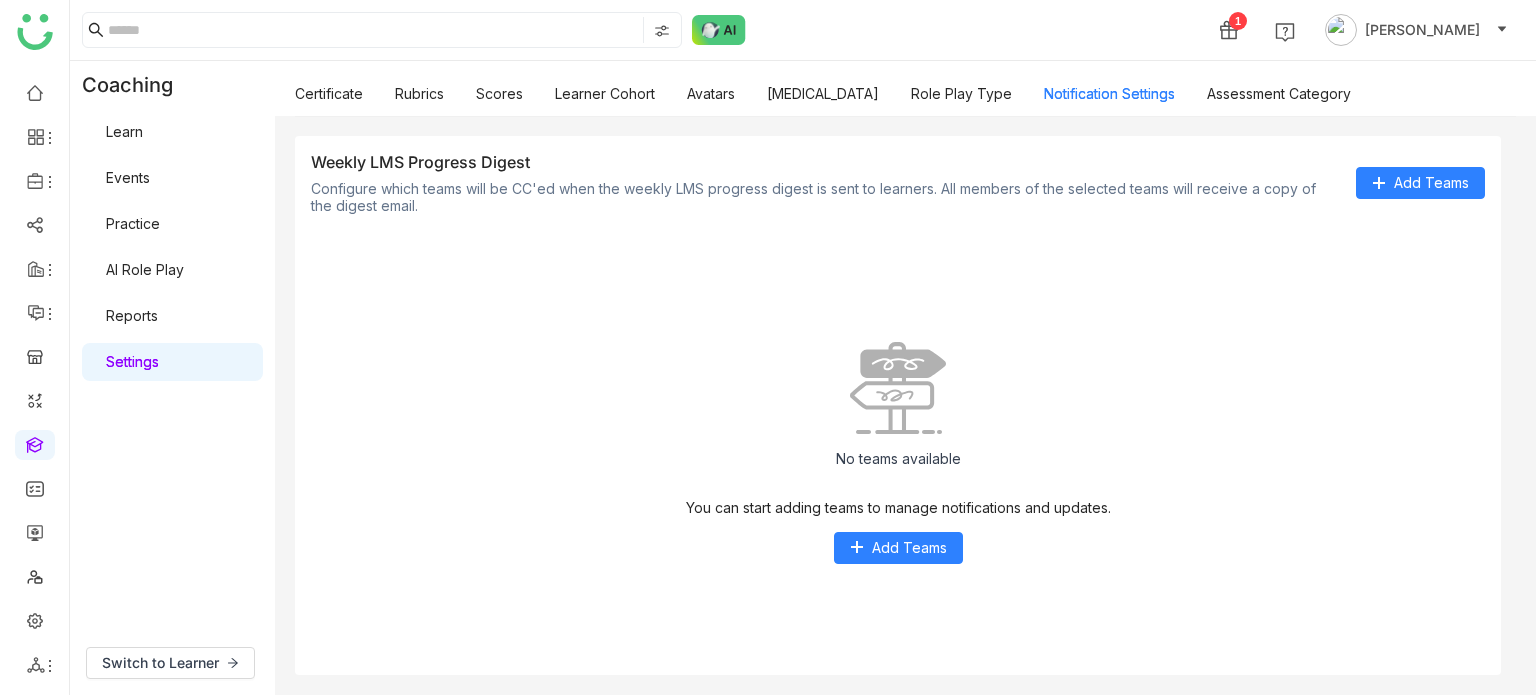 click on "Settings" at bounding box center (132, 361) 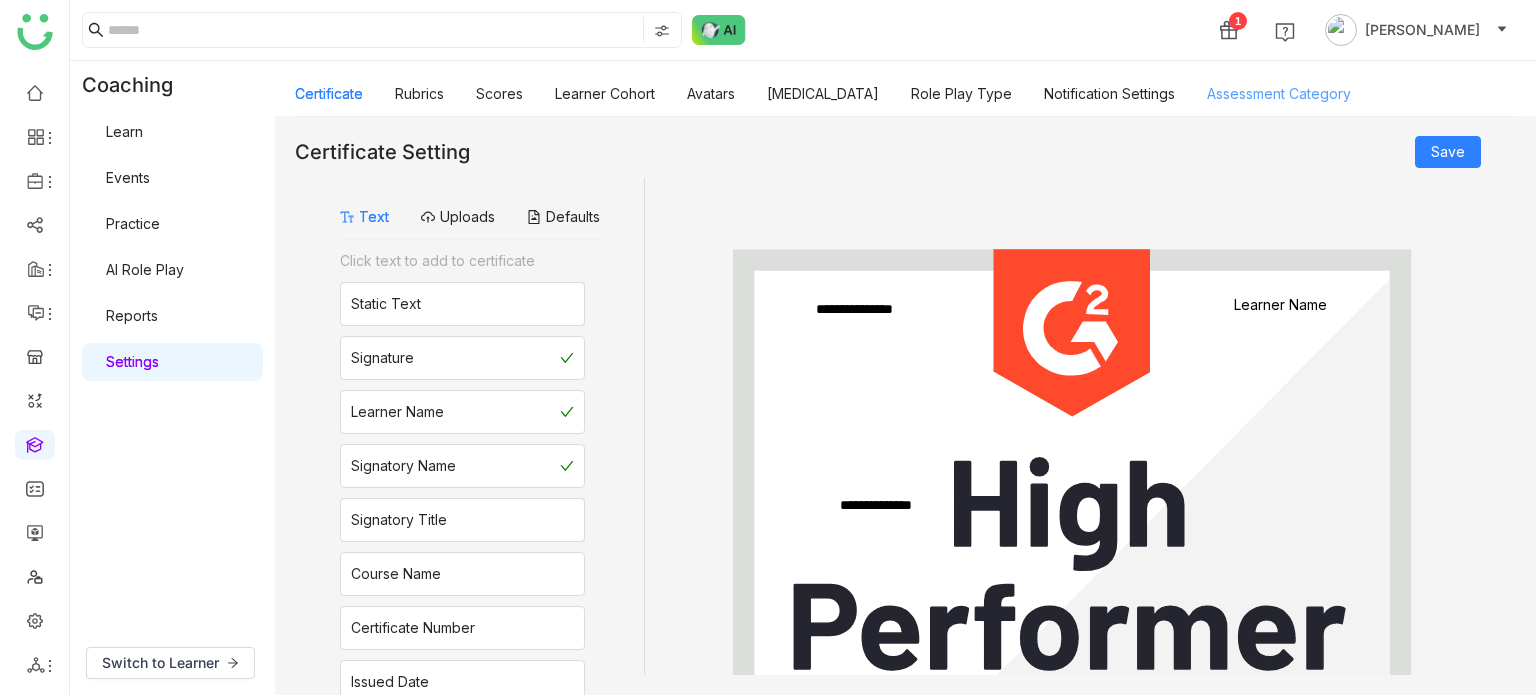 click on "Assessment Category" at bounding box center [1279, 93] 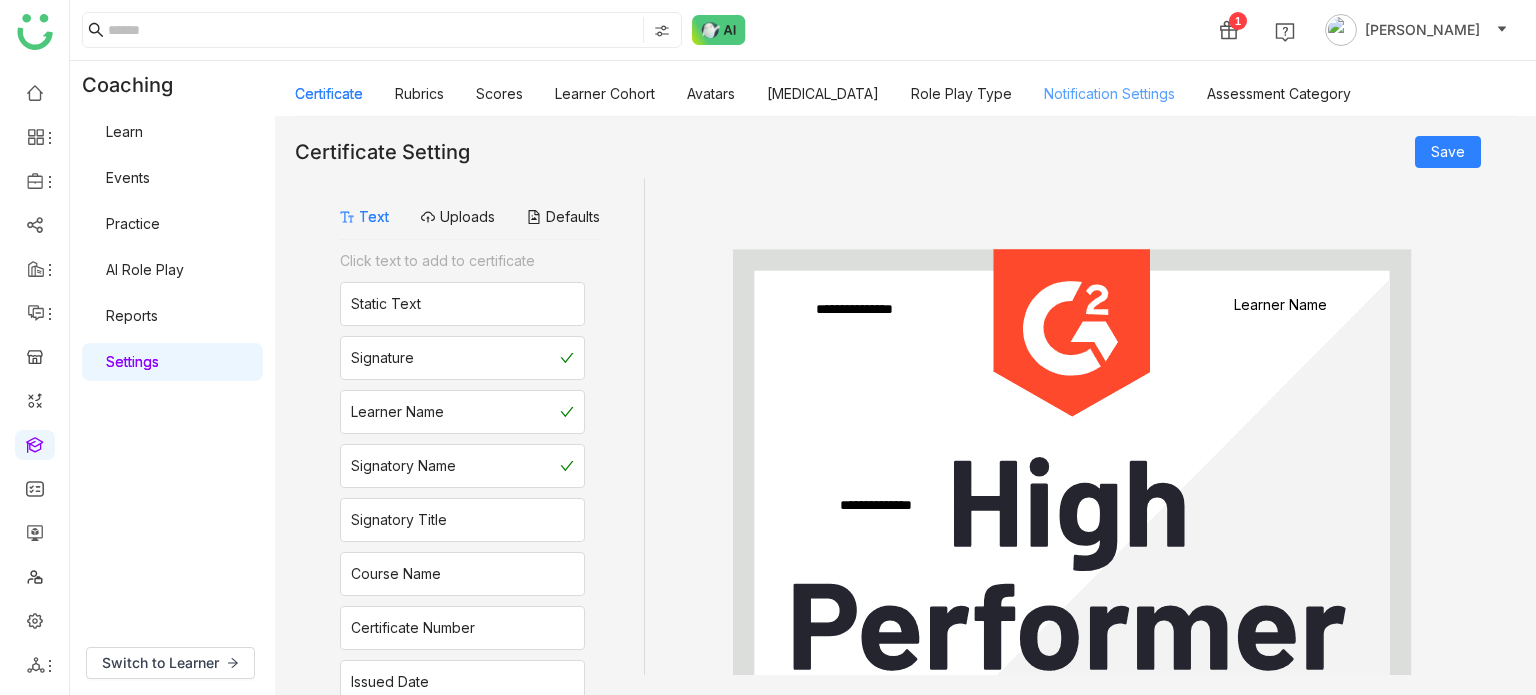 click on "Notification Settings" at bounding box center [1109, 93] 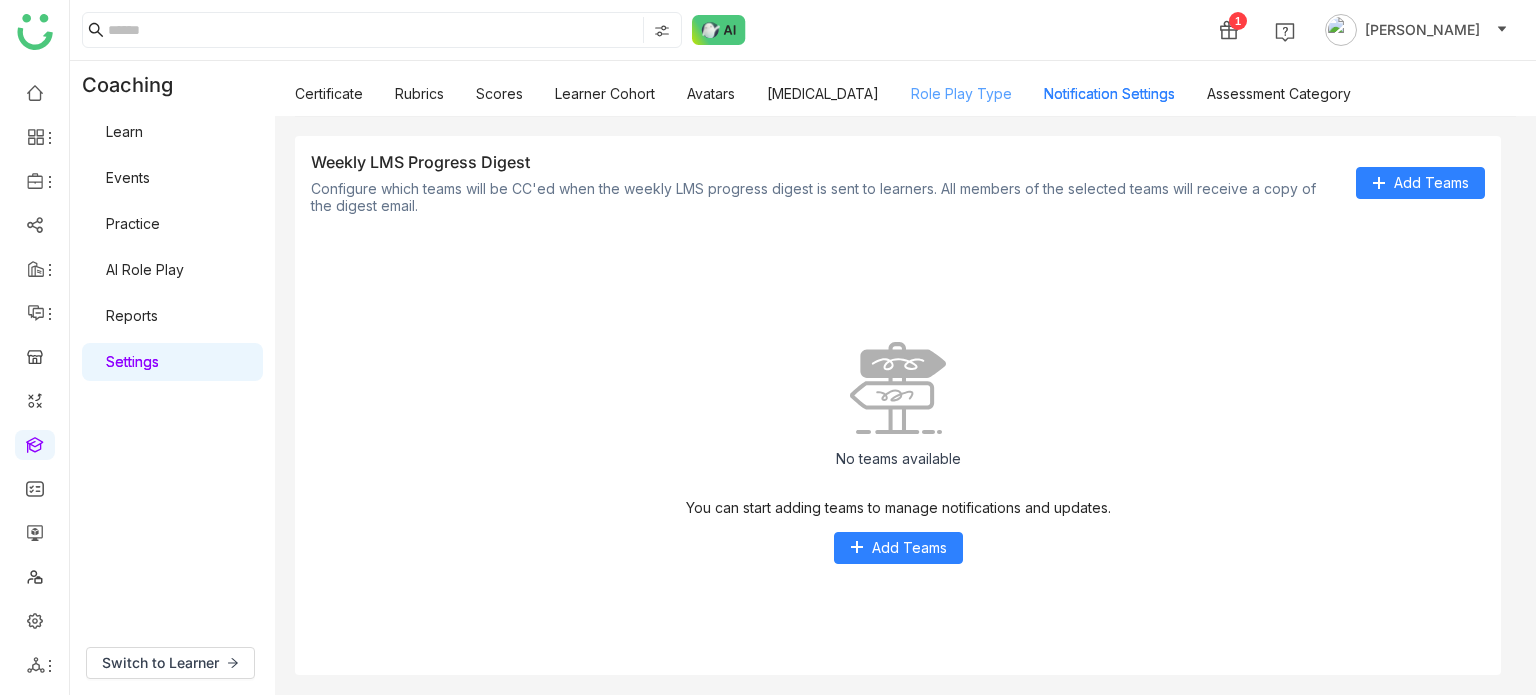 click on "Role Play Type" at bounding box center (961, 93) 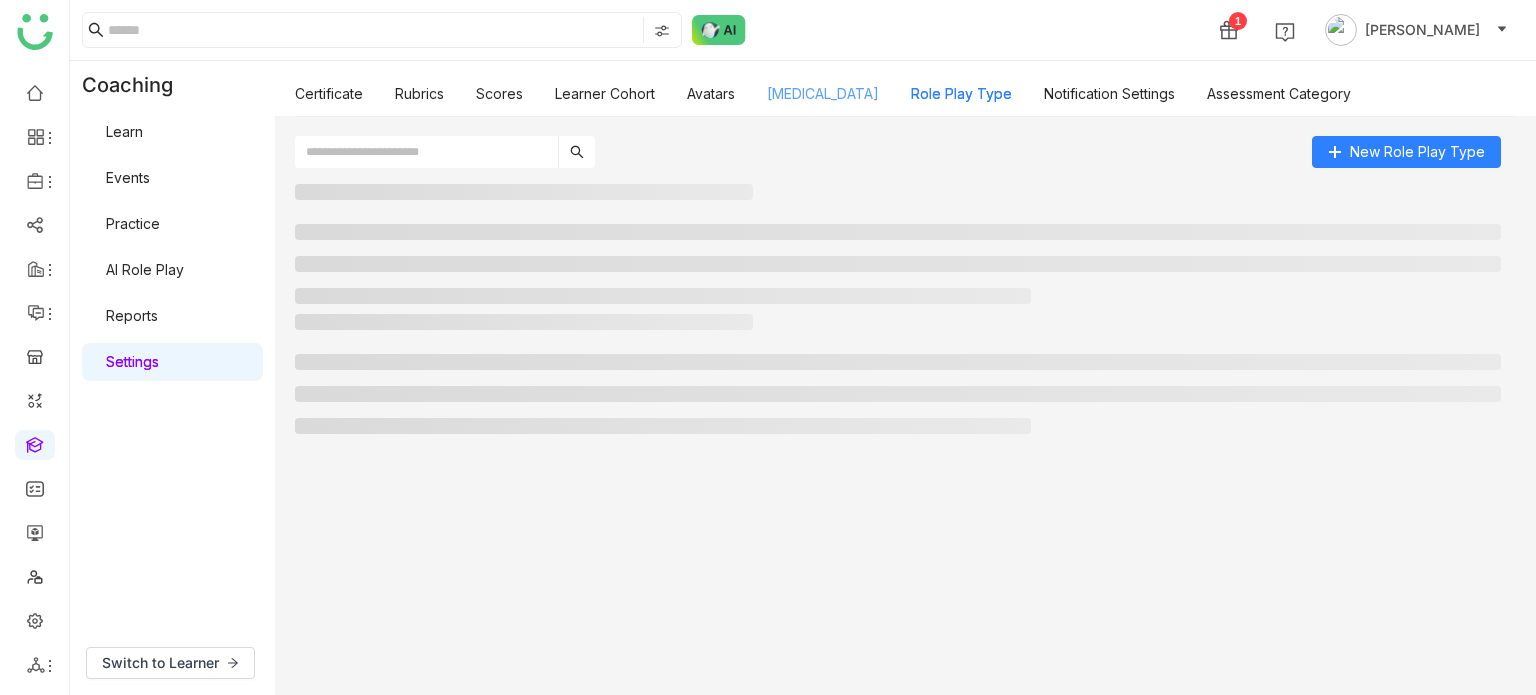 click on "[MEDICAL_DATA]" at bounding box center [823, 93] 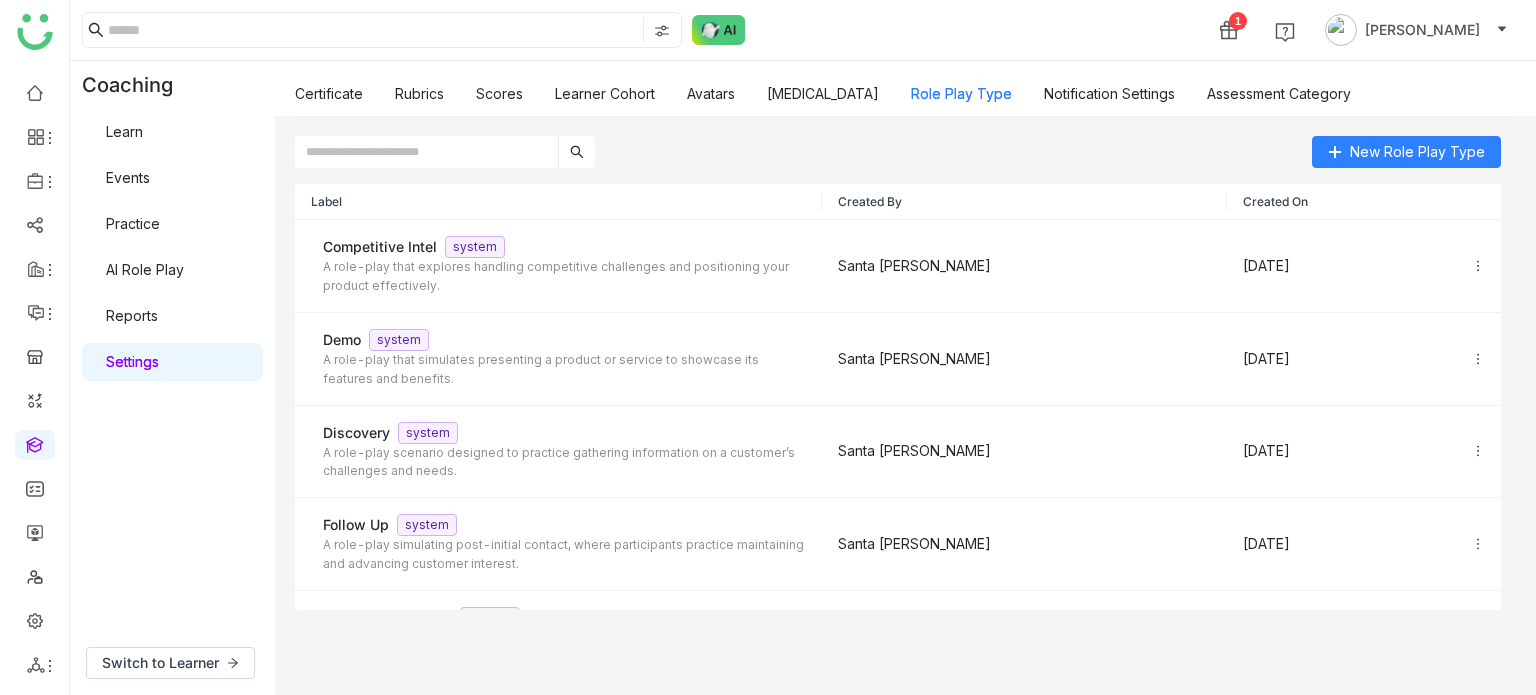 click on "1 [PERSON_NAME]" 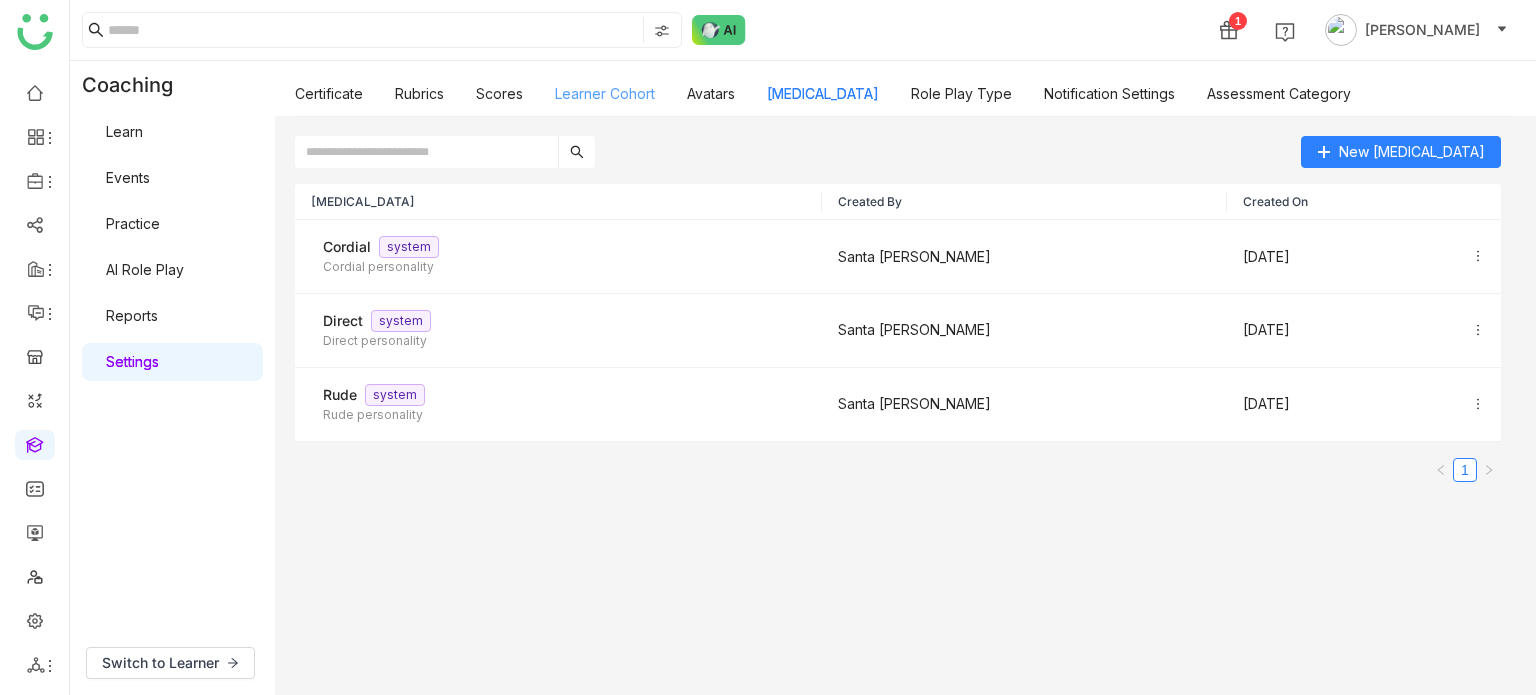 click on "Learner Cohort" at bounding box center (605, 93) 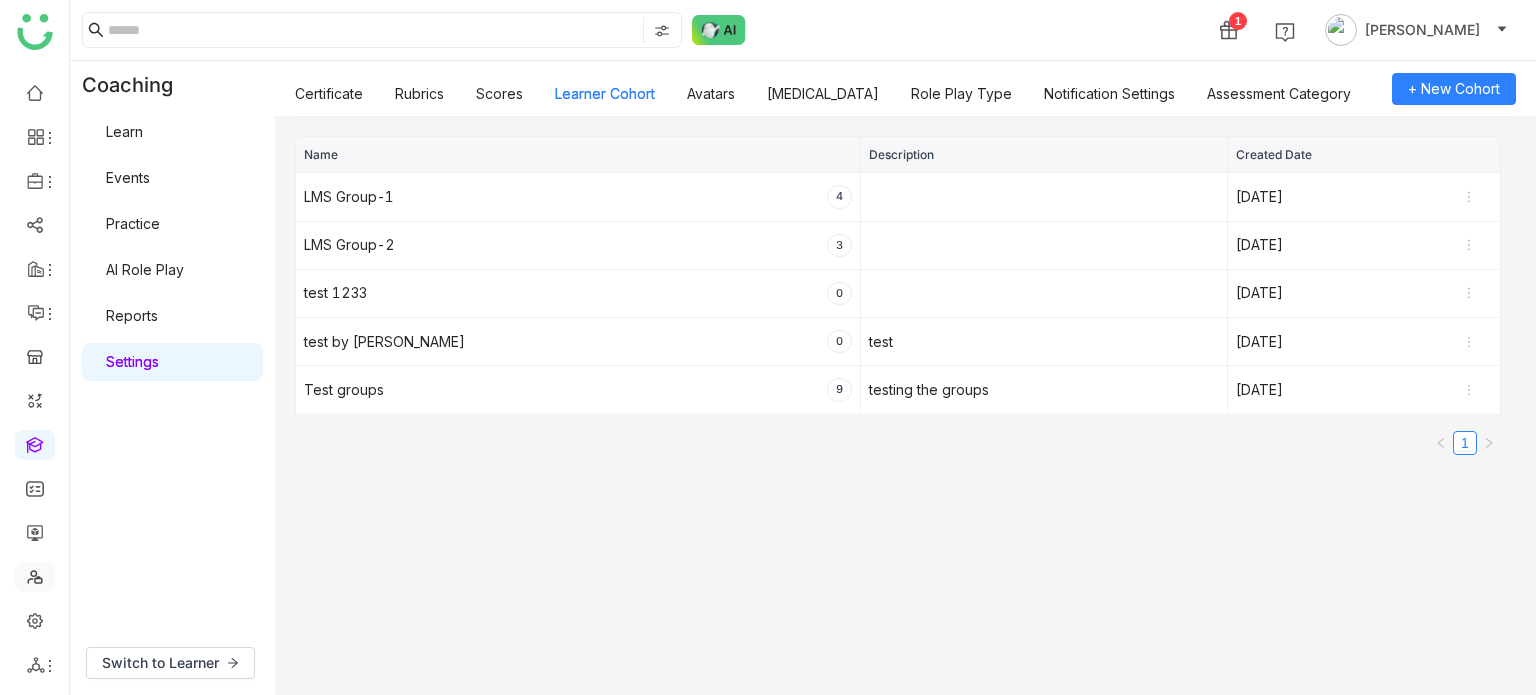 click at bounding box center (35, 575) 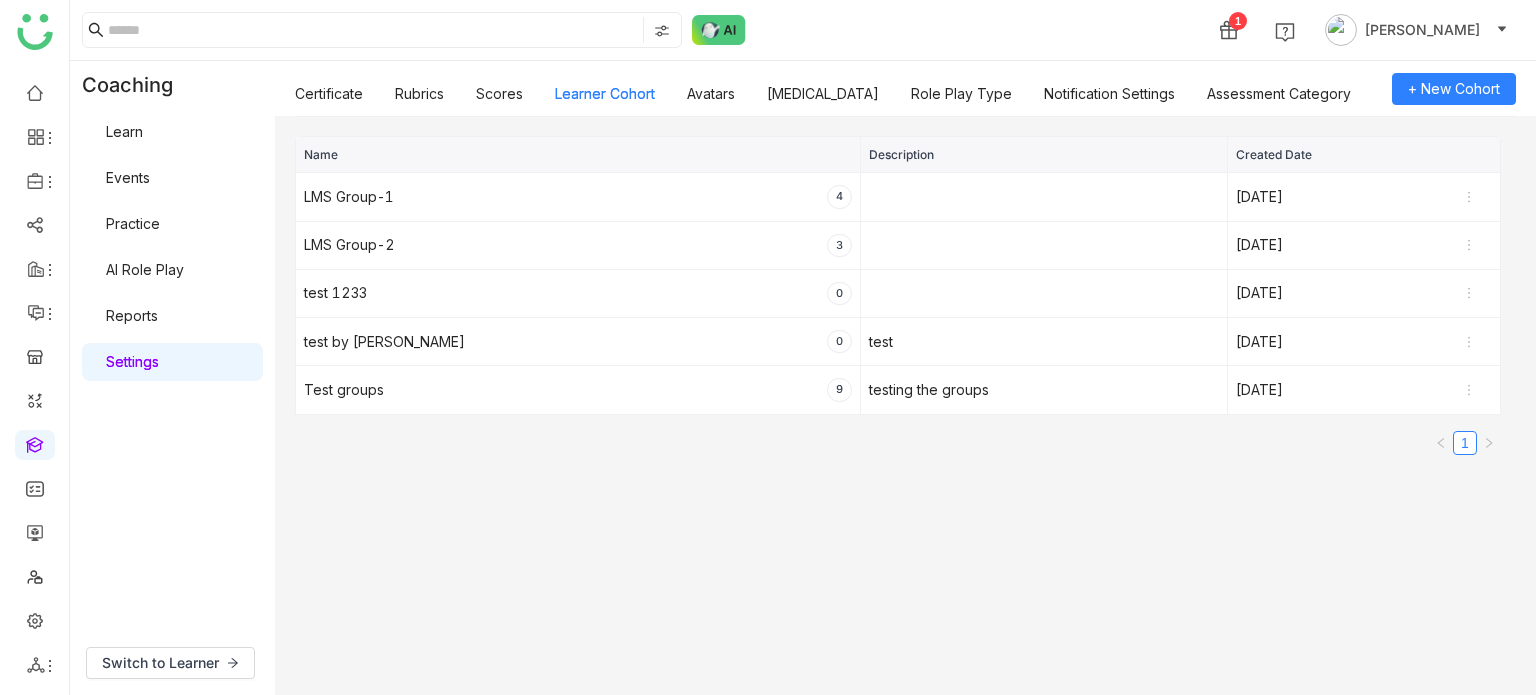 click 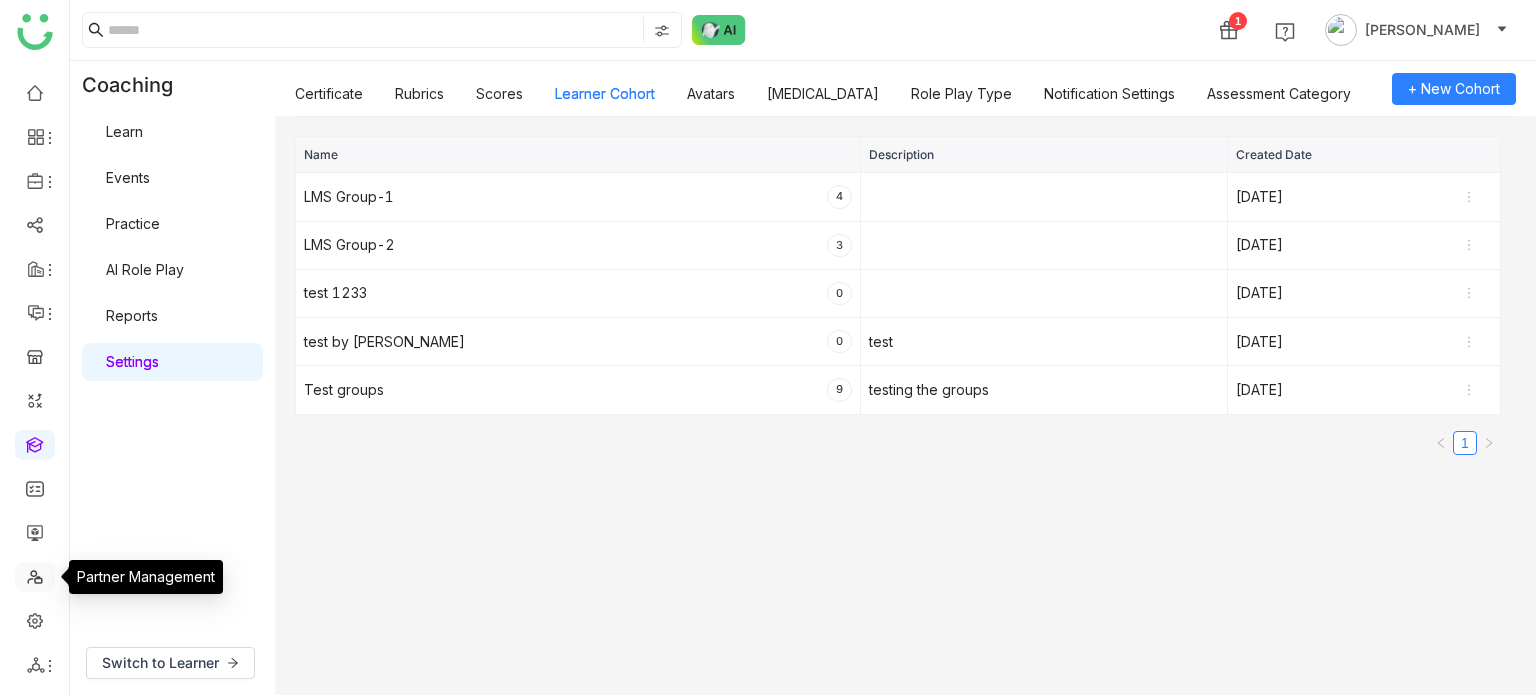 click at bounding box center [35, 575] 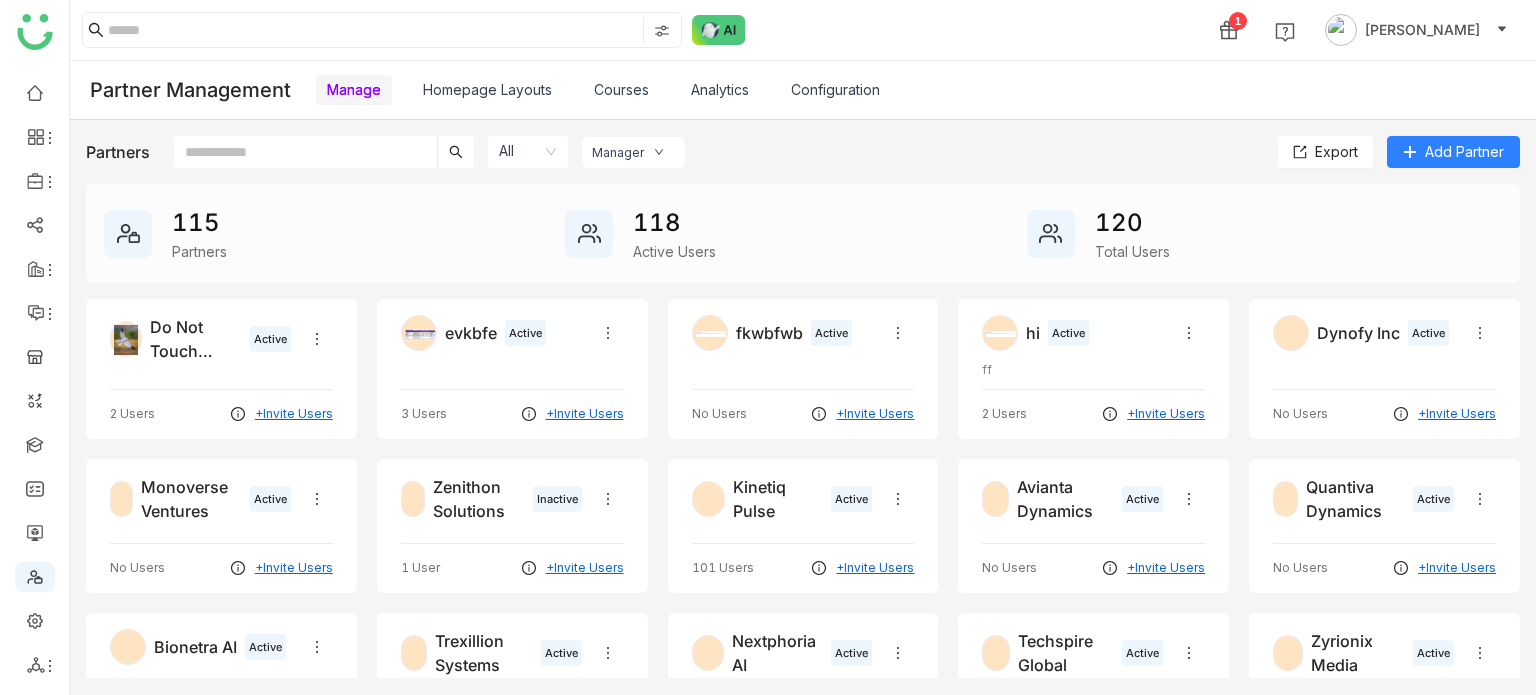 click on "Do Not Touch Partner" 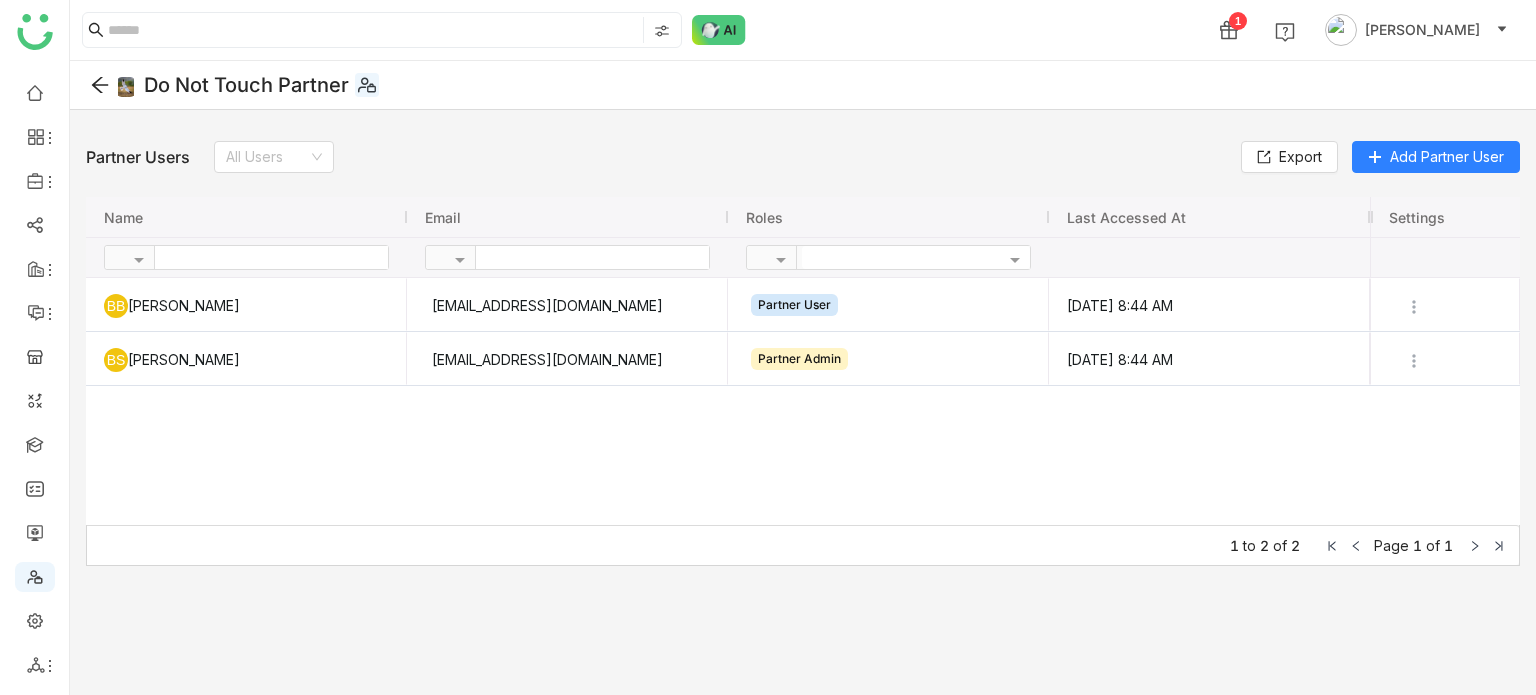 click 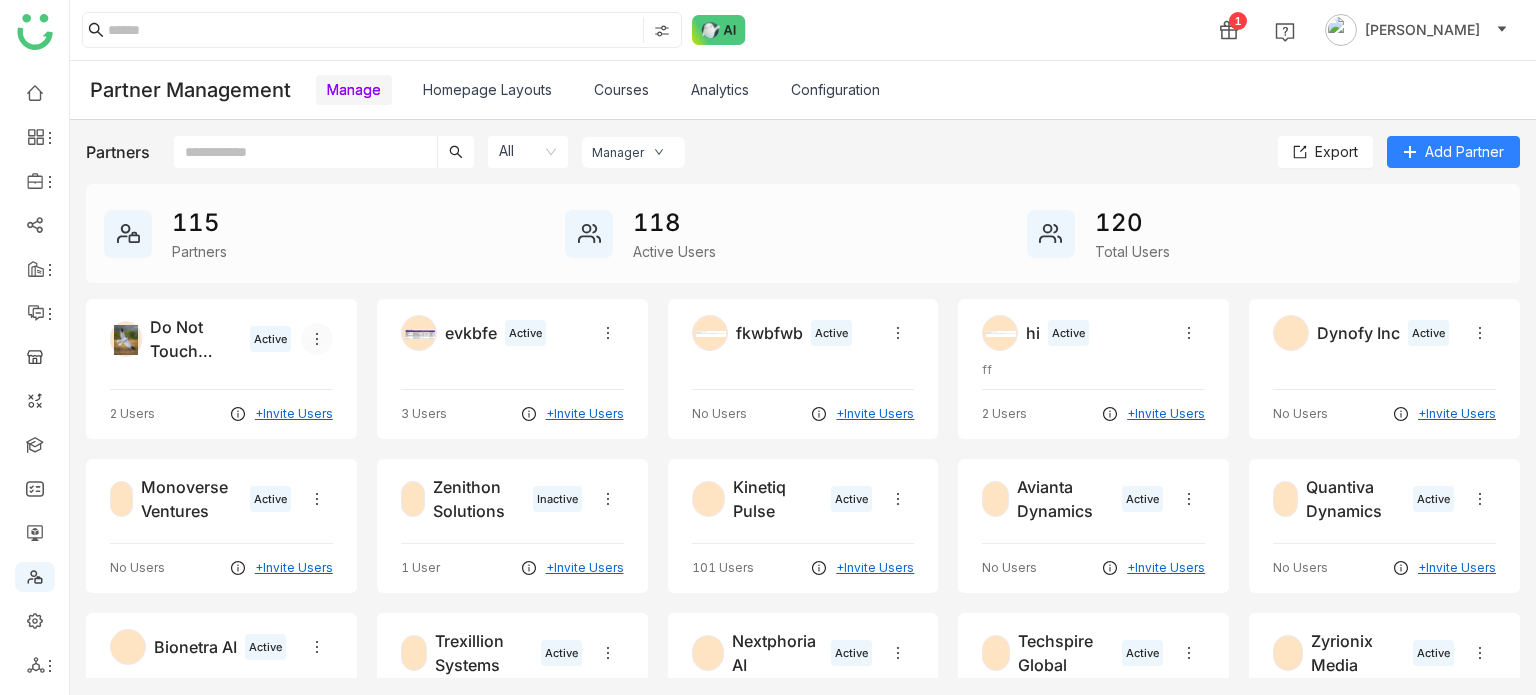 click 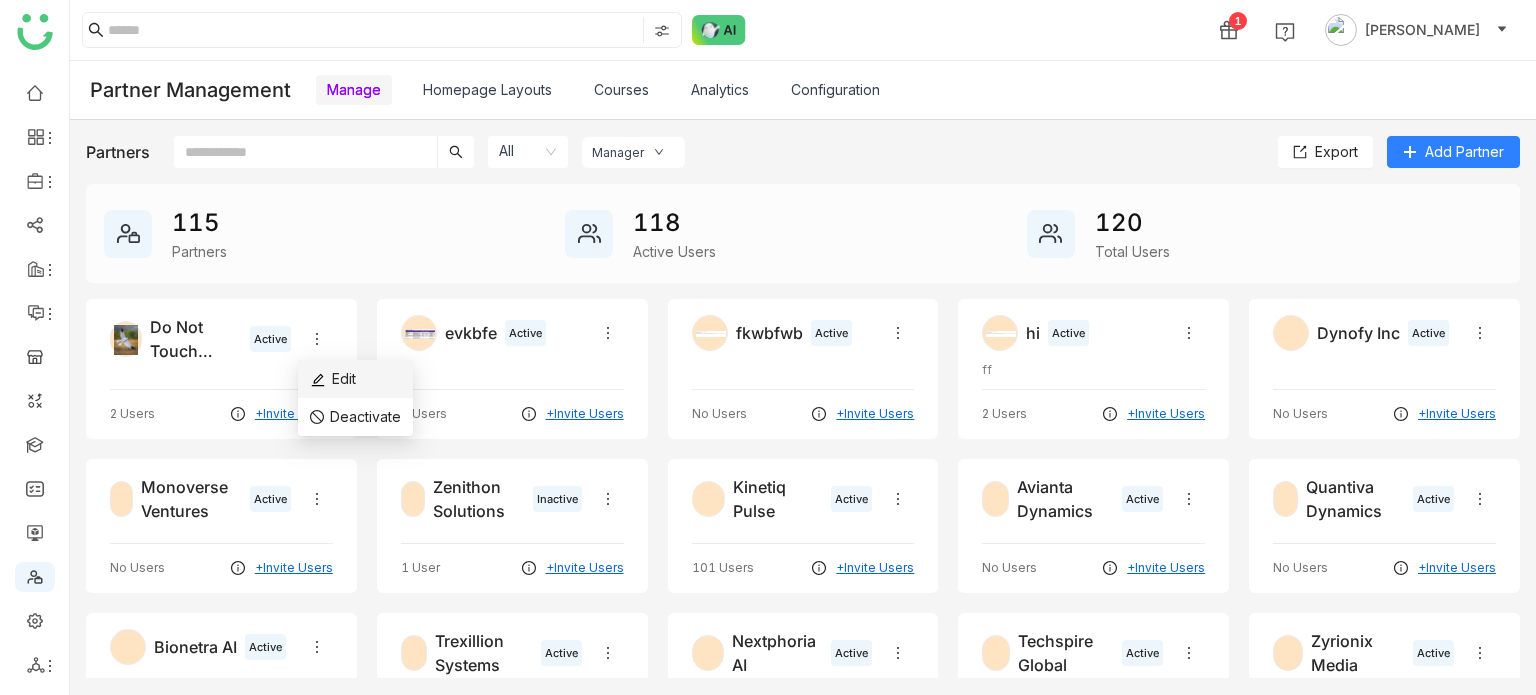 click on "Edit" at bounding box center [344, 378] 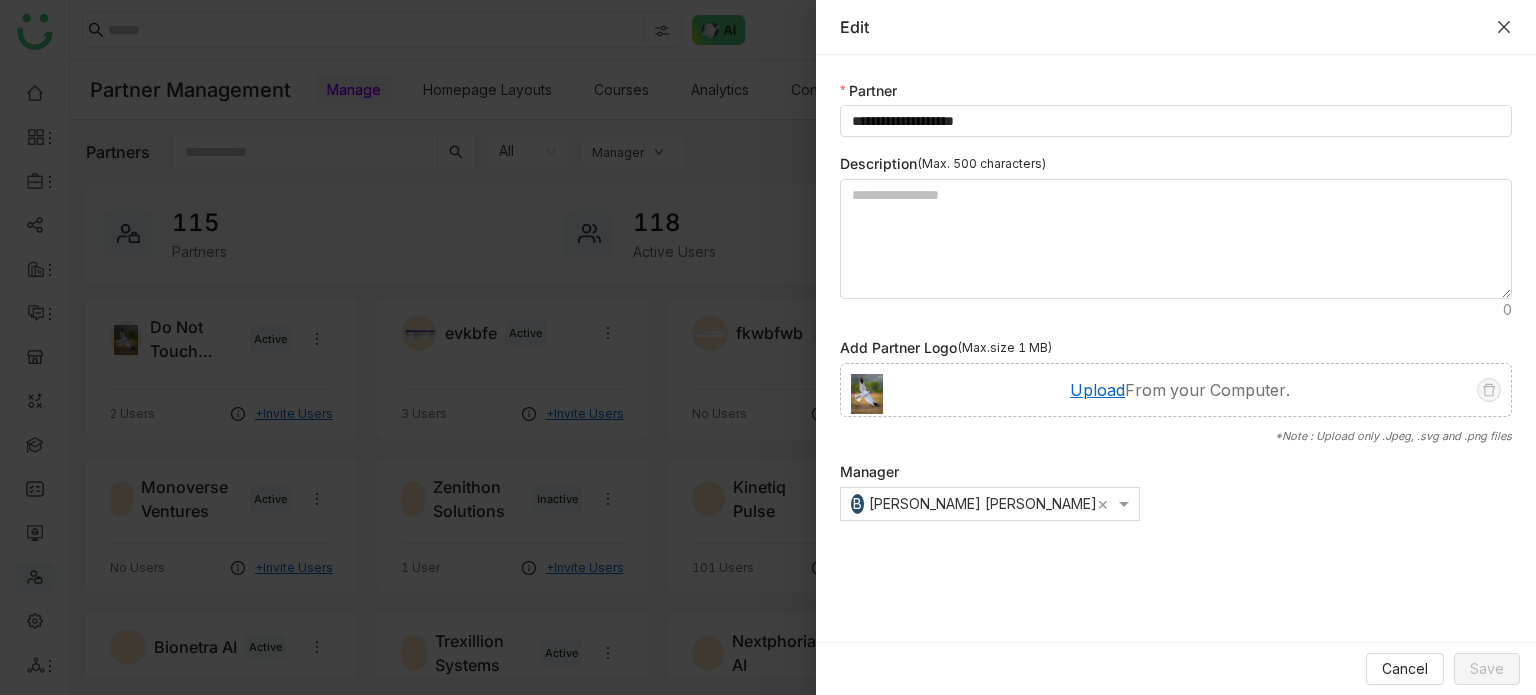 click 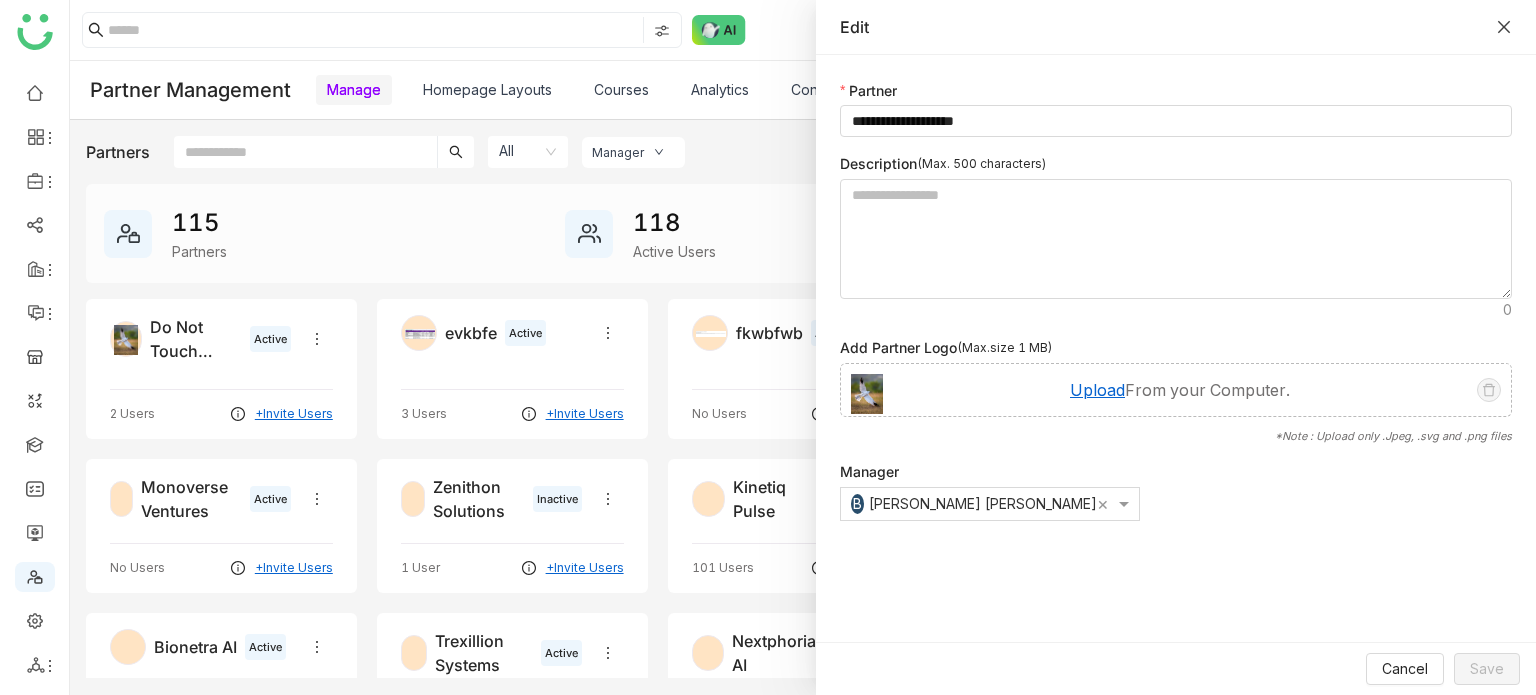 type 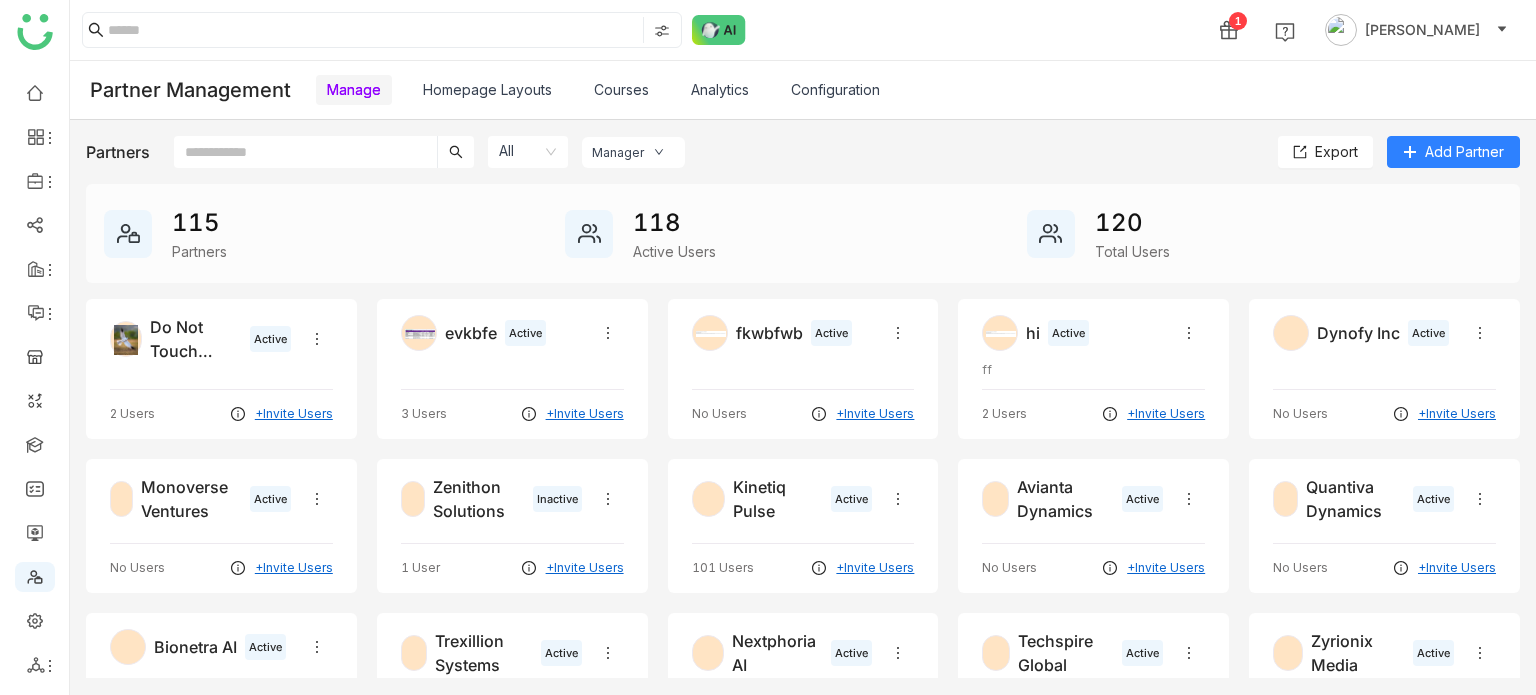 click on "Partners  All  Manager  Export   Add Partner" 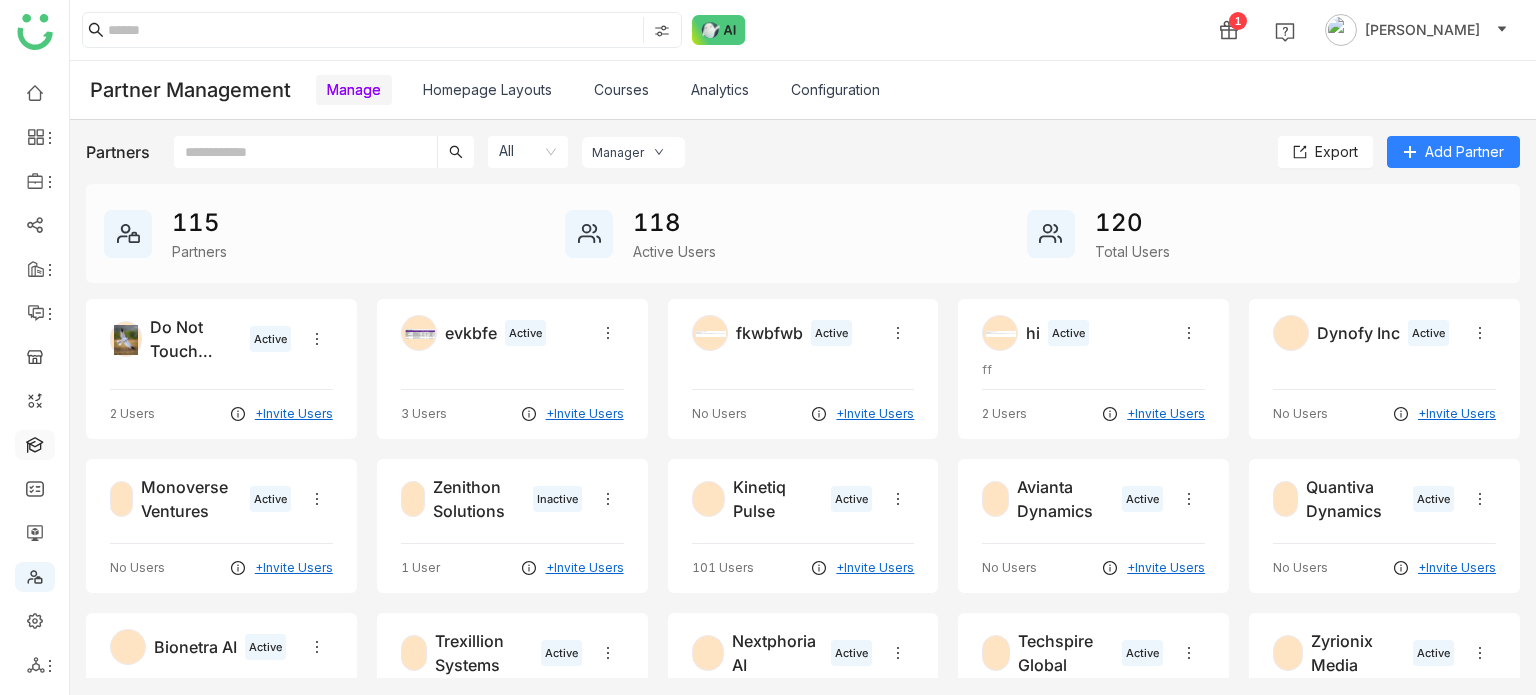 click at bounding box center (35, 443) 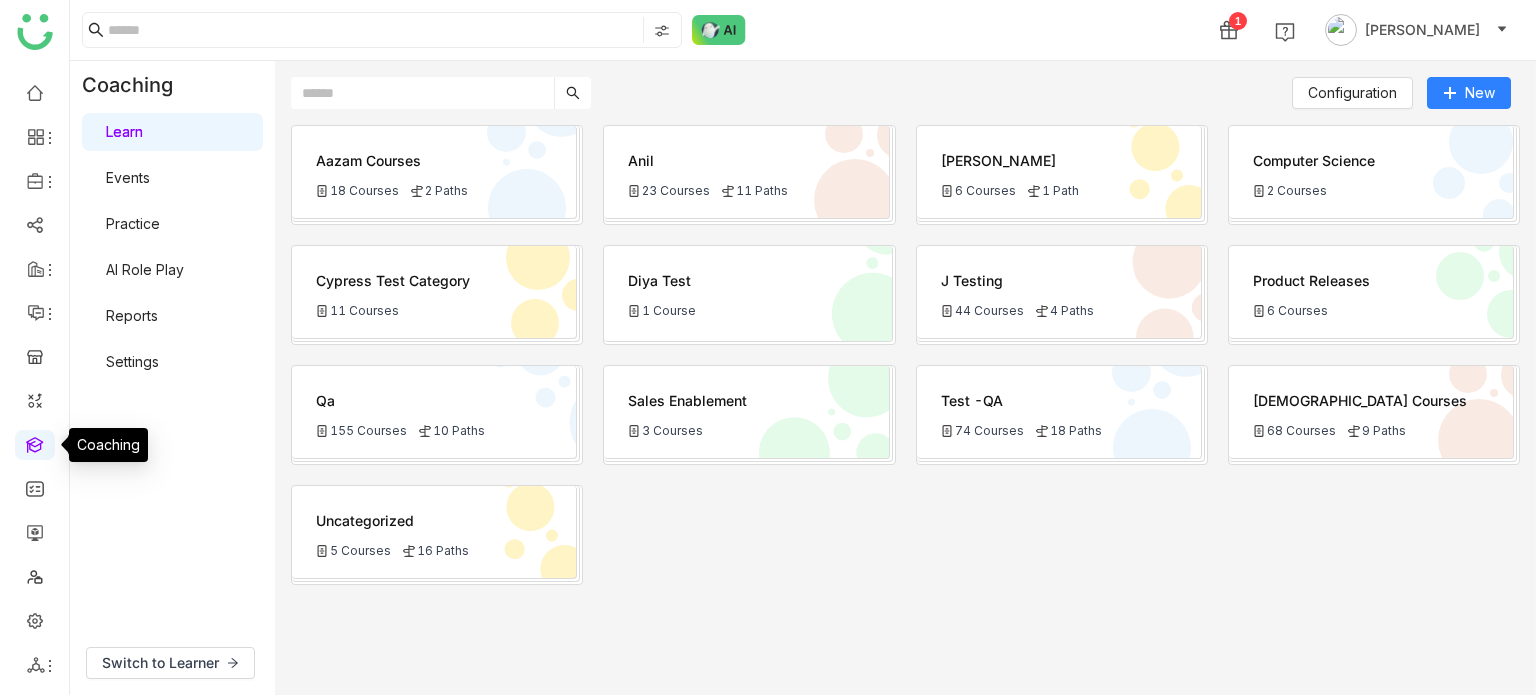 click on "Settings" at bounding box center [132, 361] 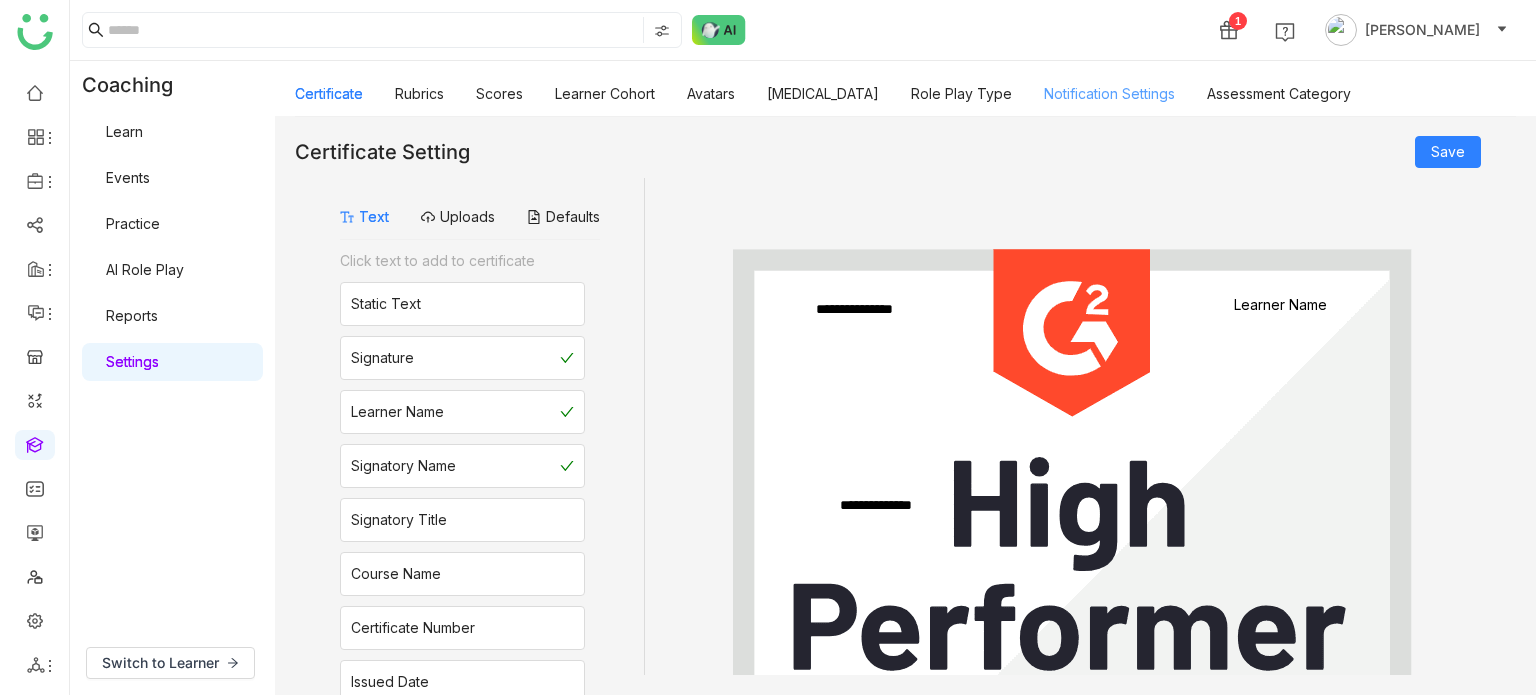 click on "Notification Settings" at bounding box center (1109, 93) 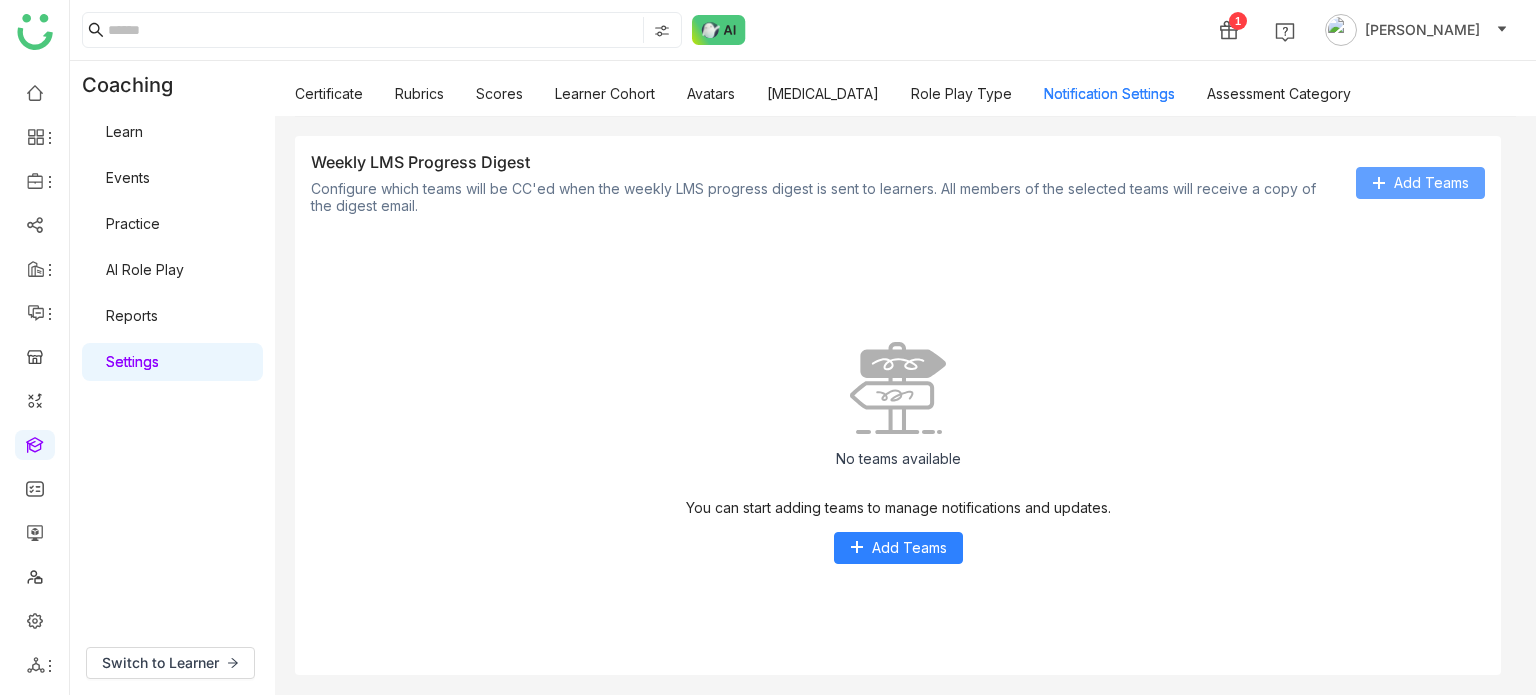 click on "Add Teams" 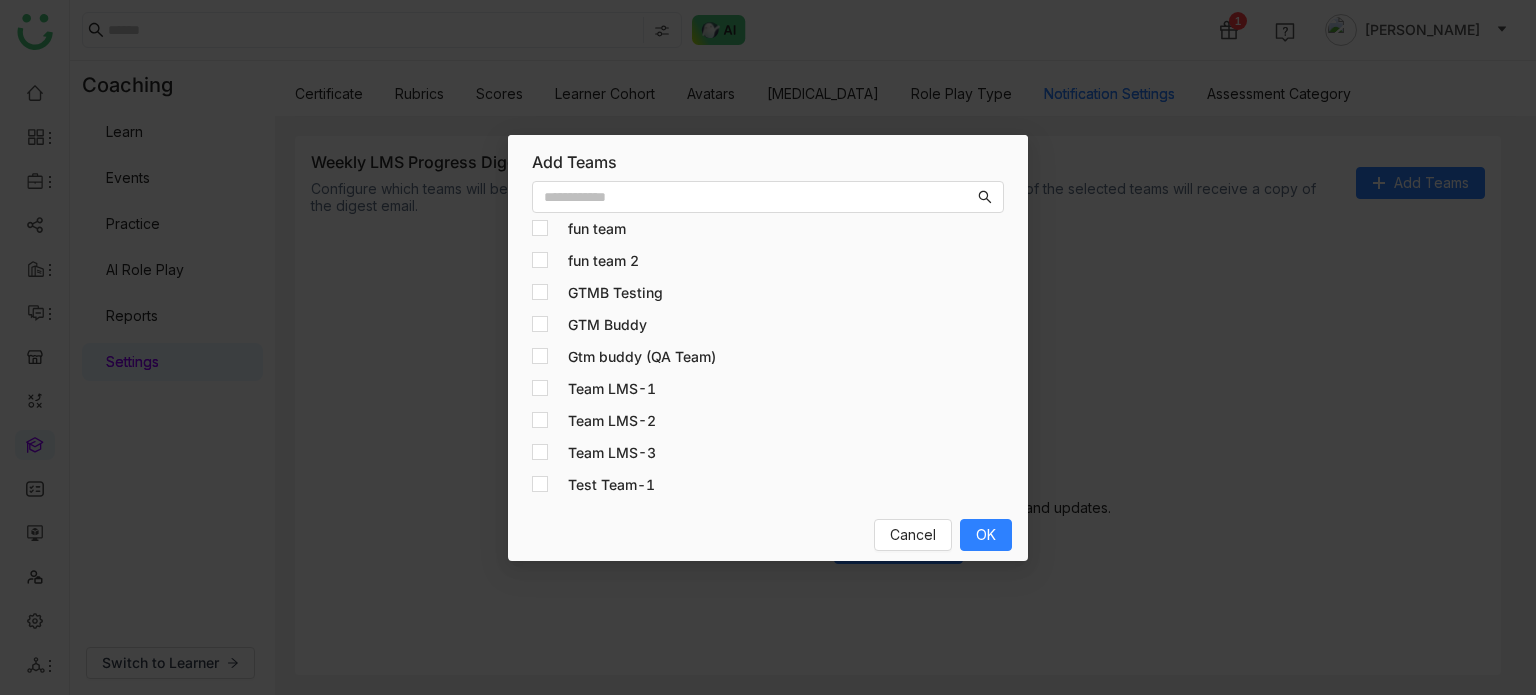 click on "Add Teams  fun team   fun team 2   GTMB Testing    GTM Buddy   Gtm buddy (QA Team)   Team LMS-1   Team LMS-2   Team LMS-3   Test Team-1   Cancel   OK" at bounding box center [768, 347] 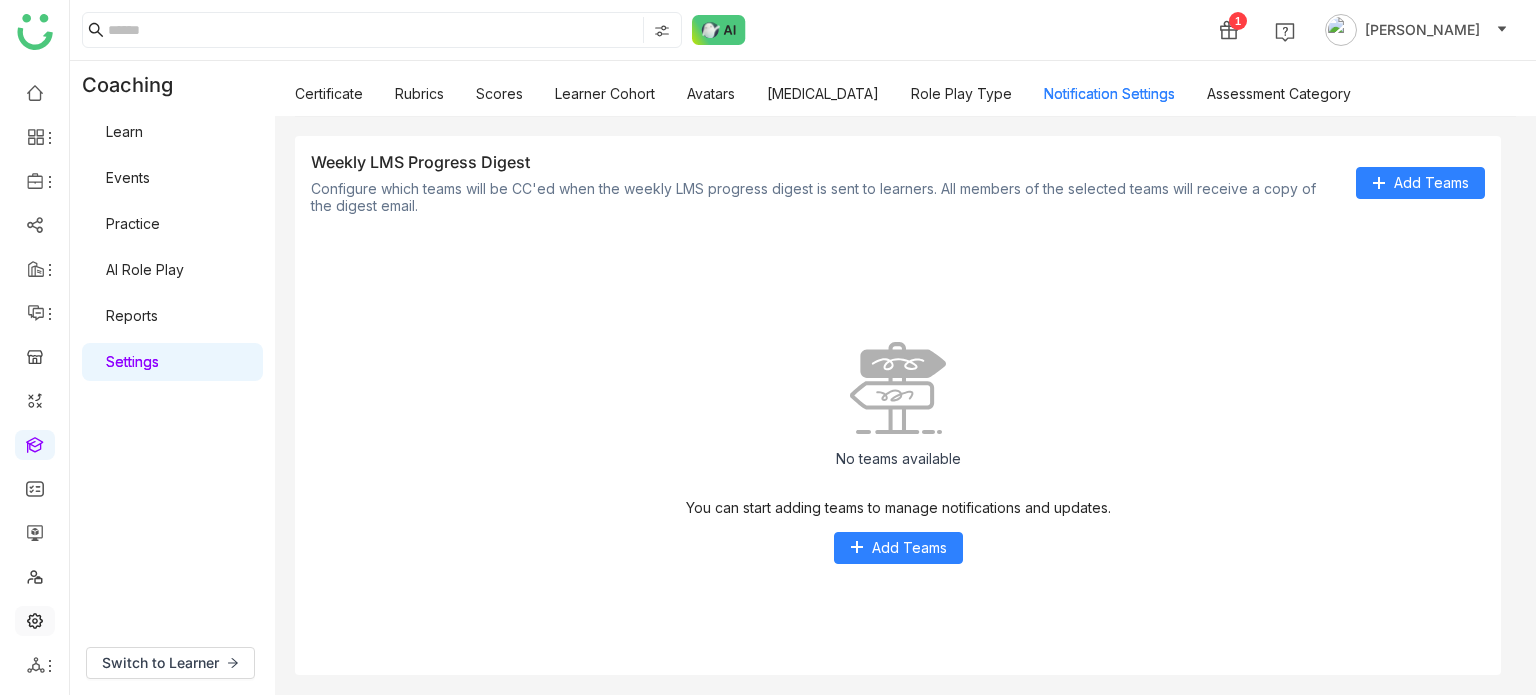 click at bounding box center [35, 619] 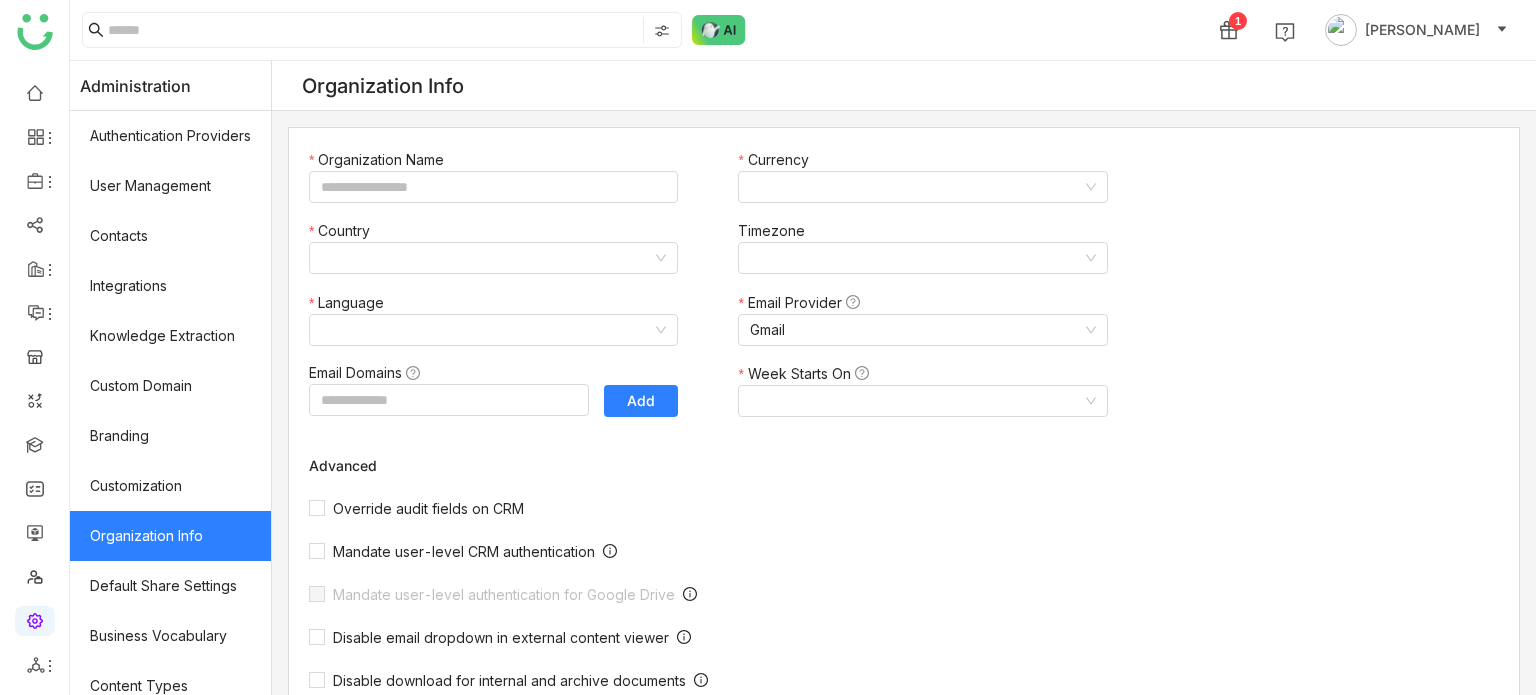 type on "*******" 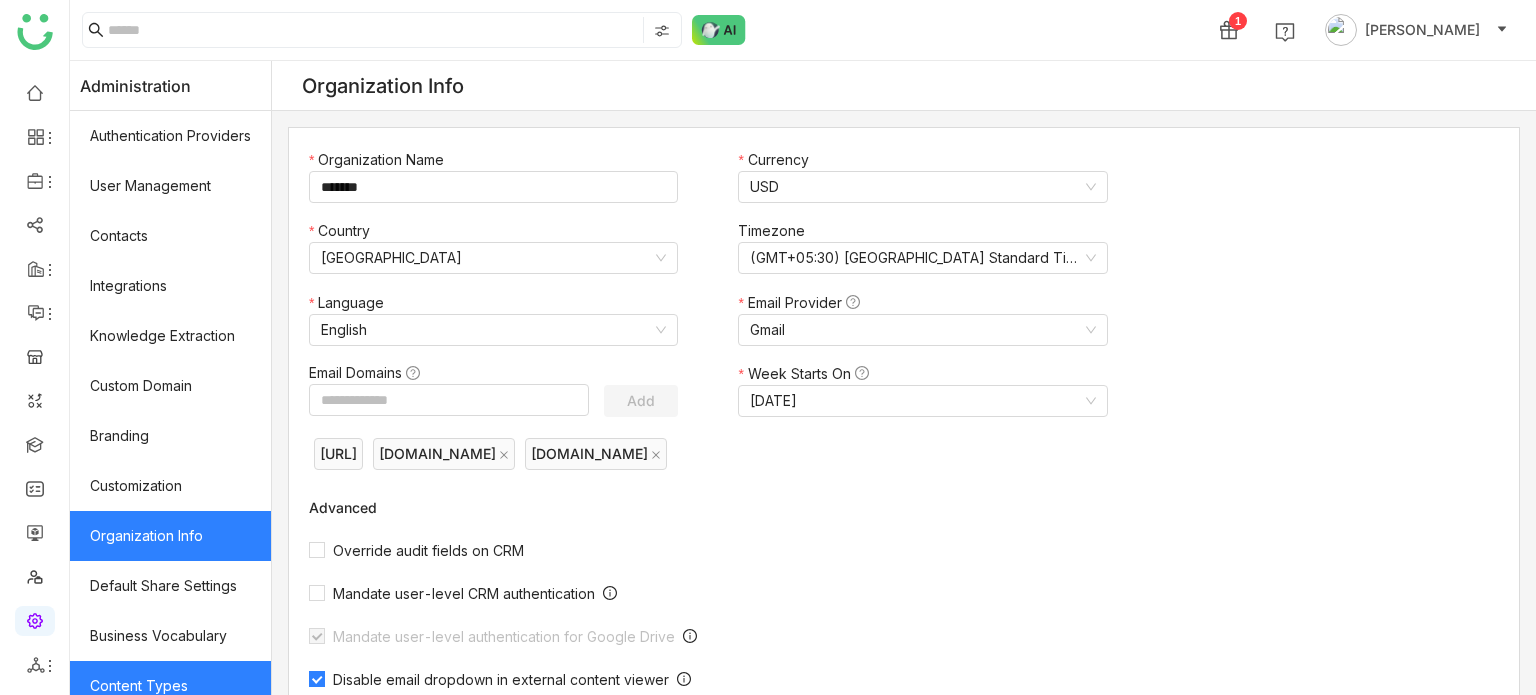 scroll, scrollTop: 365, scrollLeft: 0, axis: vertical 